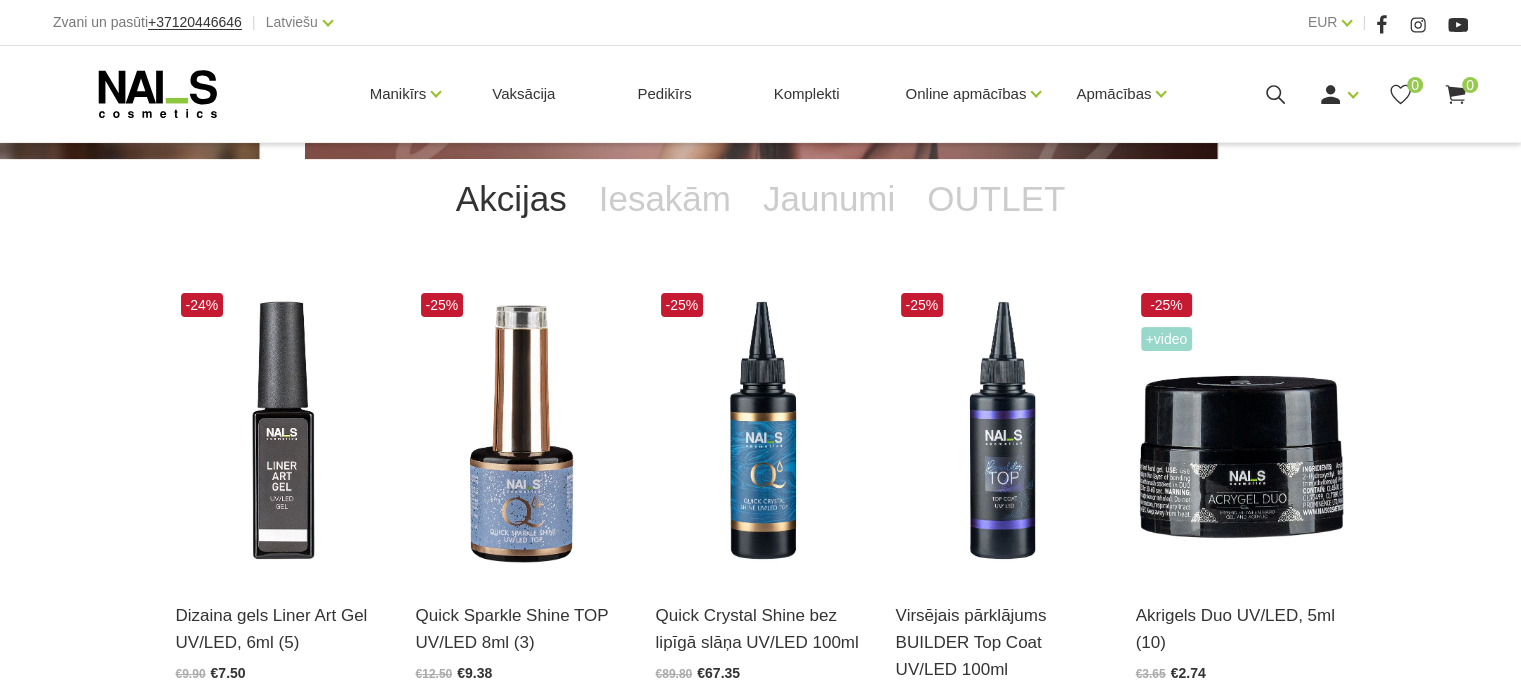 scroll, scrollTop: 400, scrollLeft: 0, axis: vertical 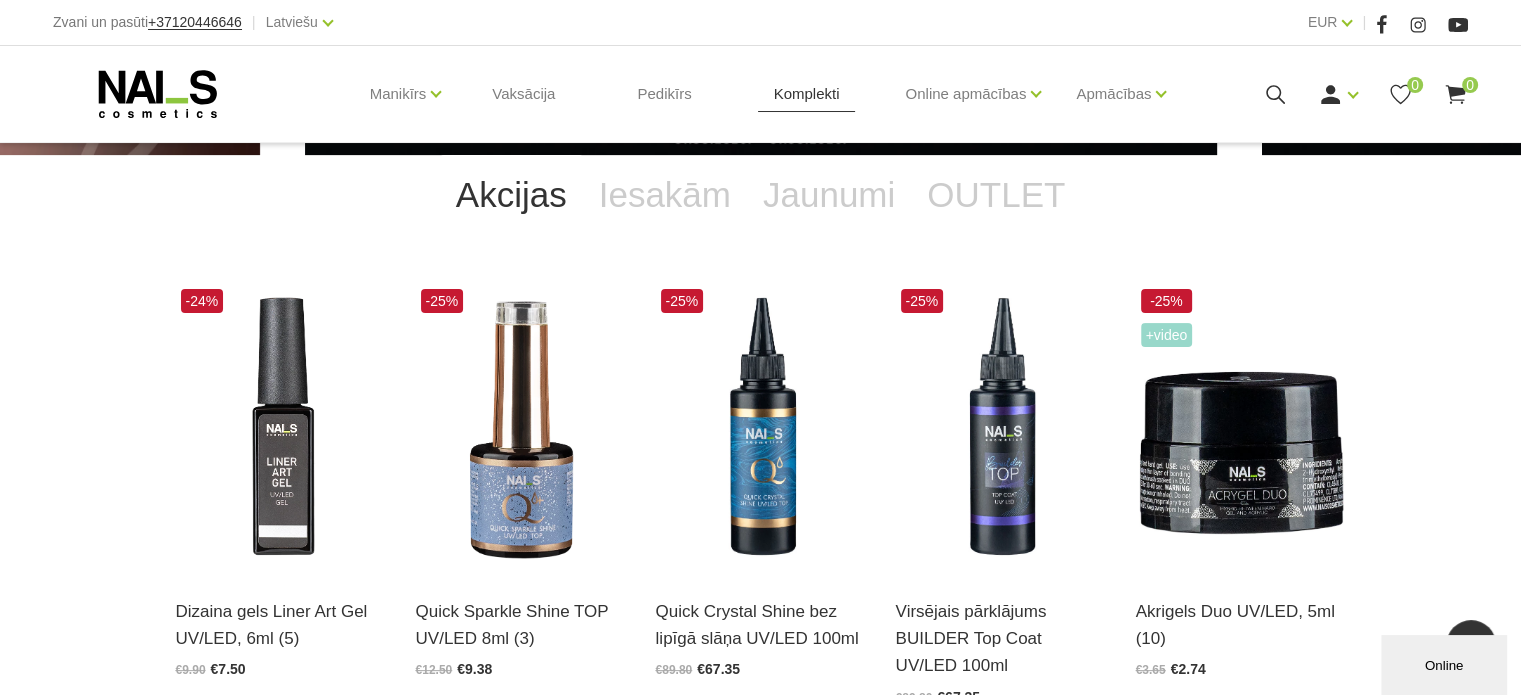 click on "Komplekti" at bounding box center (807, 94) 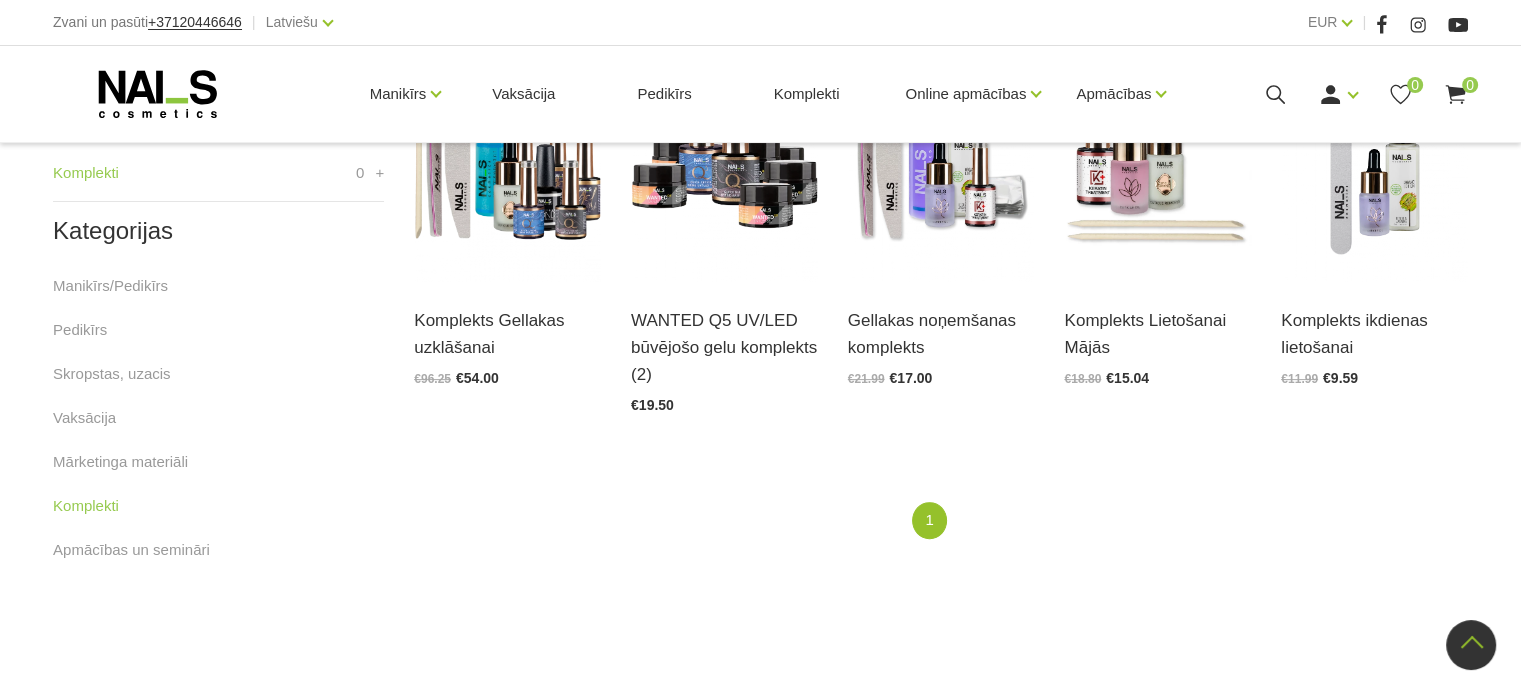 scroll, scrollTop: 600, scrollLeft: 0, axis: vertical 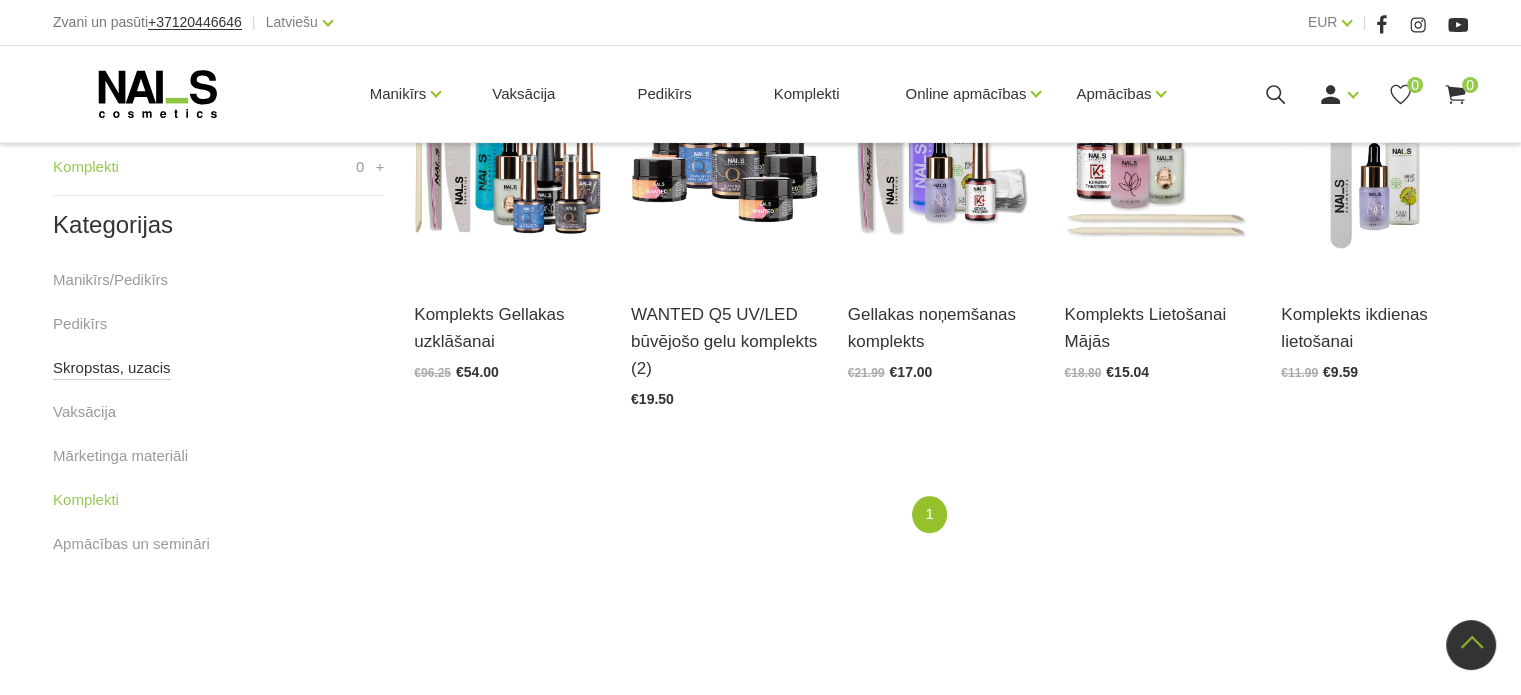 click on "Skropstas, uzacis" at bounding box center (112, 368) 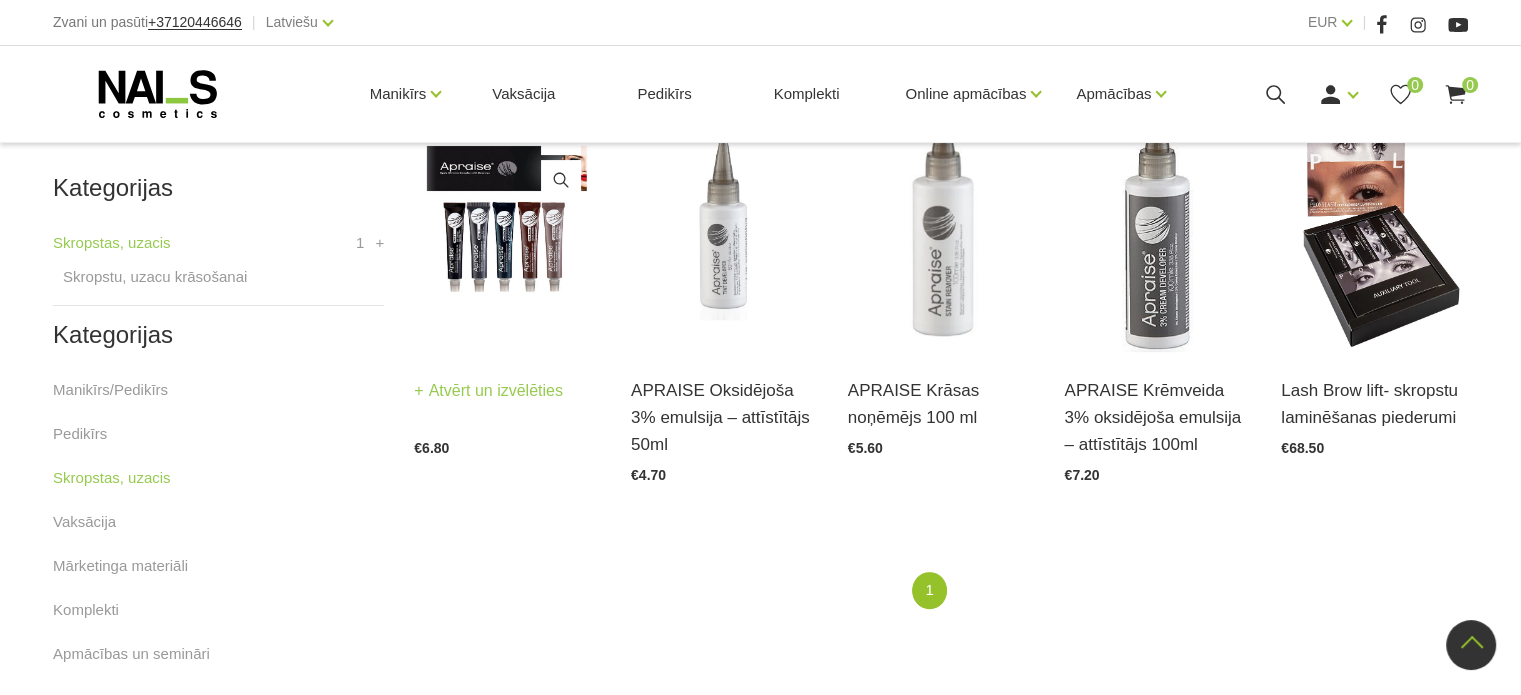 scroll, scrollTop: 500, scrollLeft: 0, axis: vertical 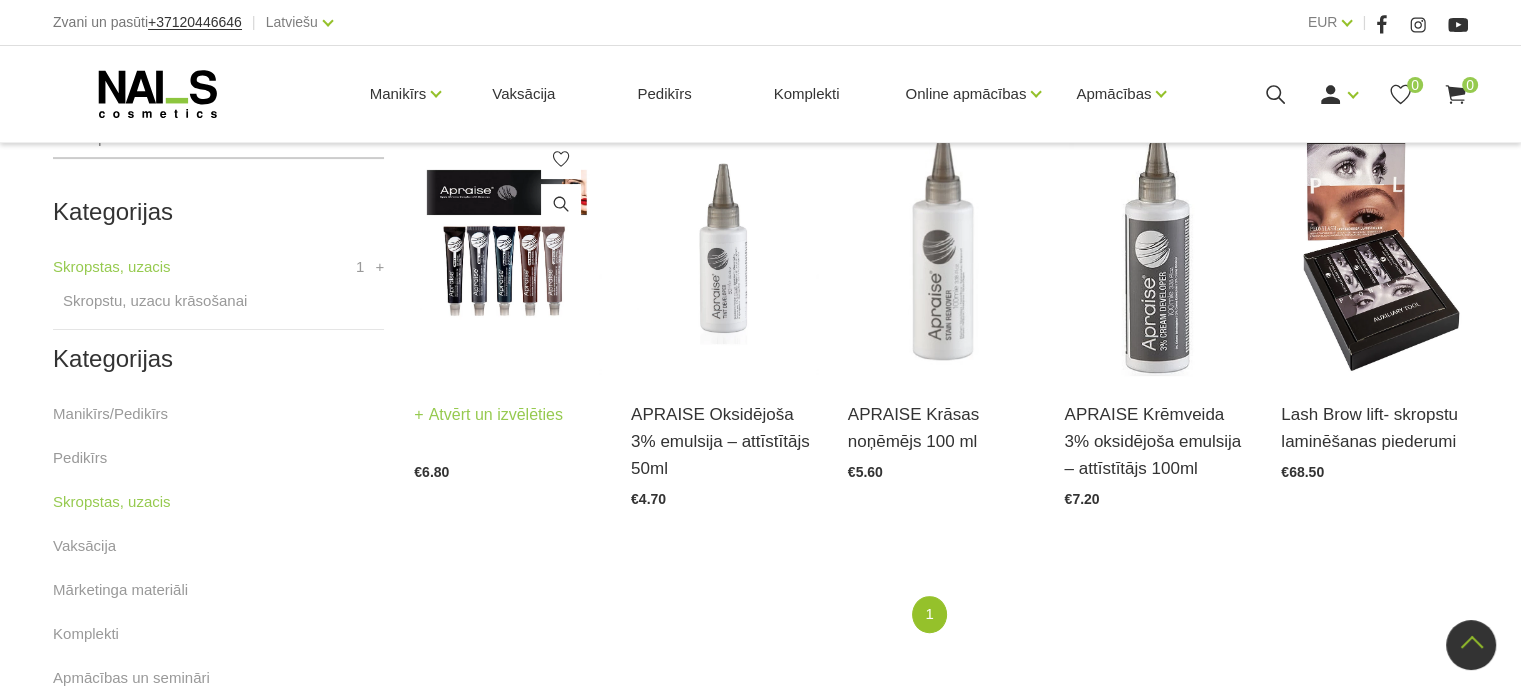 click on "Atvērt un izvēlēties" at bounding box center (488, 415) 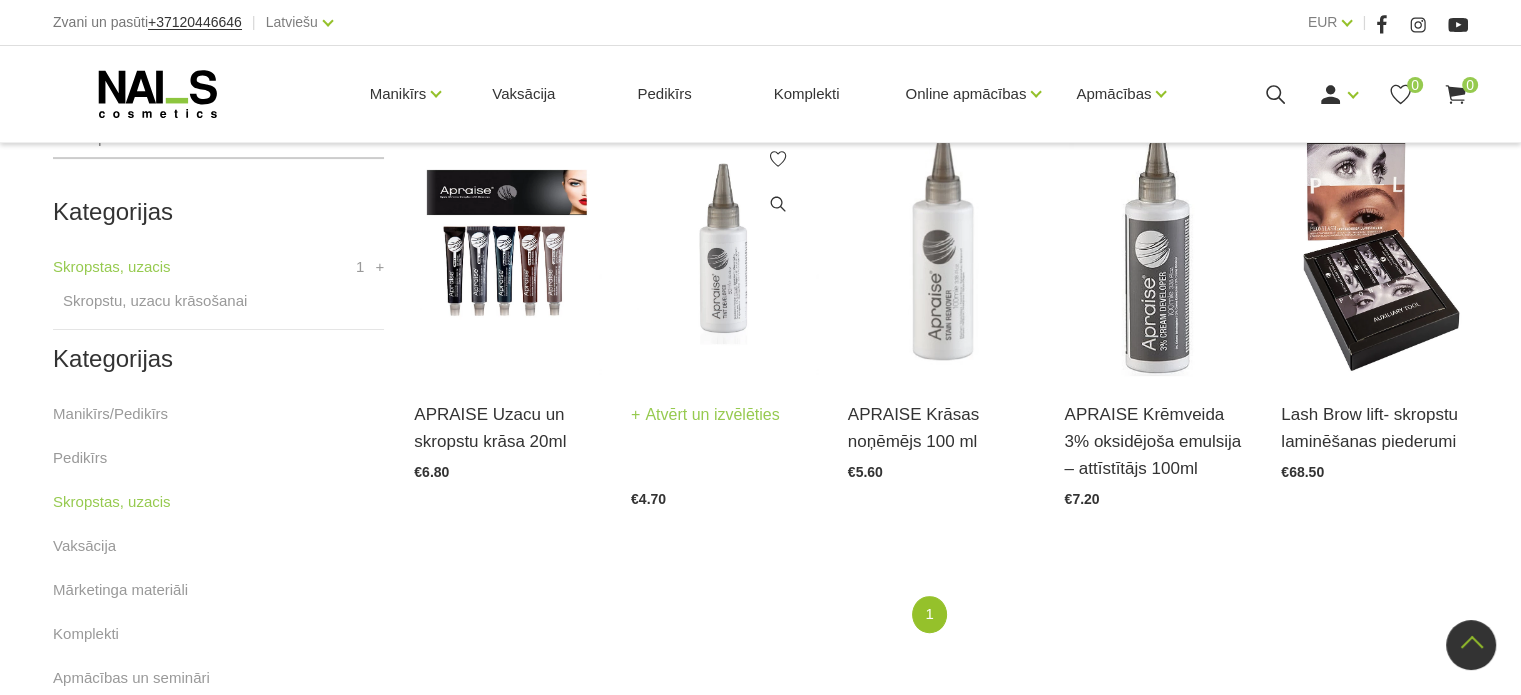 click on "Atvērt un izvēlēties" at bounding box center (705, 415) 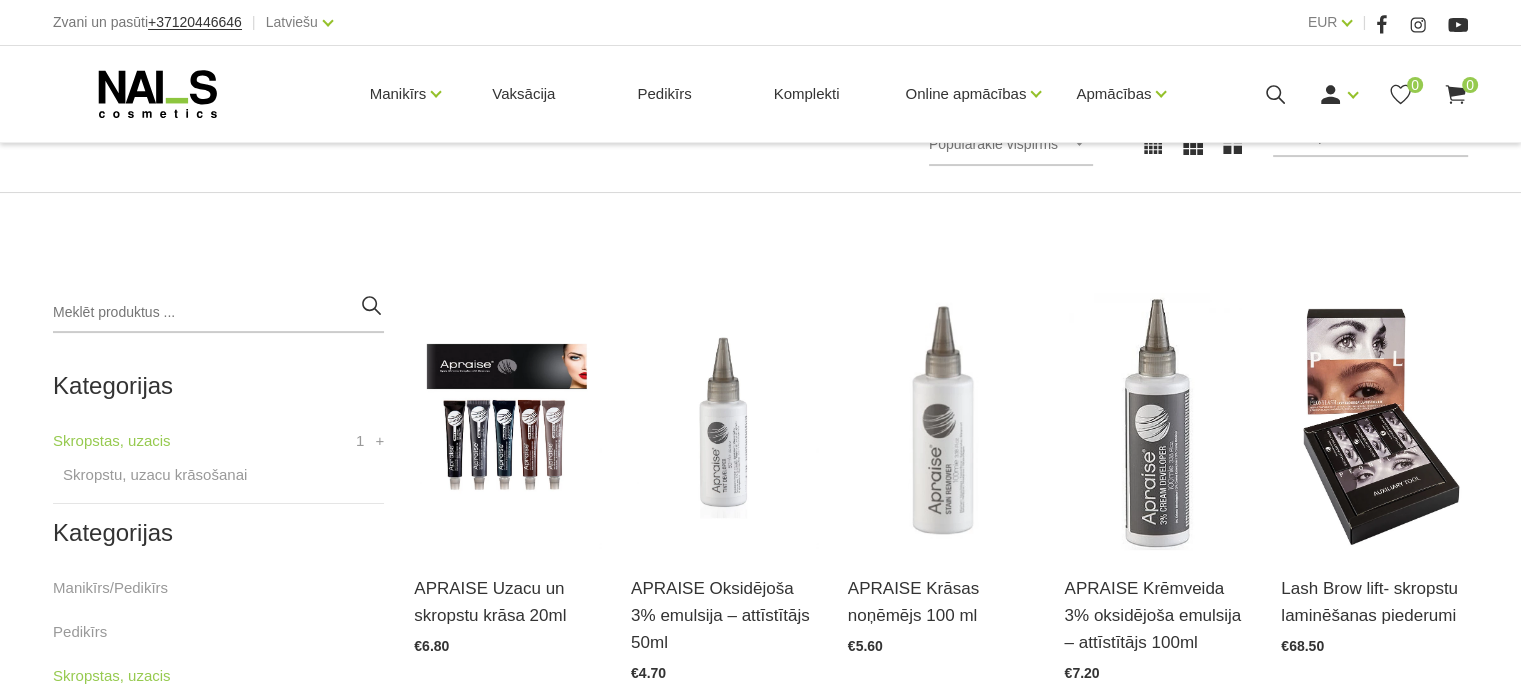 scroll, scrollTop: 400, scrollLeft: 0, axis: vertical 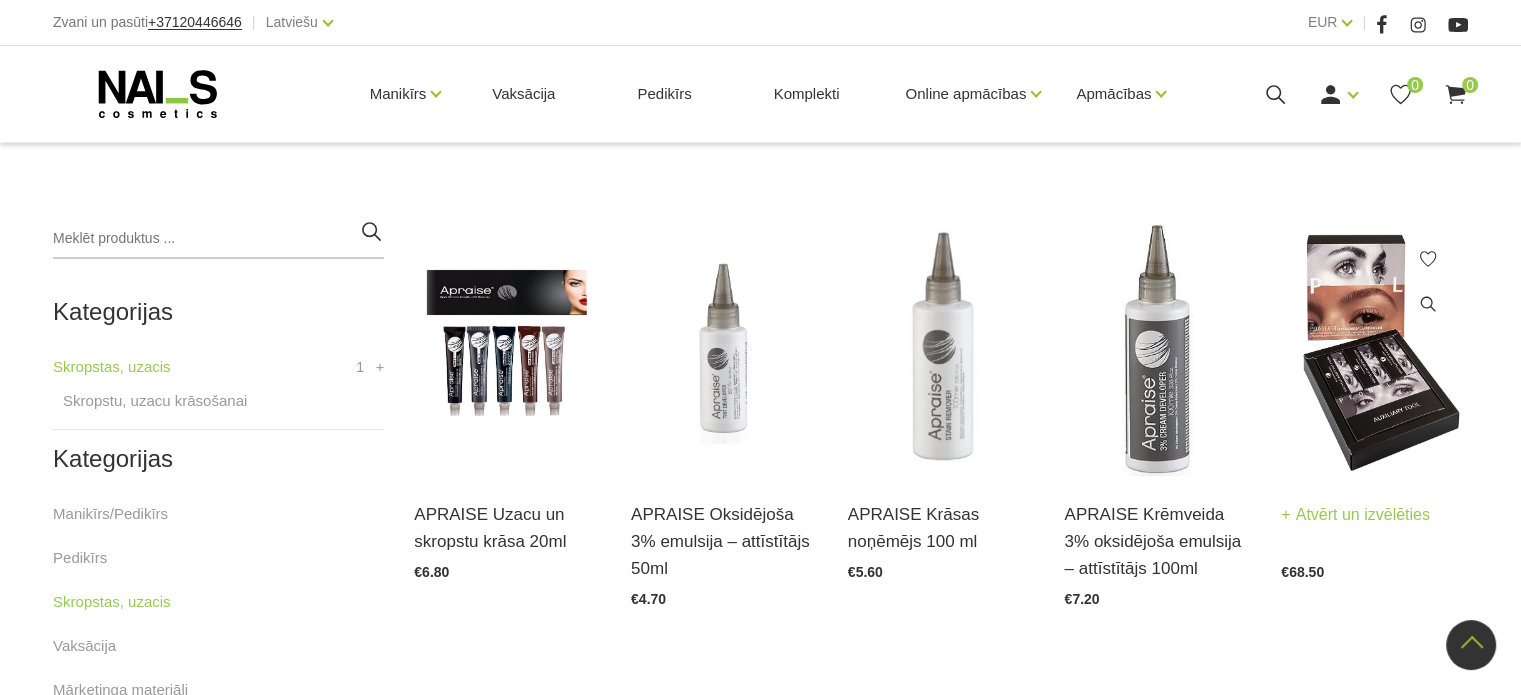 click at bounding box center [1374, 347] 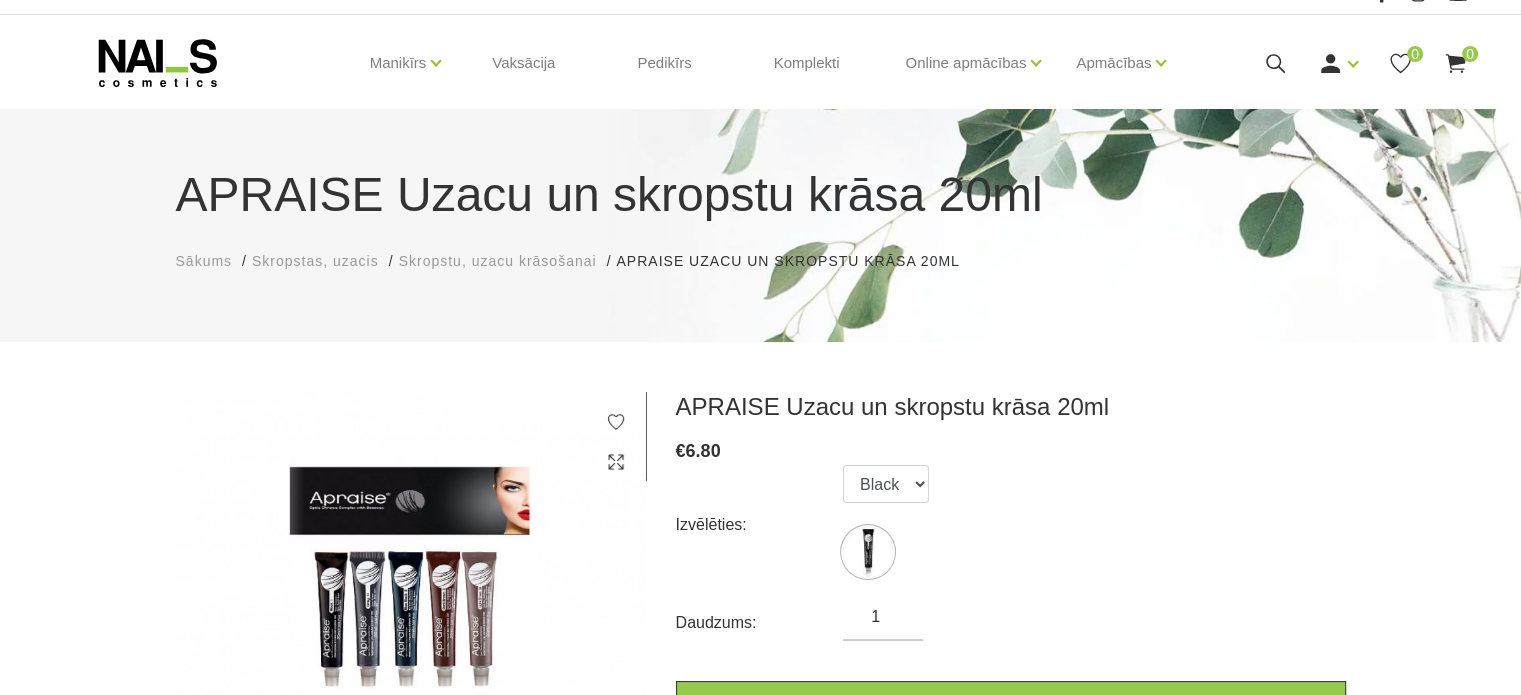 scroll, scrollTop: 100, scrollLeft: 0, axis: vertical 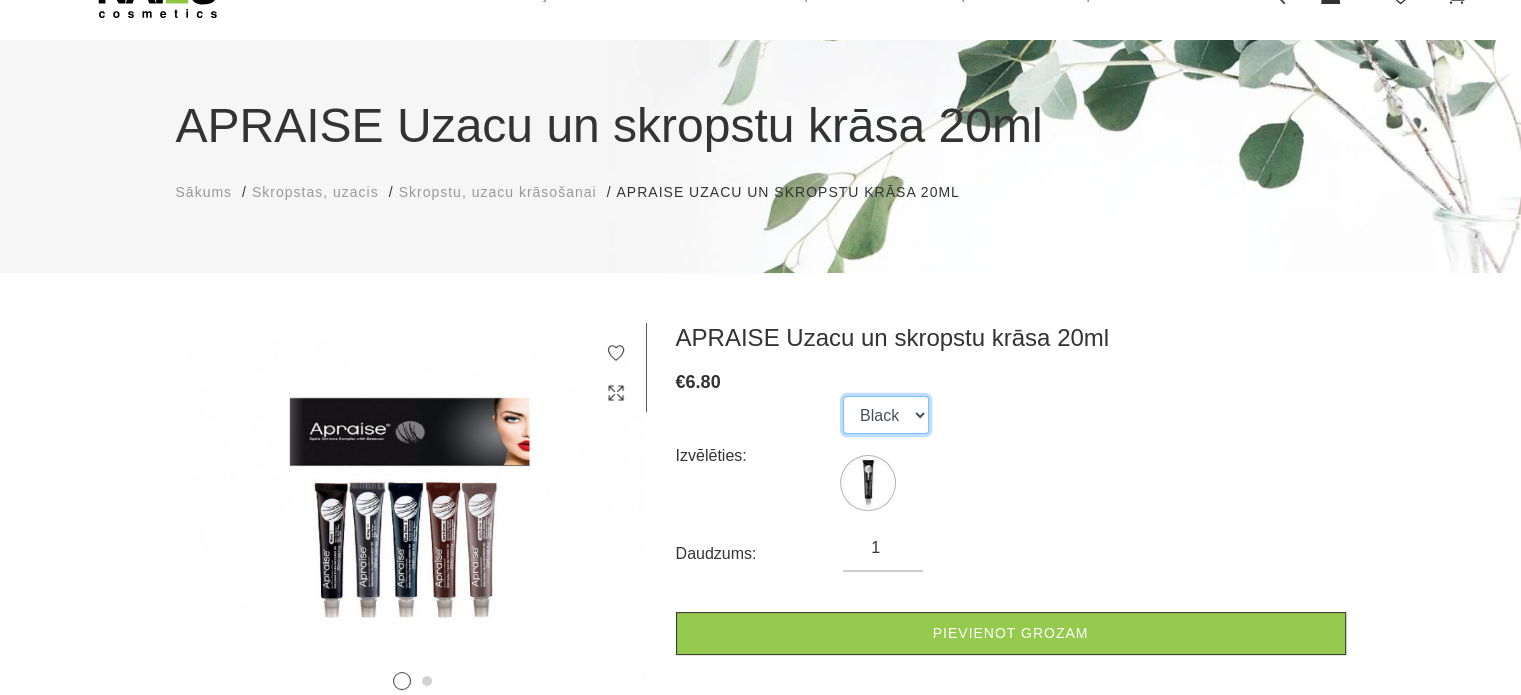 click on "Black" at bounding box center [886, 415] 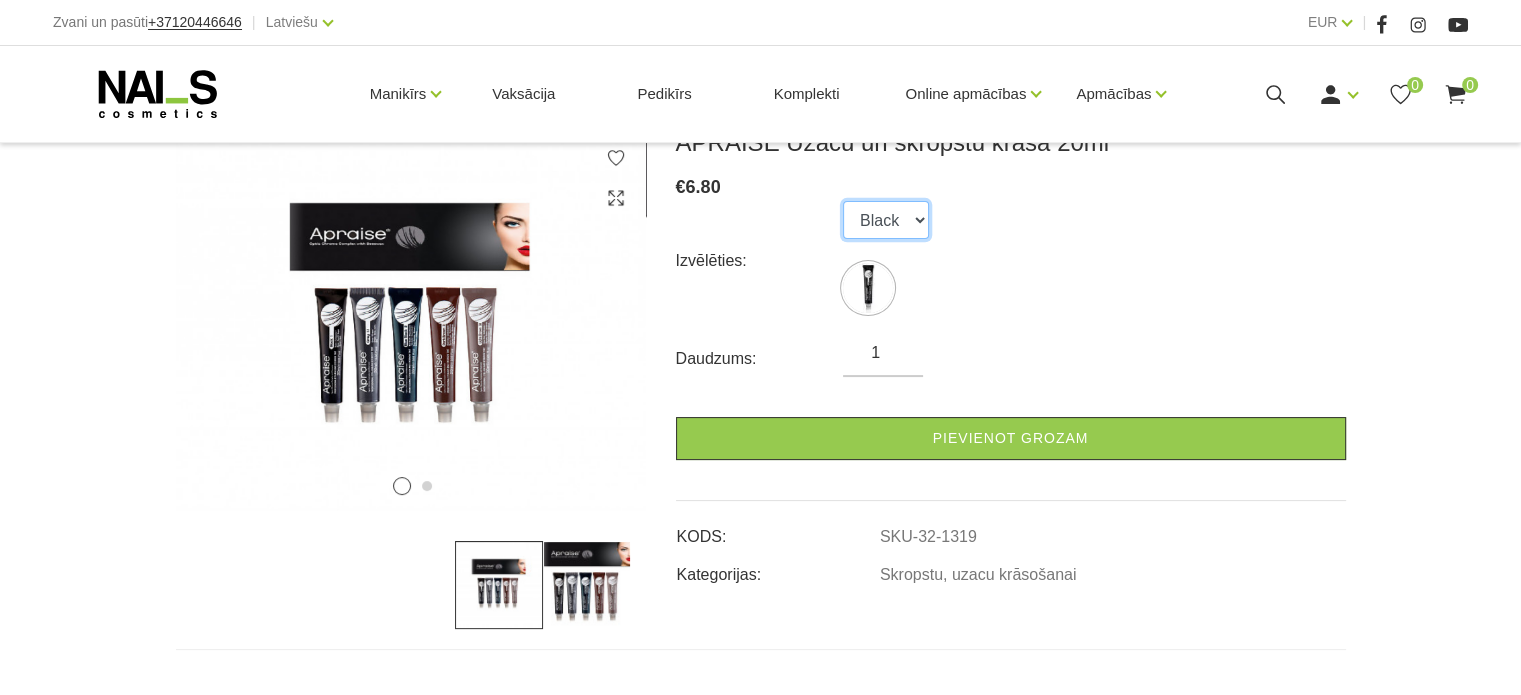 scroll, scrollTop: 300, scrollLeft: 0, axis: vertical 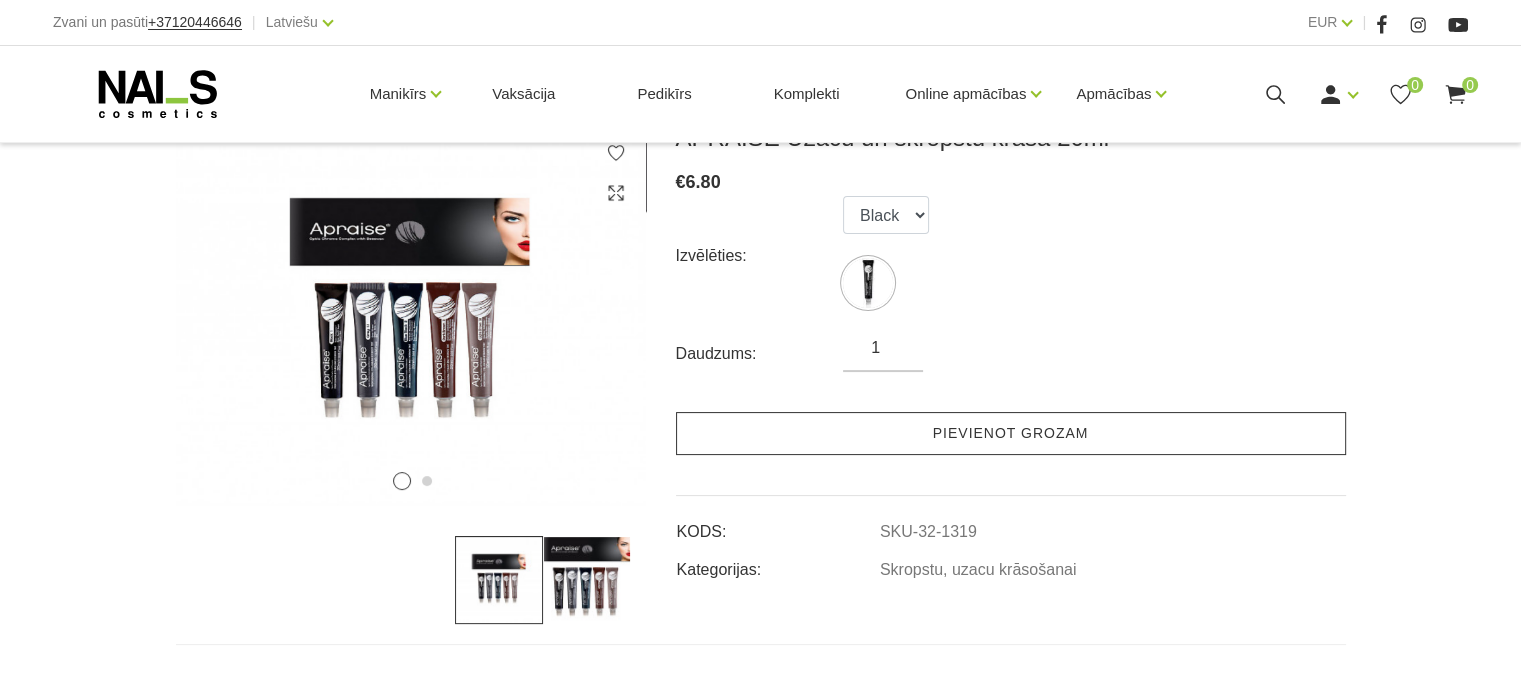 click on "Pievienot grozam" at bounding box center [1011, 433] 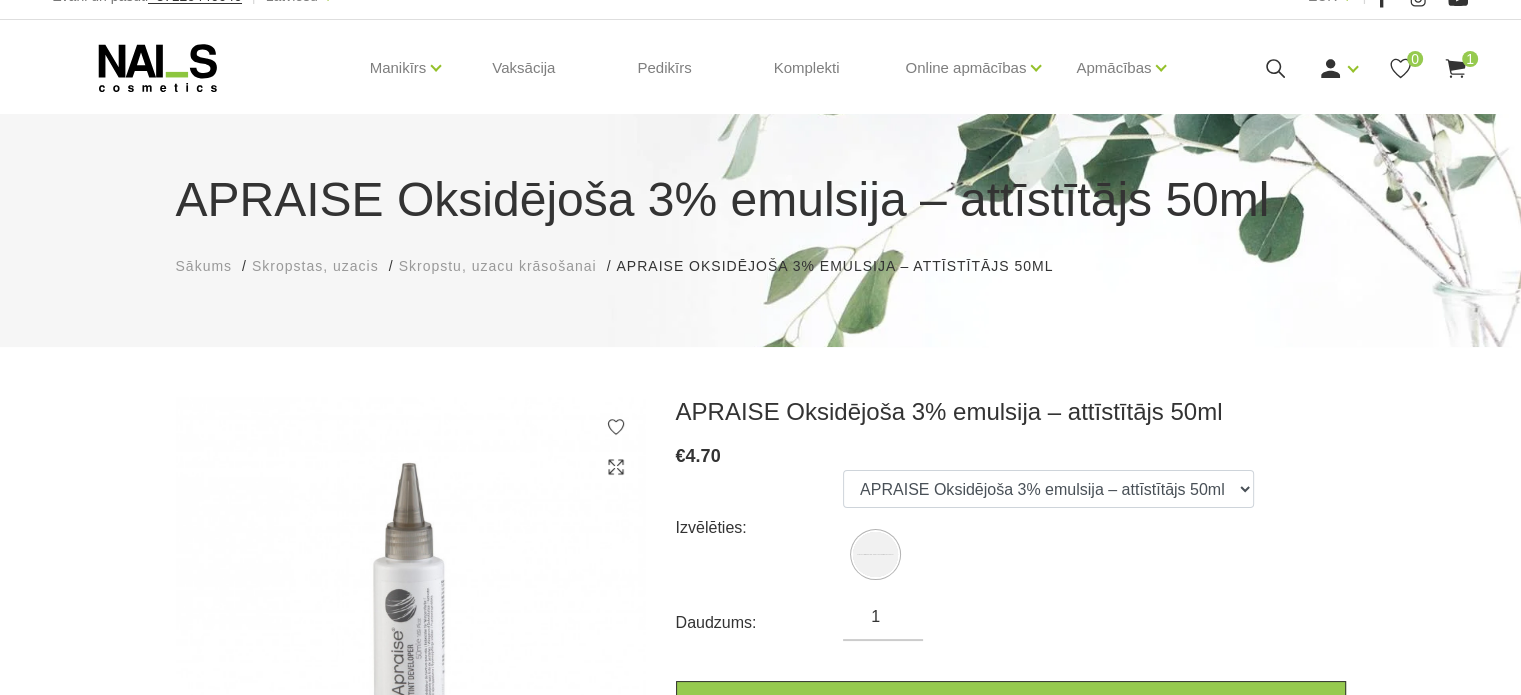 scroll, scrollTop: 100, scrollLeft: 0, axis: vertical 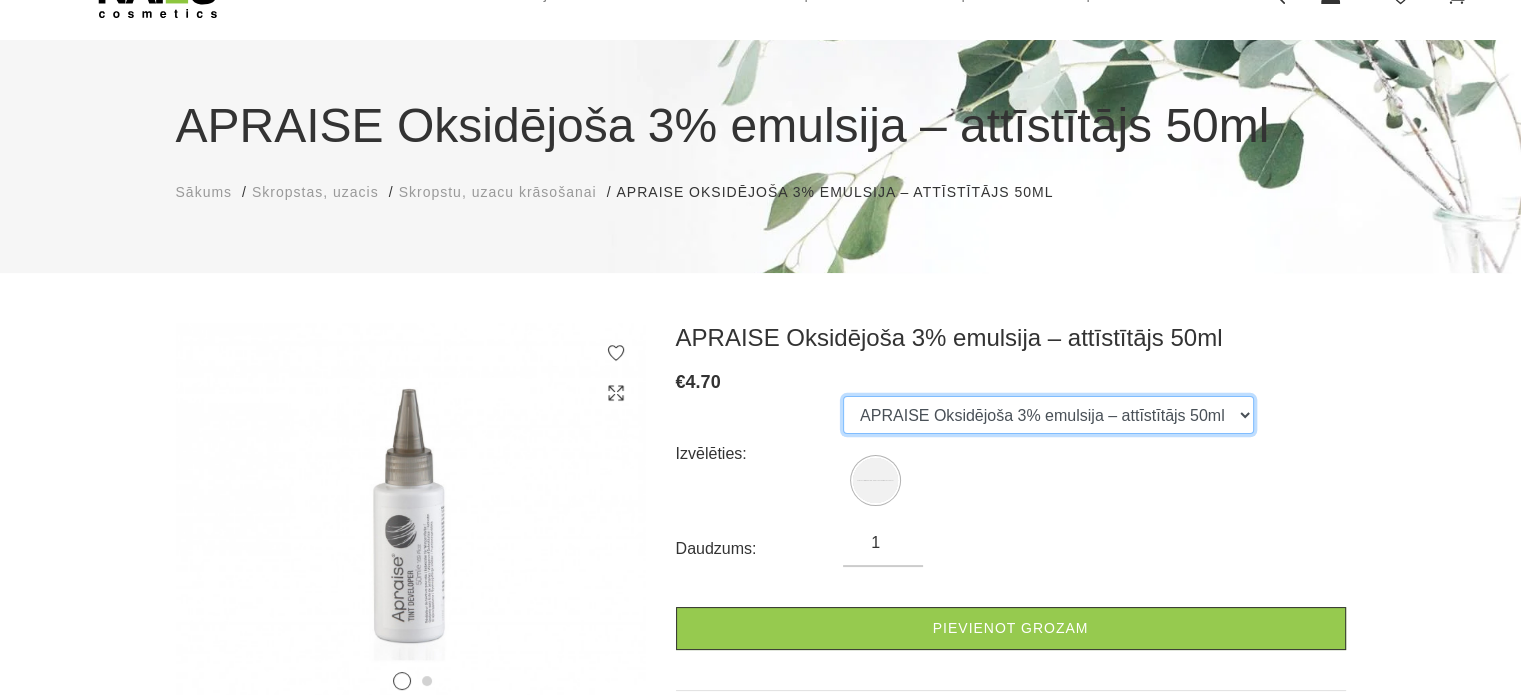 click on "APRAISE Oksidējoša 3% emulsija – attīstītājs  50ml" at bounding box center [1048, 415] 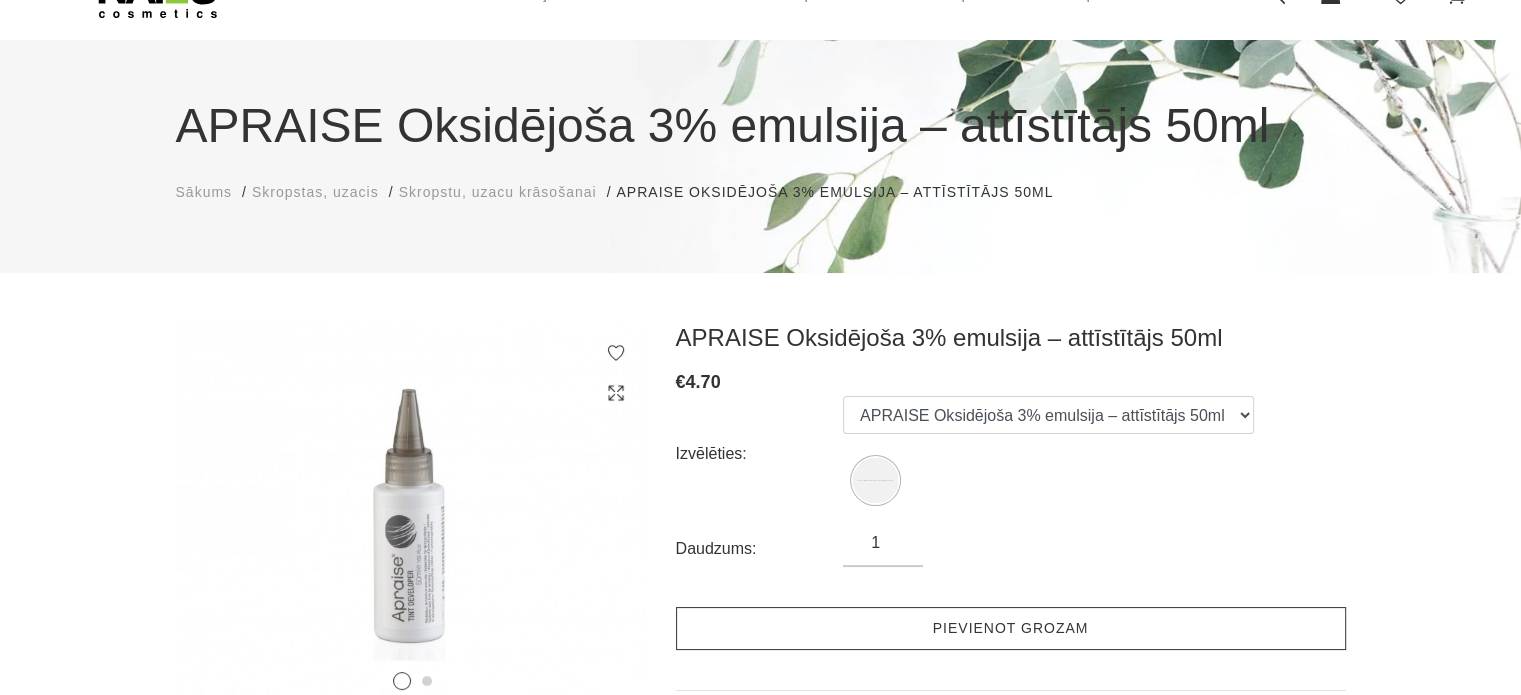 click on "Pievienot grozam" at bounding box center [1011, 628] 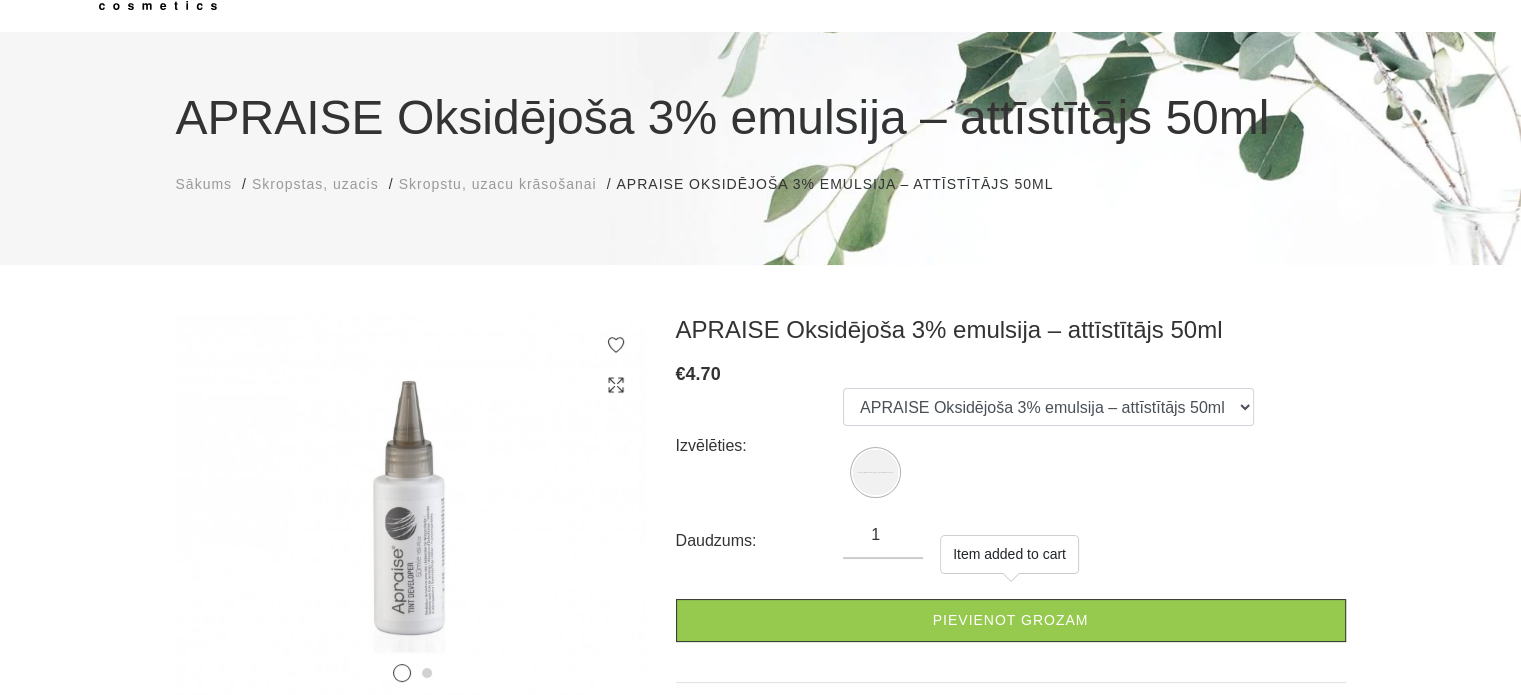 scroll, scrollTop: 100, scrollLeft: 0, axis: vertical 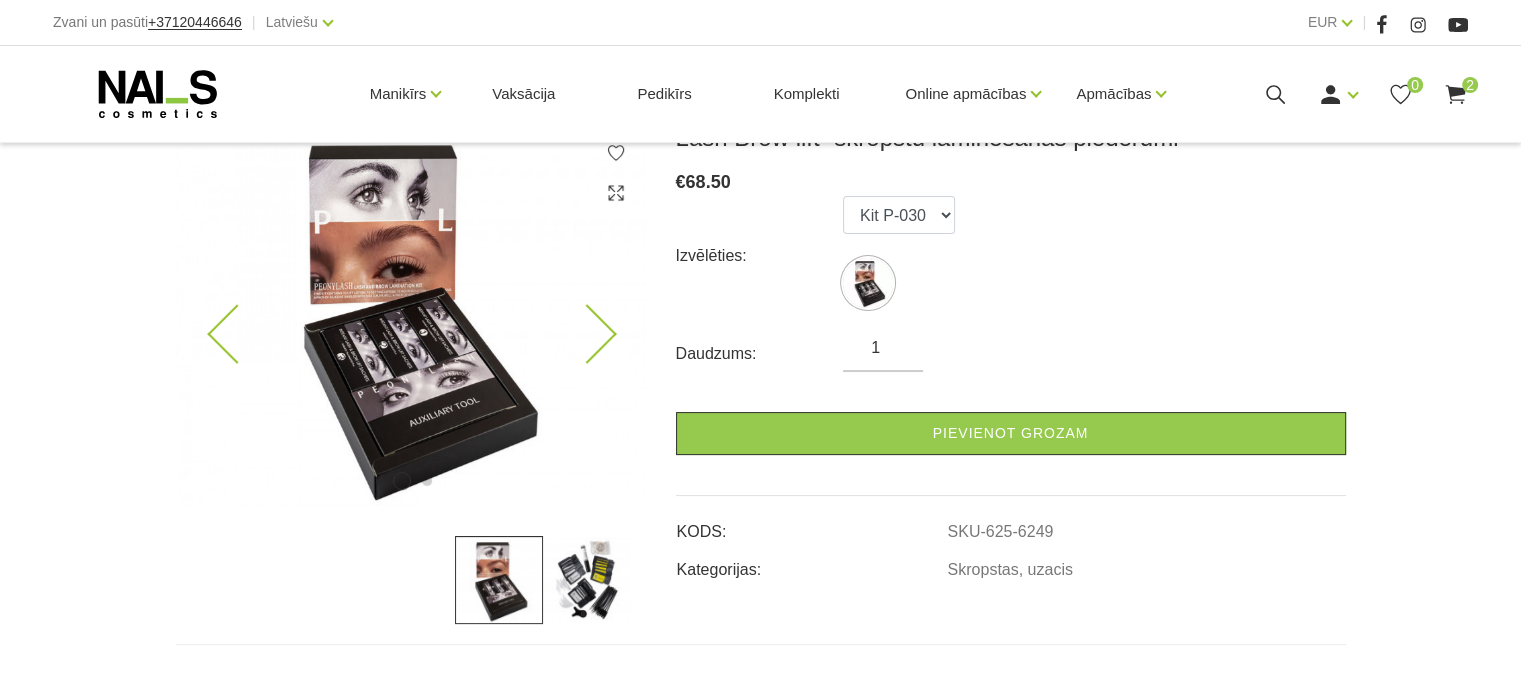 click at bounding box center [586, 334] 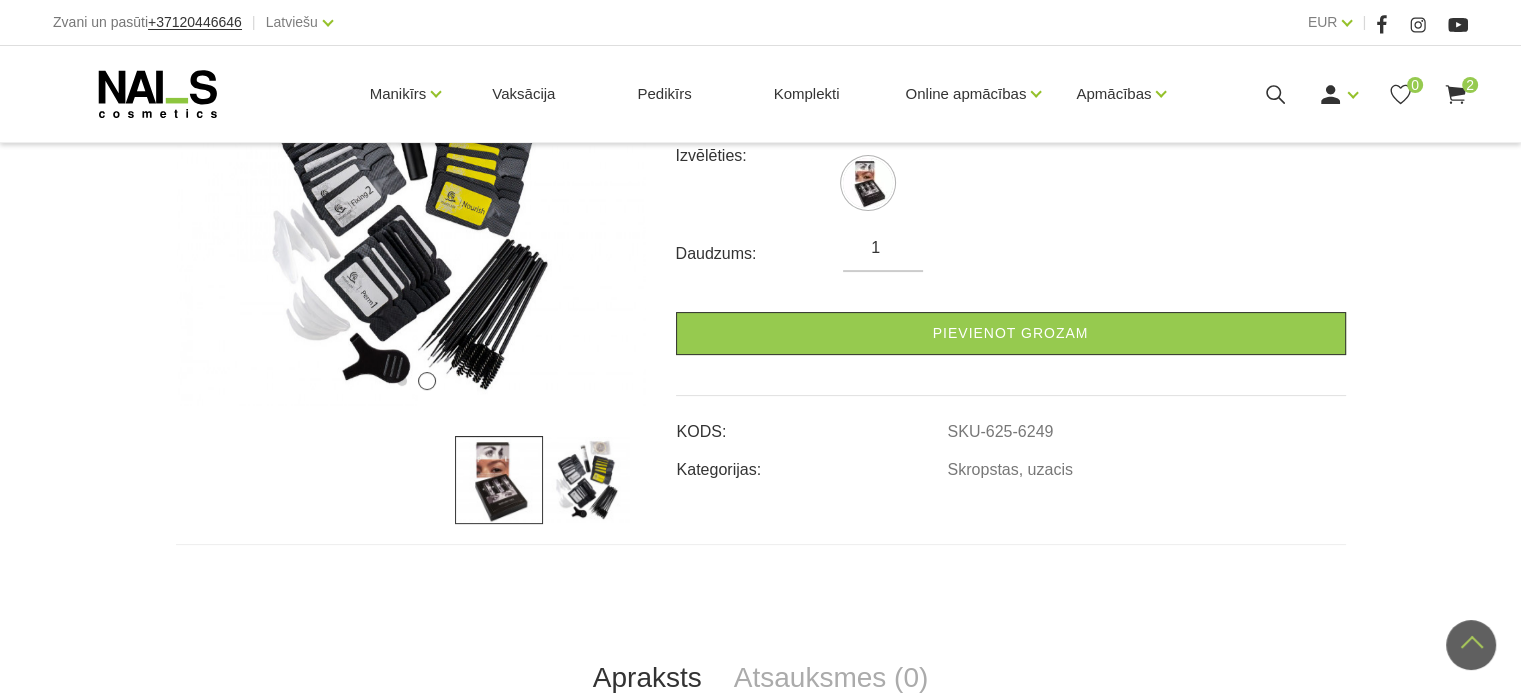 scroll, scrollTop: 0, scrollLeft: 0, axis: both 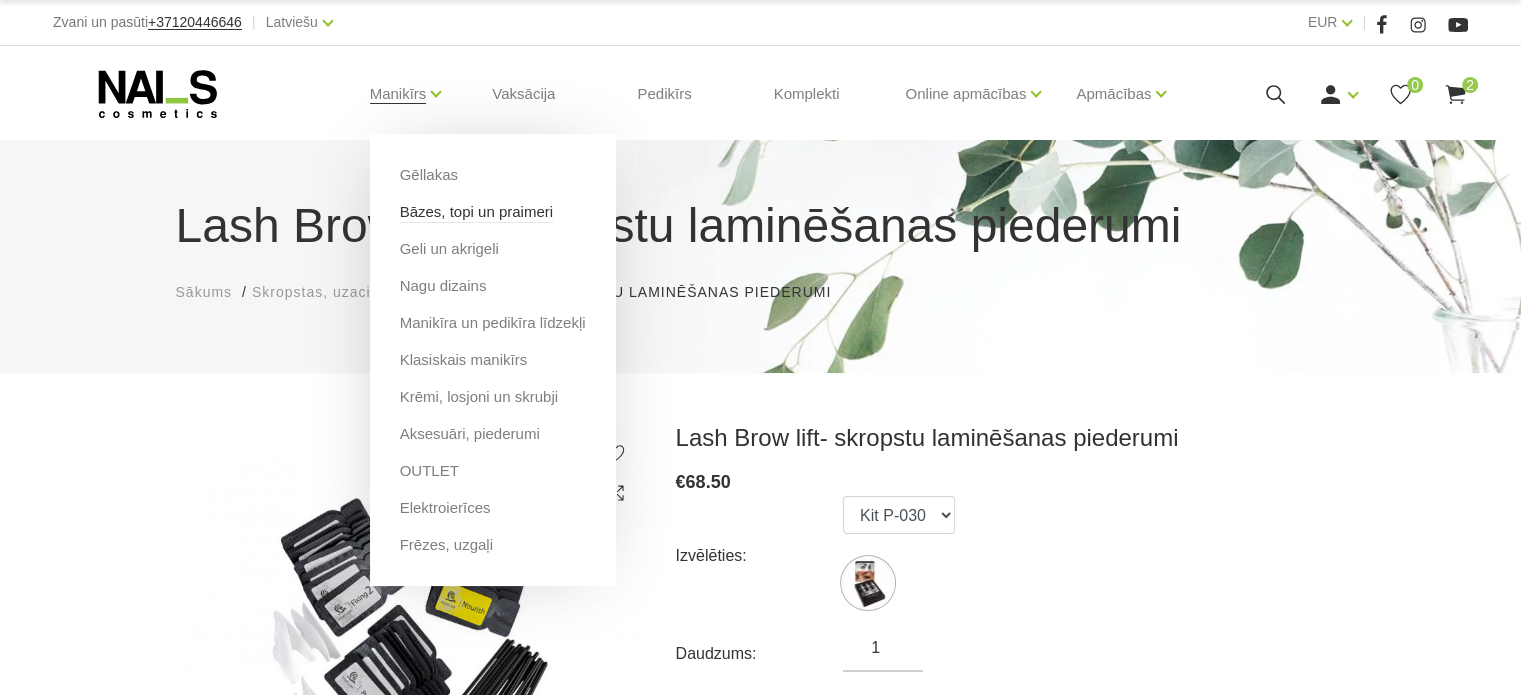 click on "Bāzes, topi un praimeri" at bounding box center (476, 212) 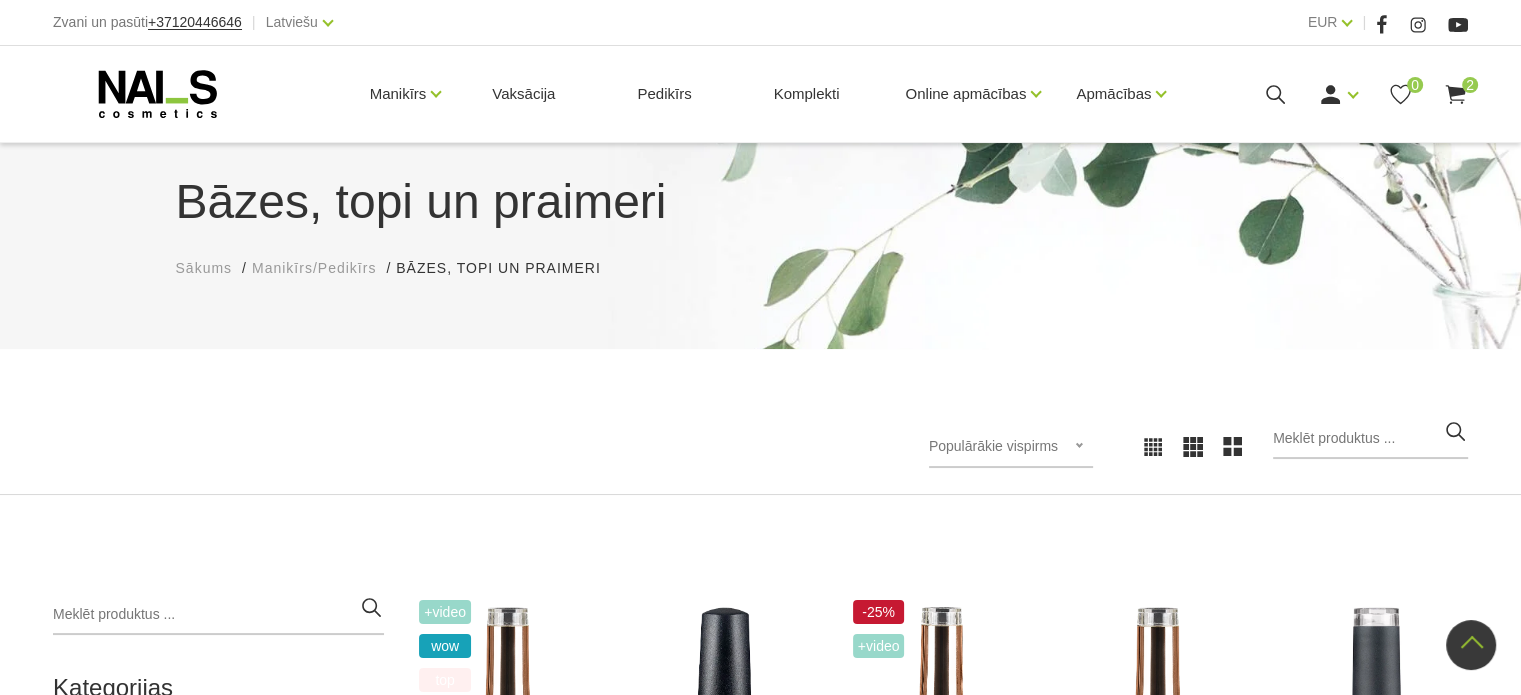 scroll, scrollTop: 0, scrollLeft: 0, axis: both 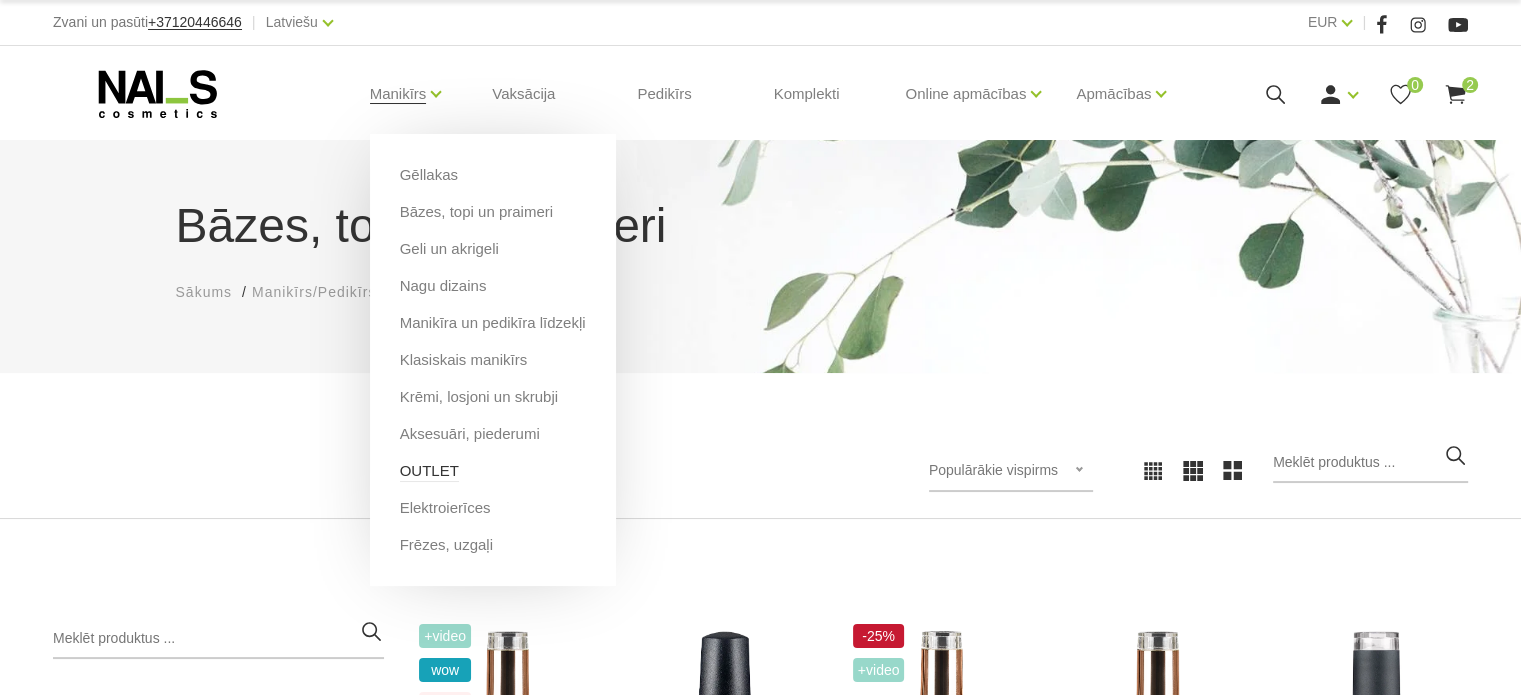 click on "OUTLET" at bounding box center [429, 471] 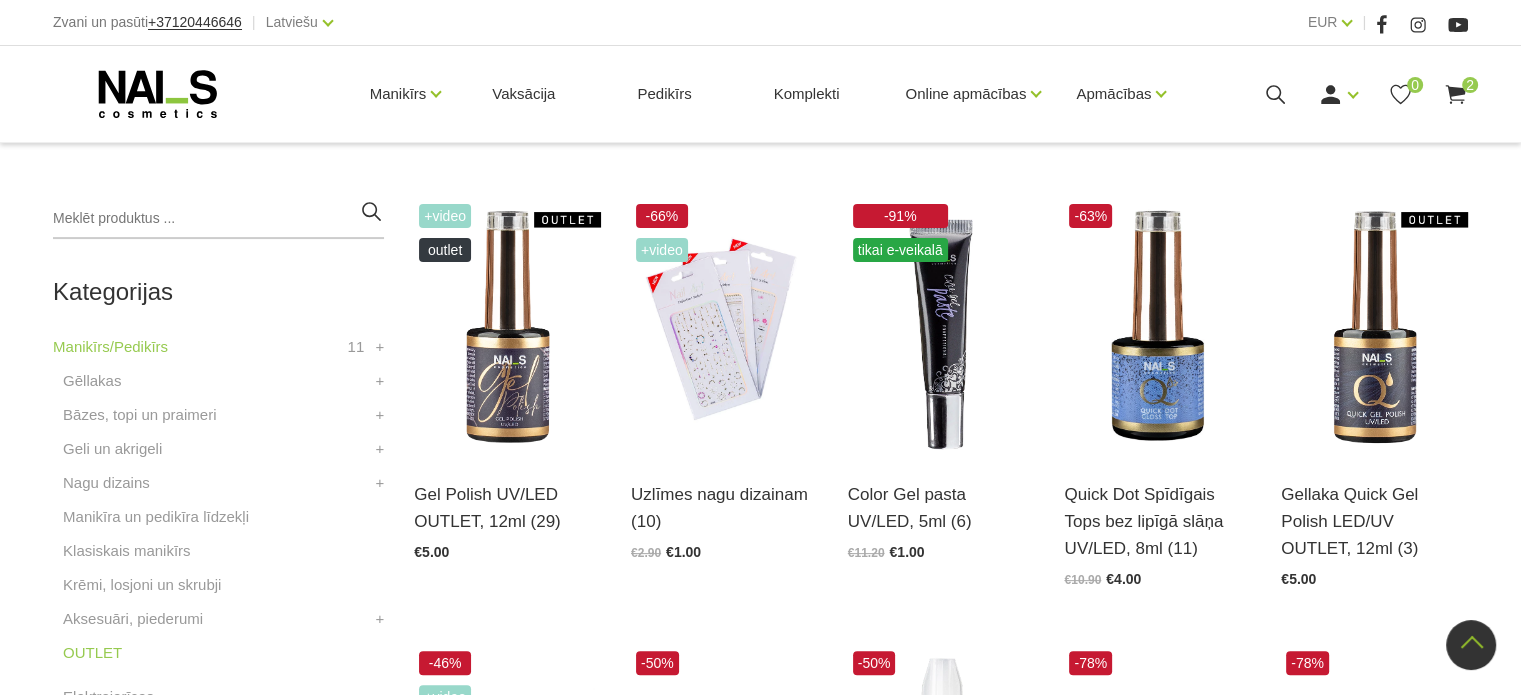 scroll, scrollTop: 400, scrollLeft: 0, axis: vertical 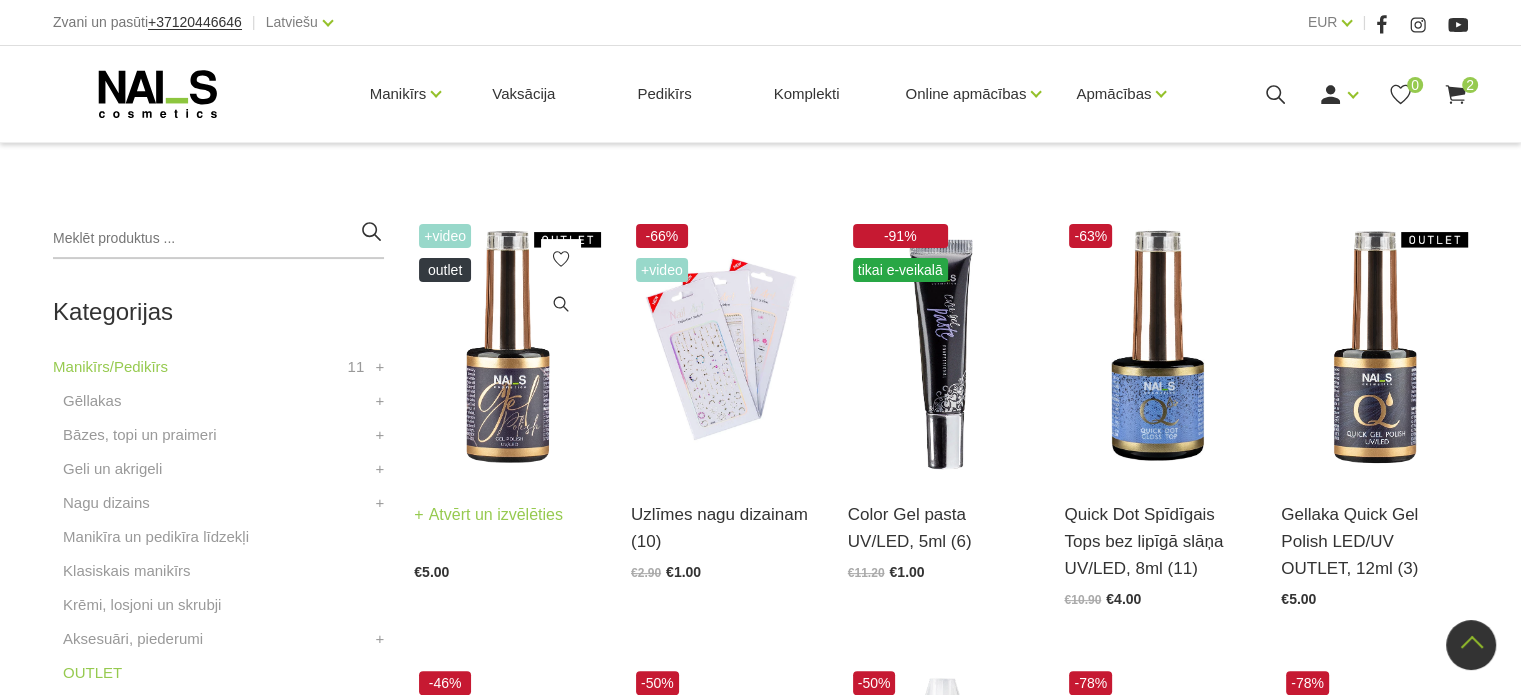 click on "Atvērt un izvēlēties" at bounding box center (488, 515) 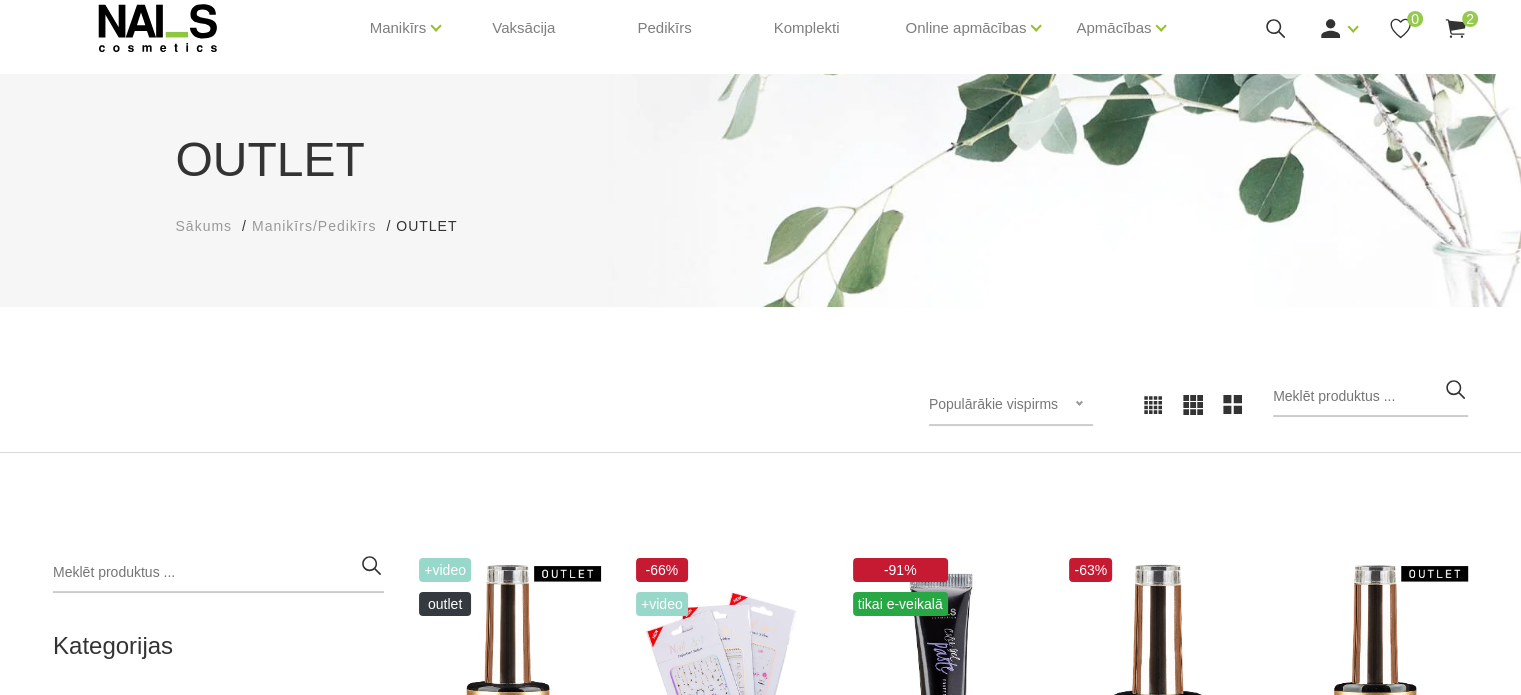 scroll, scrollTop: 0, scrollLeft: 0, axis: both 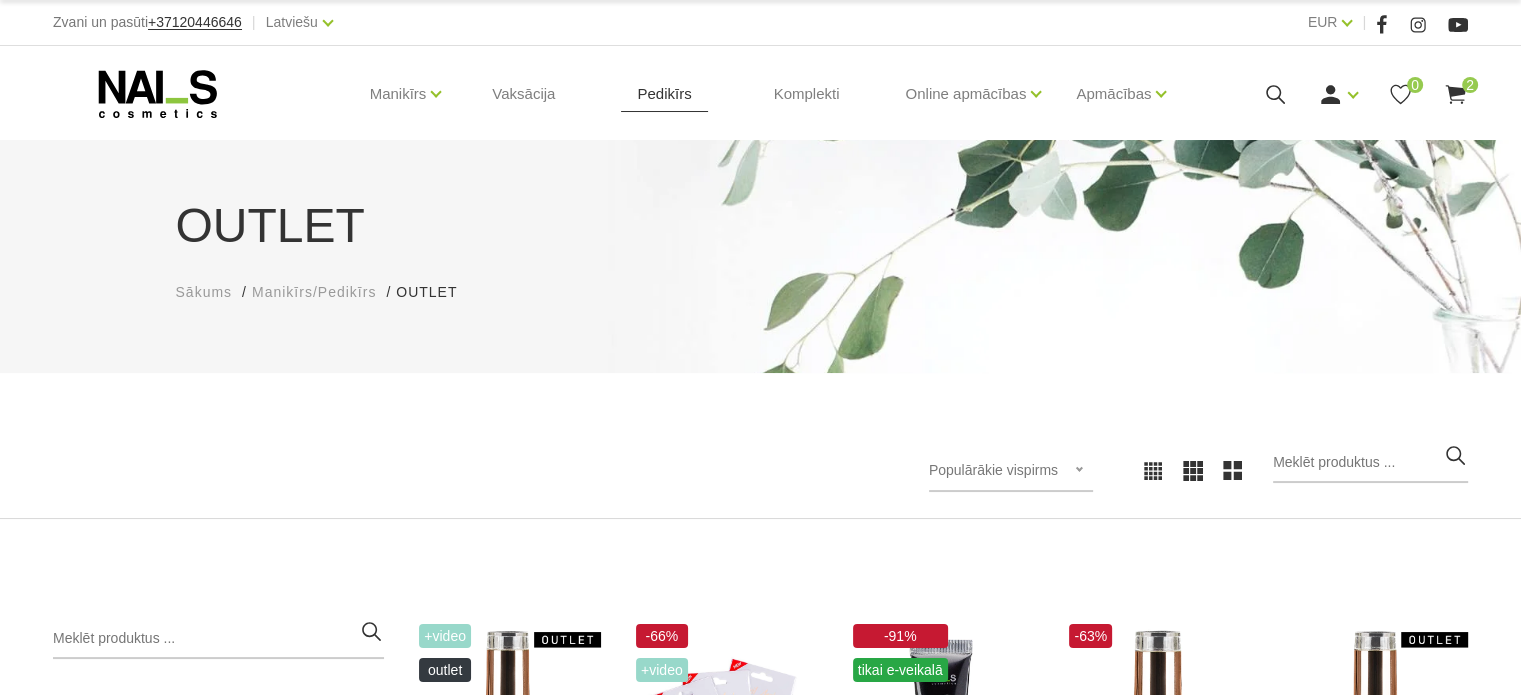 click on "Pedikīrs" at bounding box center (664, 94) 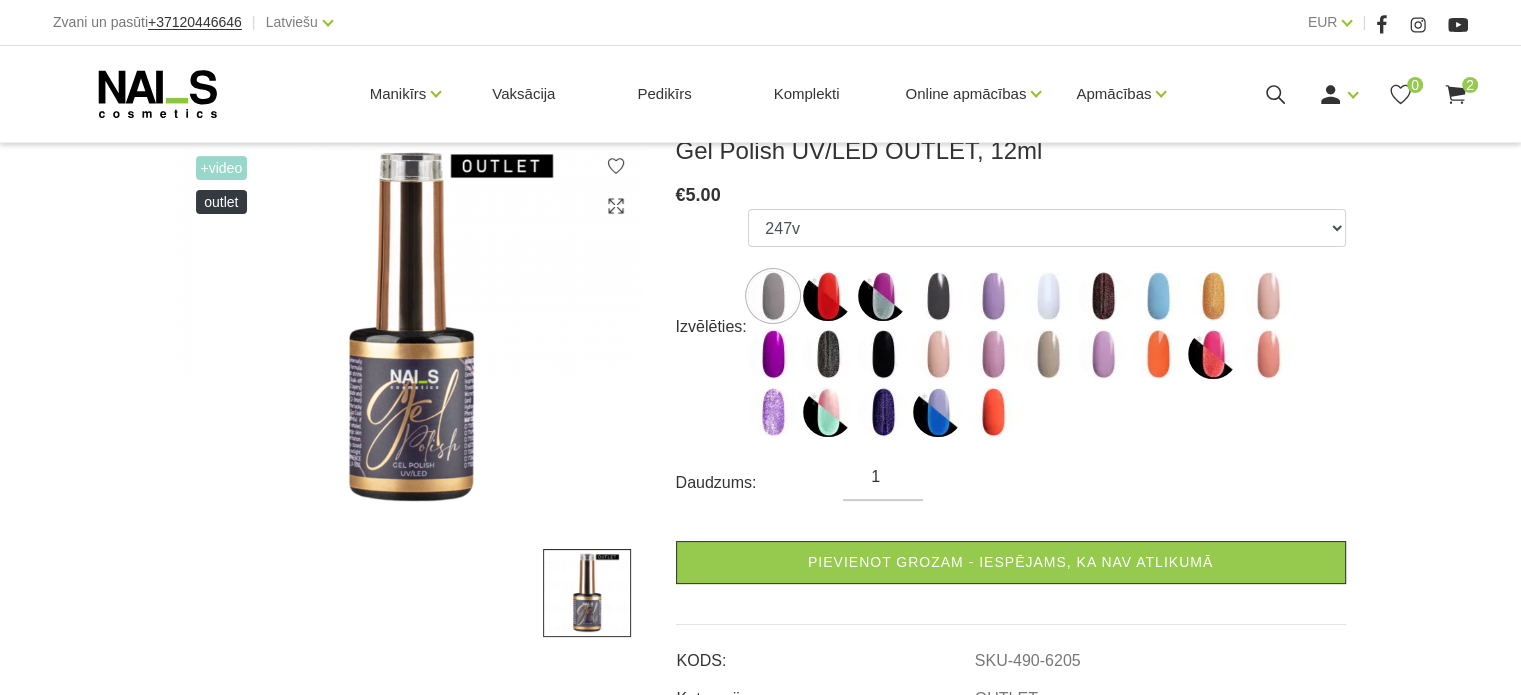 scroll, scrollTop: 300, scrollLeft: 0, axis: vertical 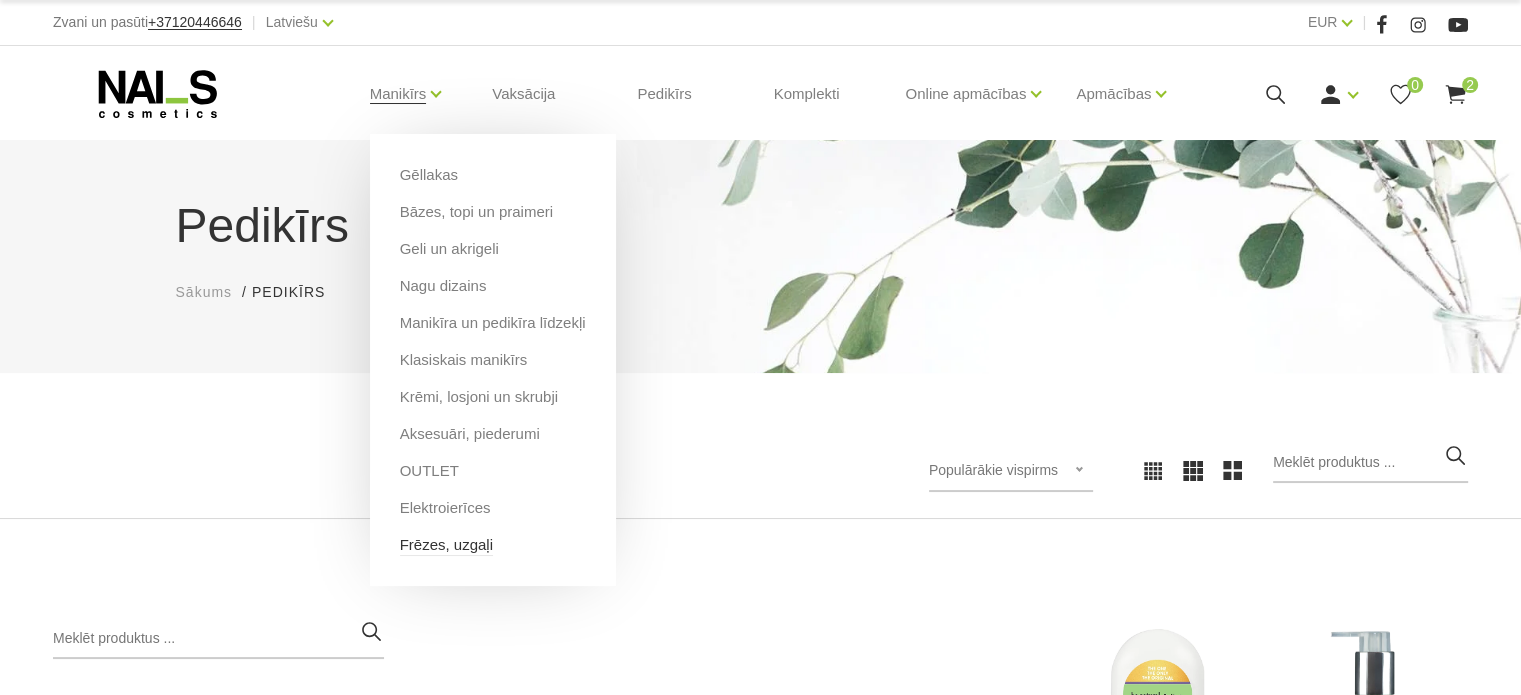 click on "Frēzes, uzgaļi" at bounding box center [446, 545] 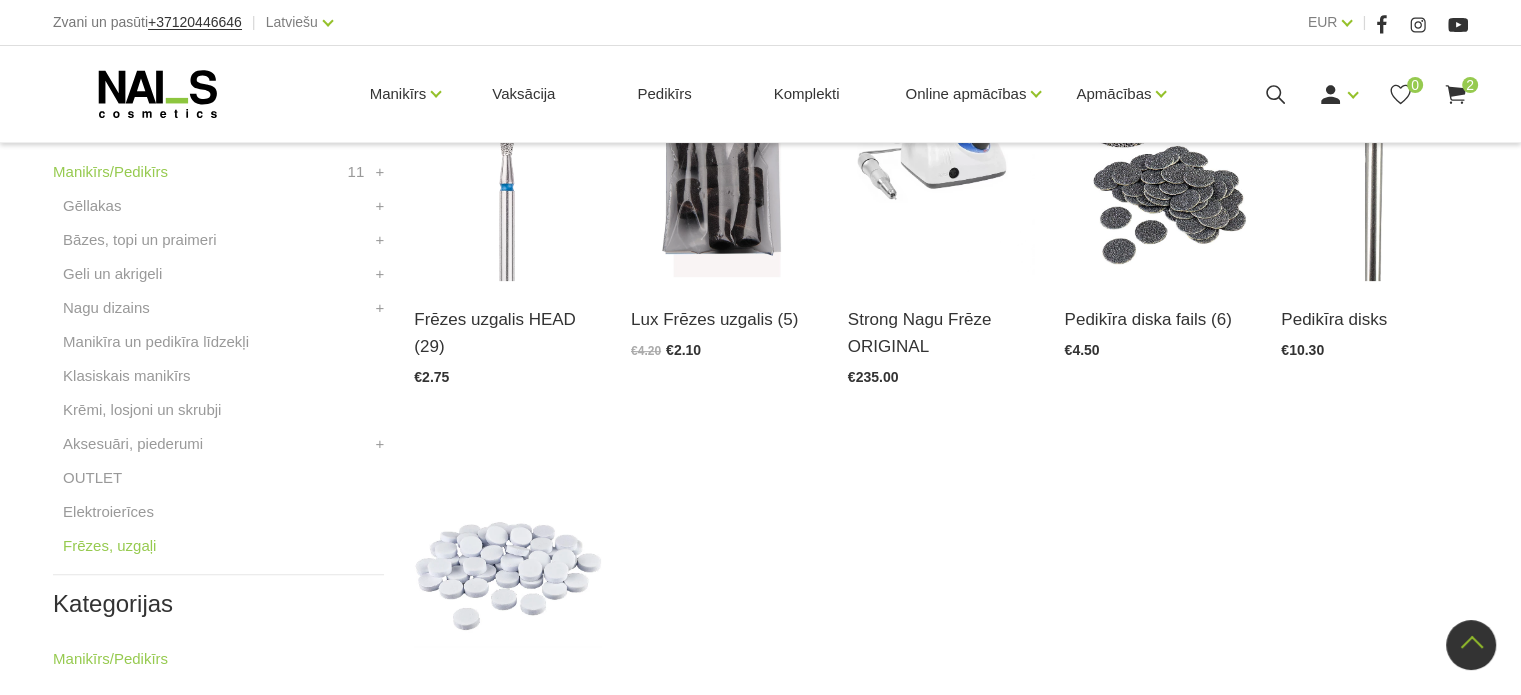 scroll, scrollTop: 500, scrollLeft: 0, axis: vertical 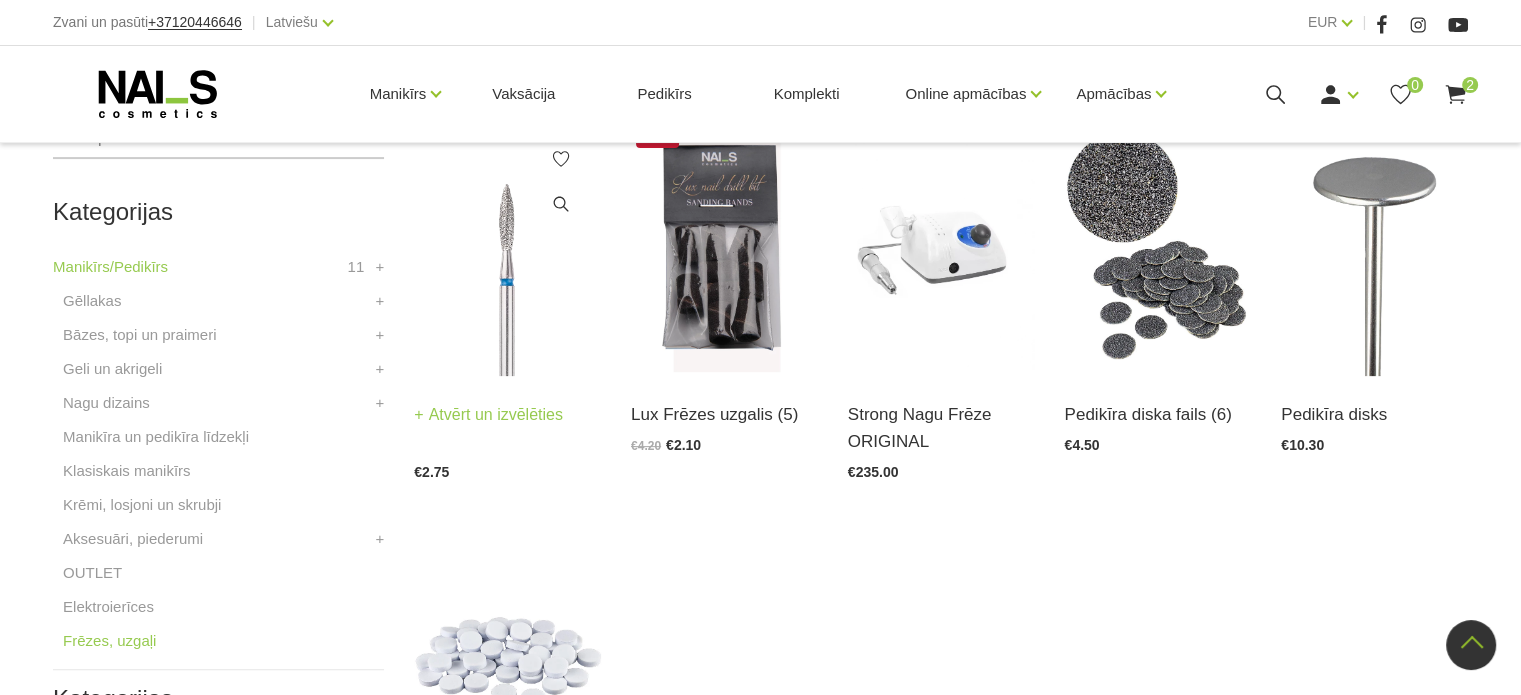 click on "Atvērt un izvēlēties" at bounding box center (488, 415) 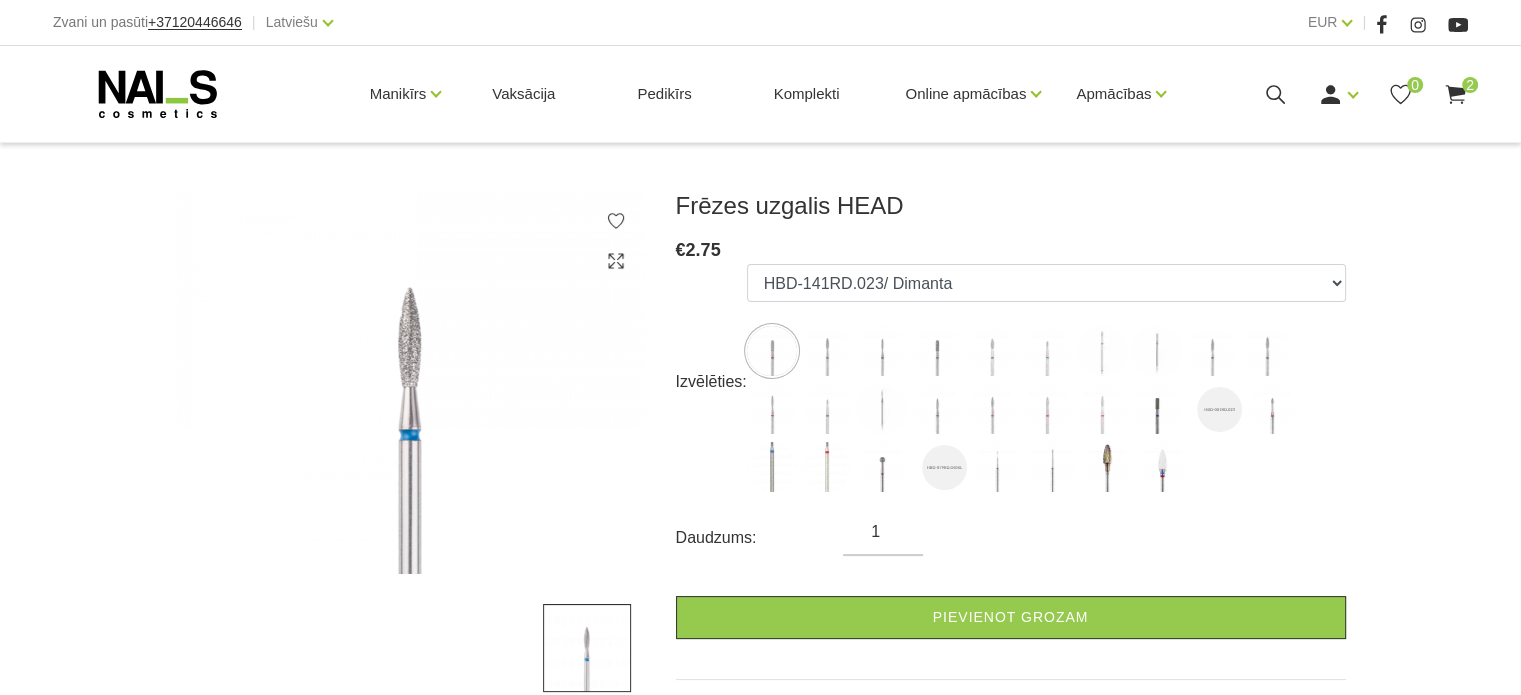 scroll, scrollTop: 300, scrollLeft: 0, axis: vertical 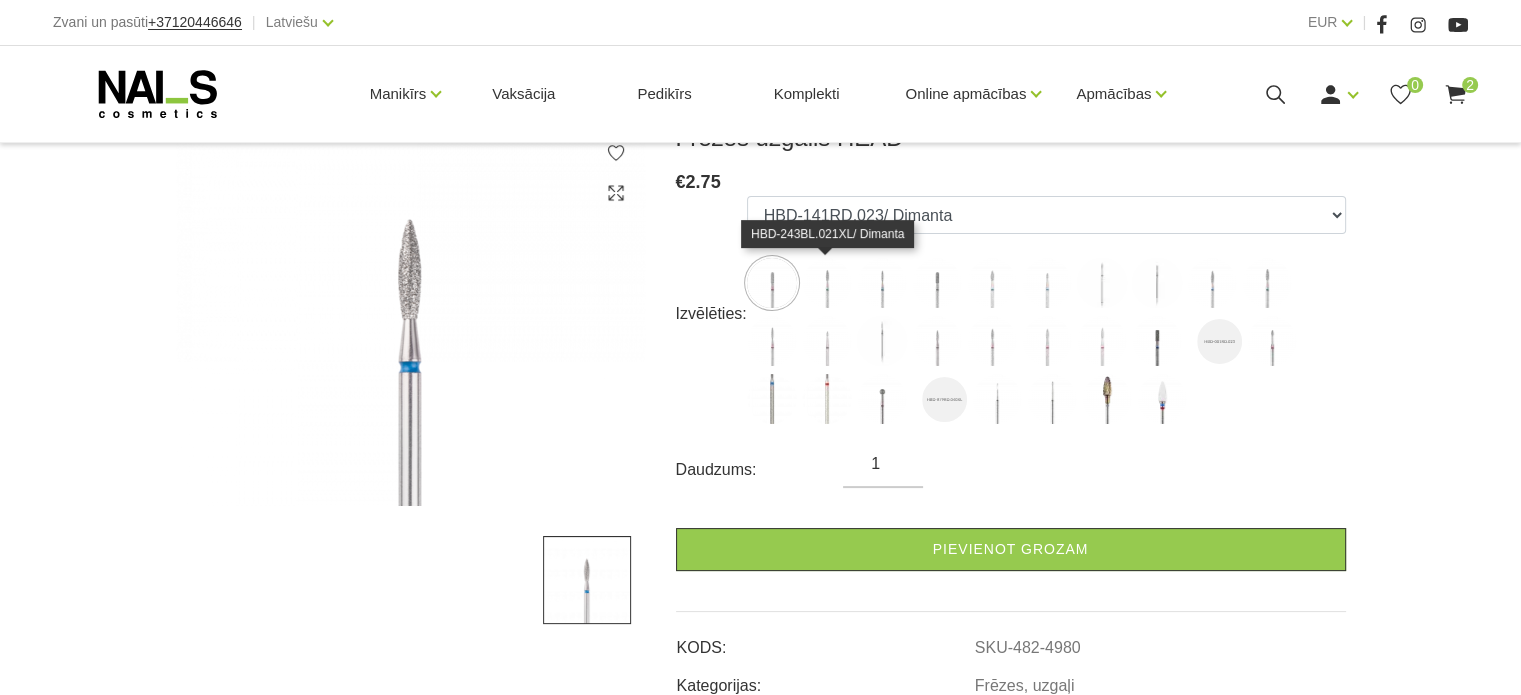 click at bounding box center (827, 283) 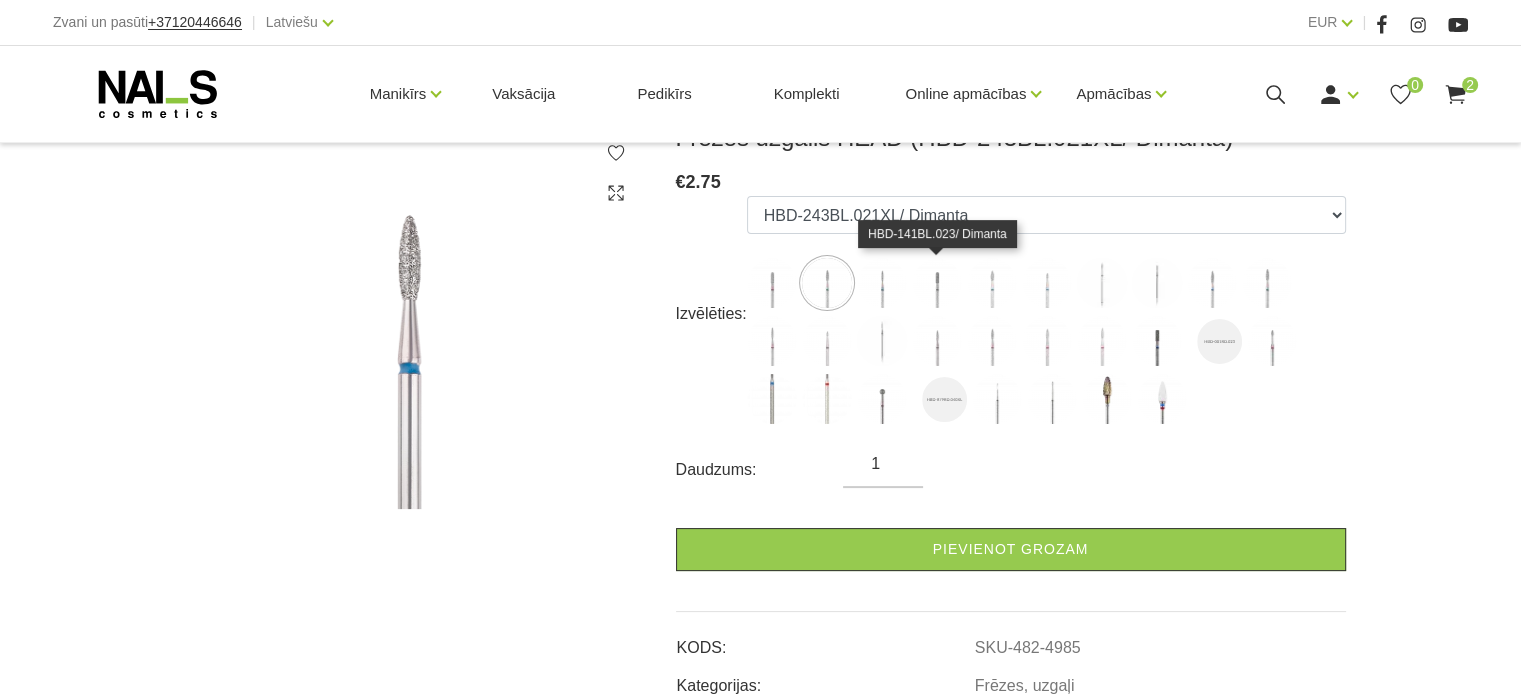 click at bounding box center [937, 283] 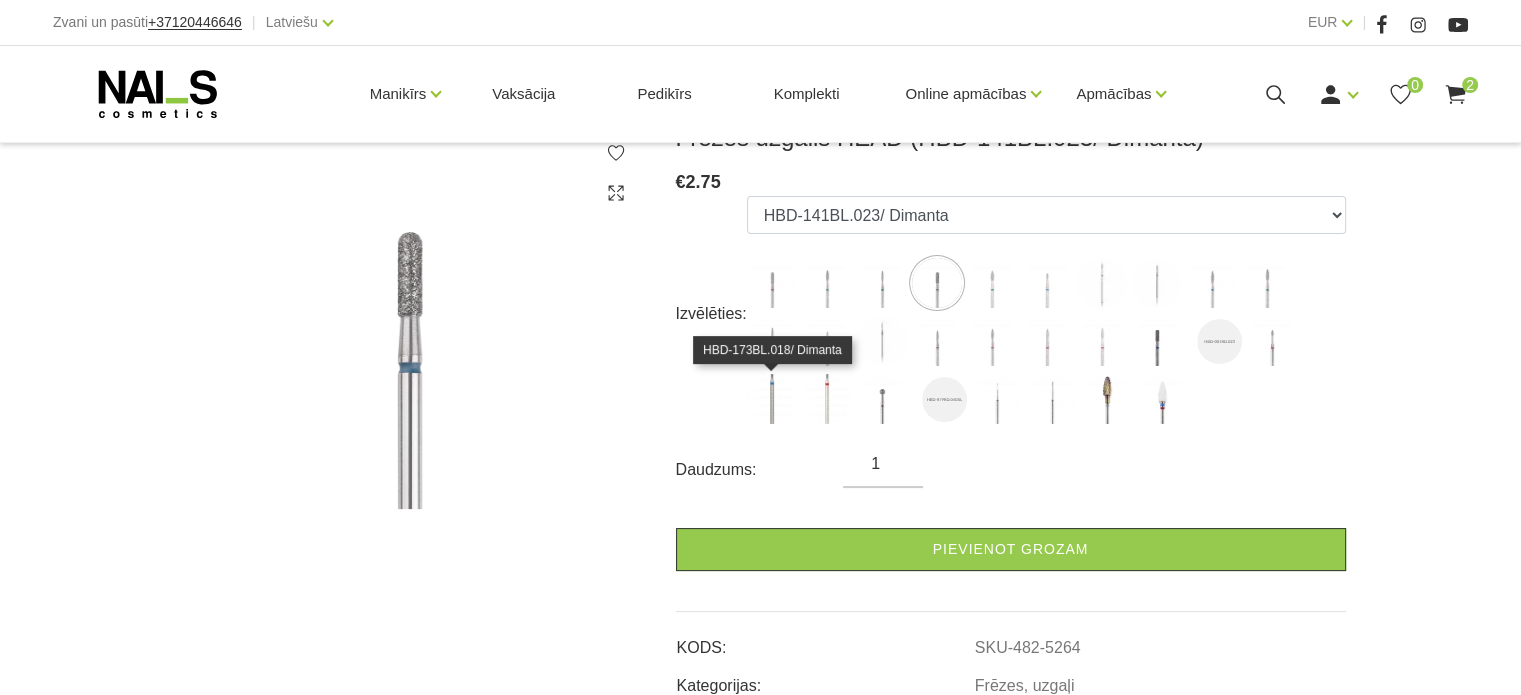 click at bounding box center [772, 399] 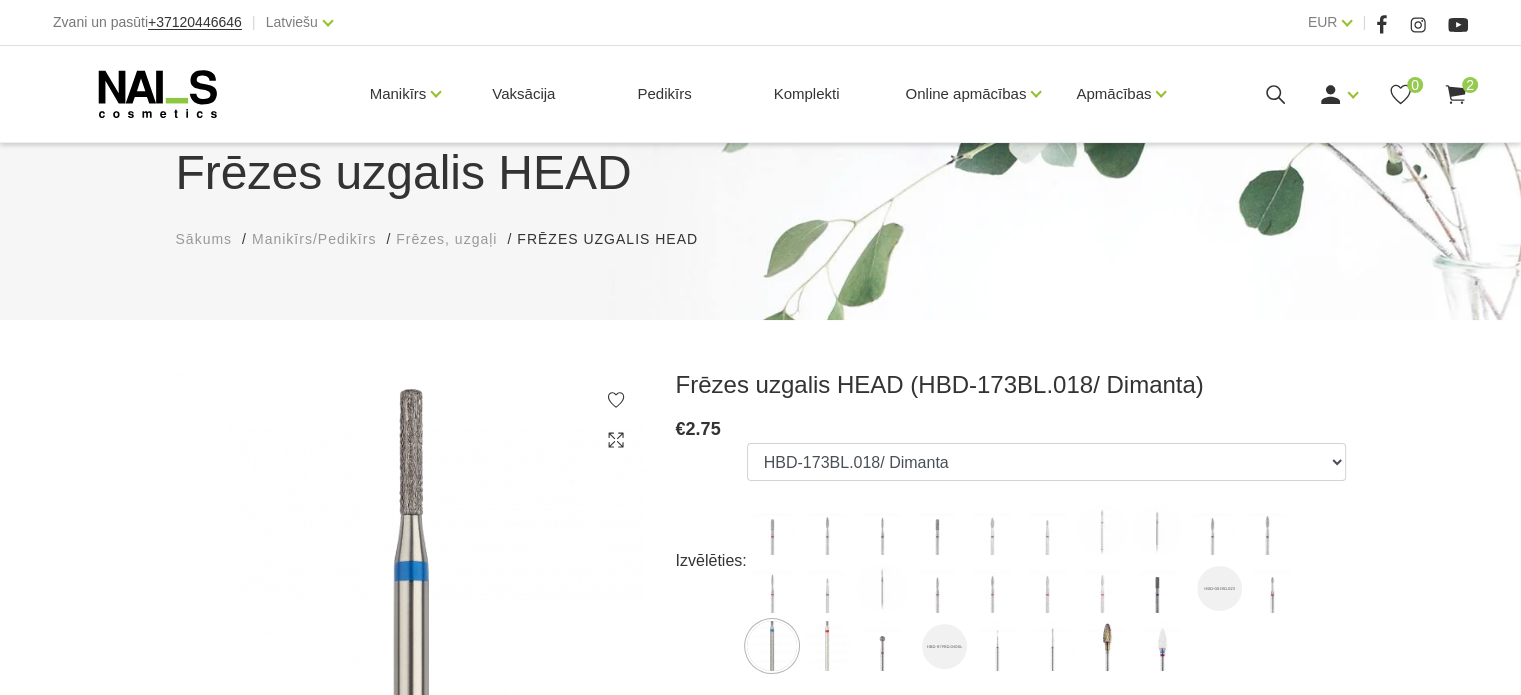 scroll, scrollTop: 0, scrollLeft: 0, axis: both 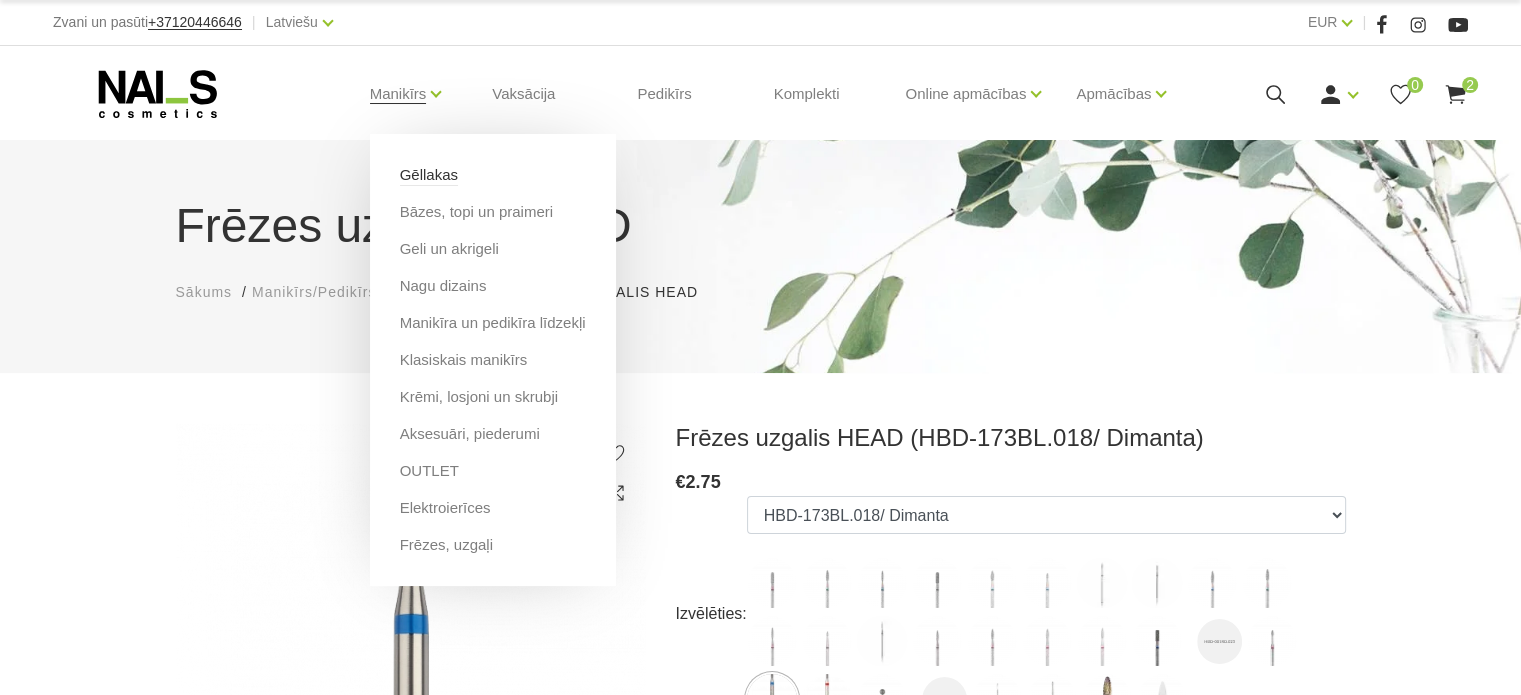 click on "Gēllakas" at bounding box center (429, 175) 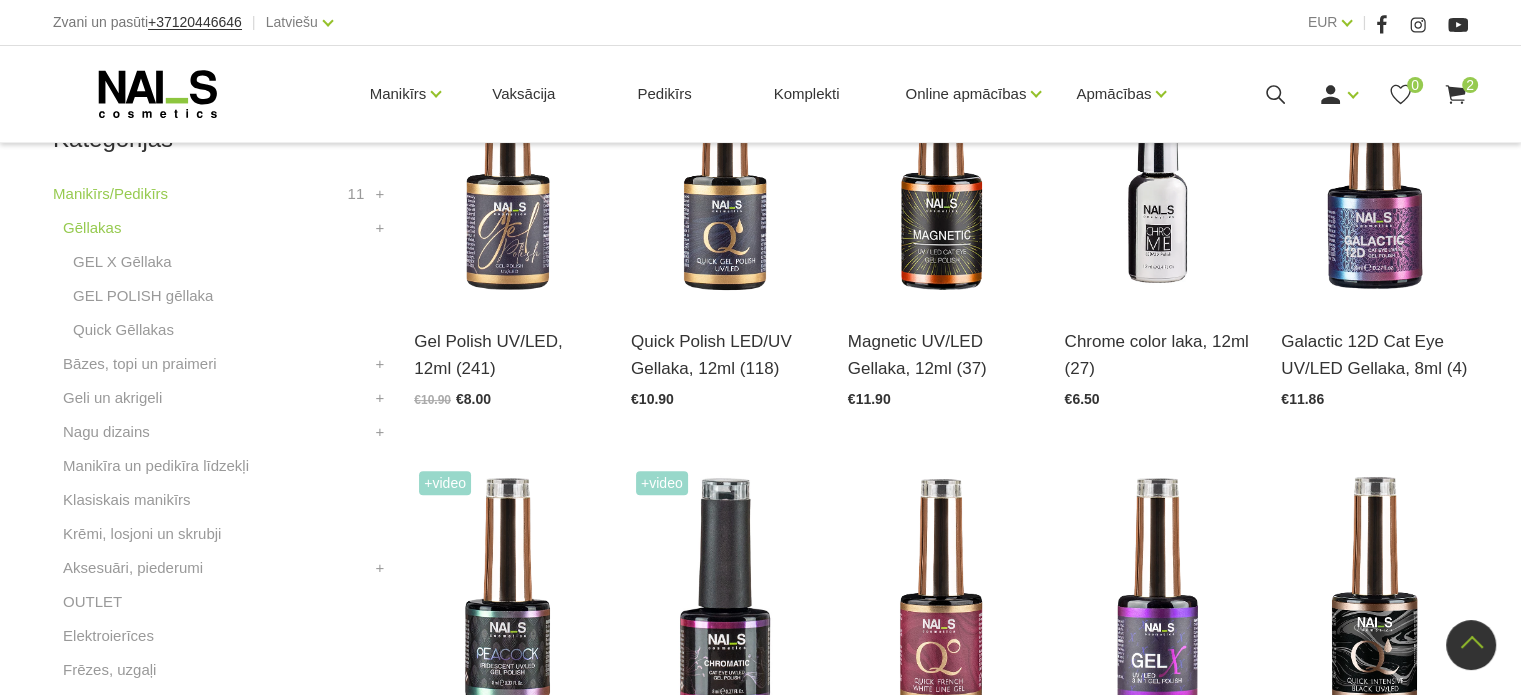 scroll, scrollTop: 600, scrollLeft: 0, axis: vertical 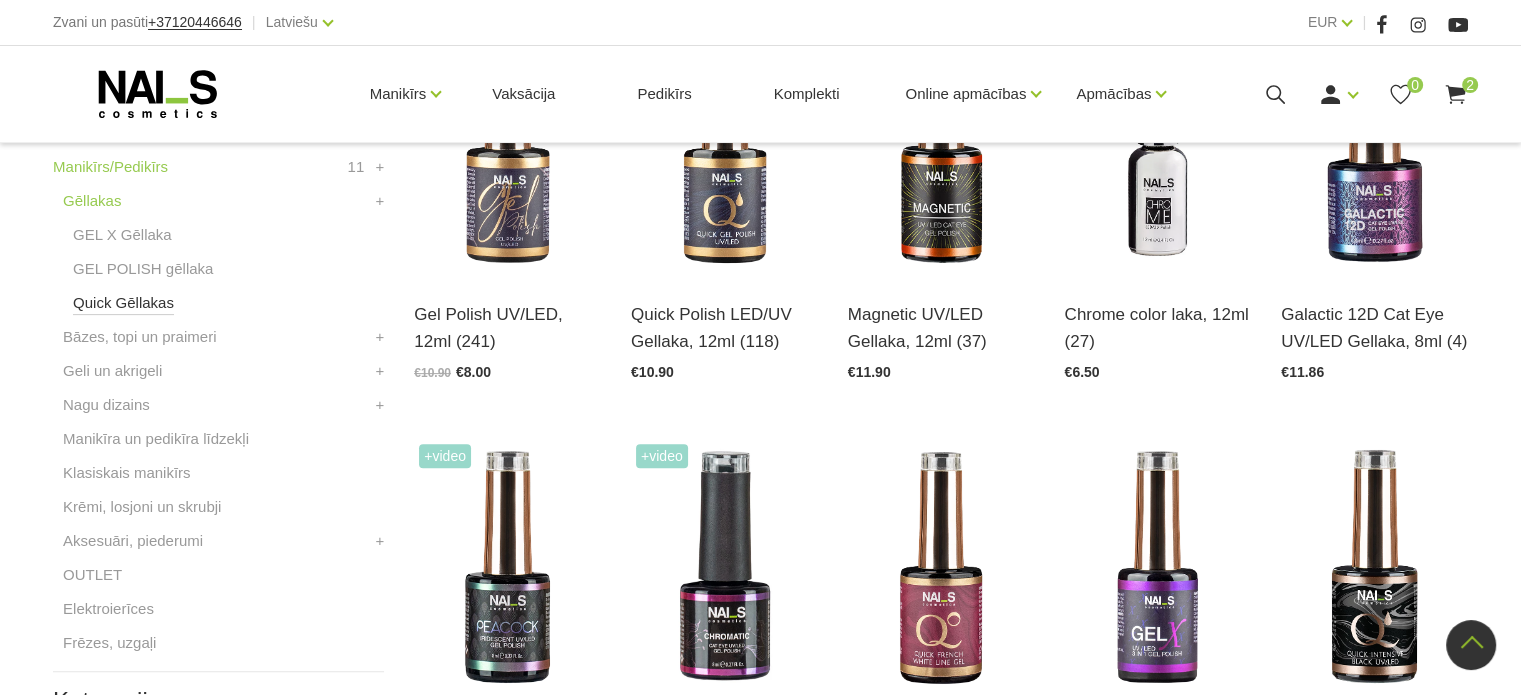 click on "Quick Gēllakas" at bounding box center (123, 303) 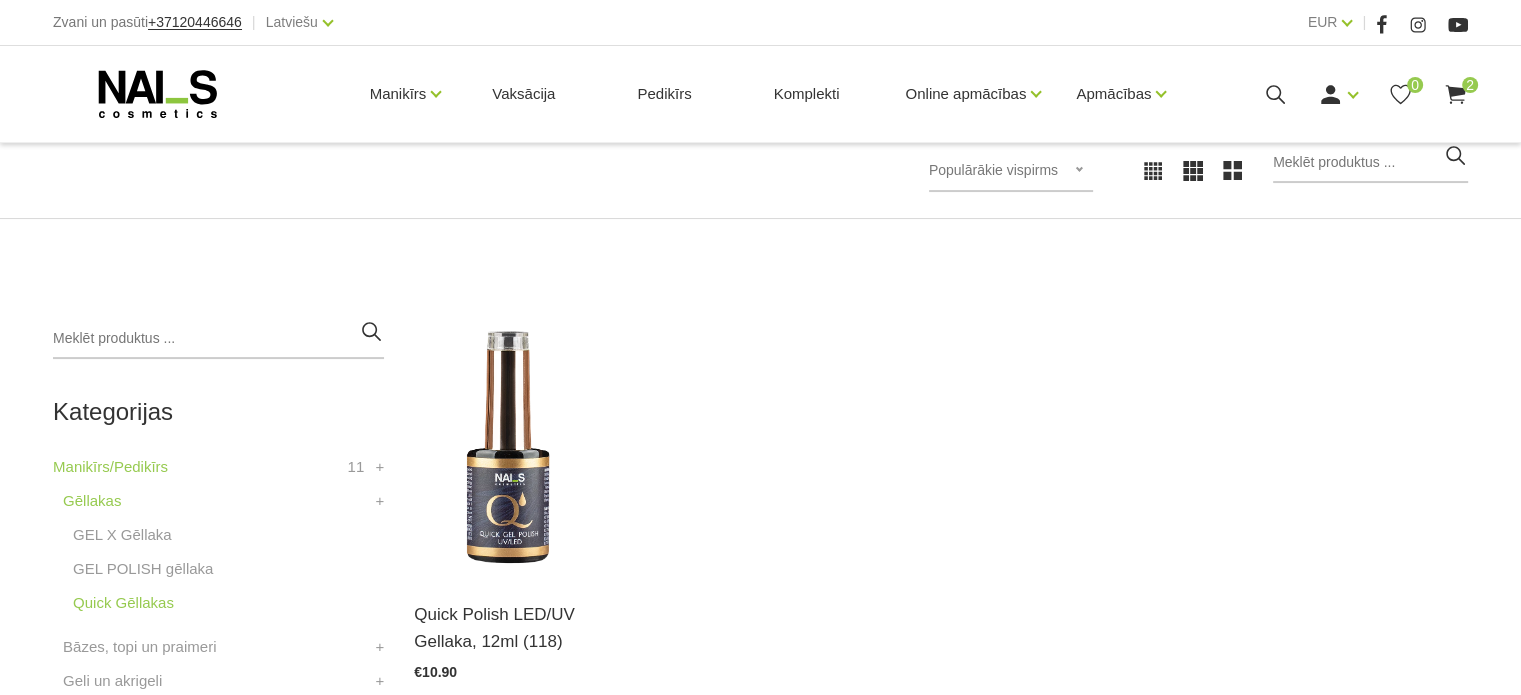 scroll, scrollTop: 400, scrollLeft: 0, axis: vertical 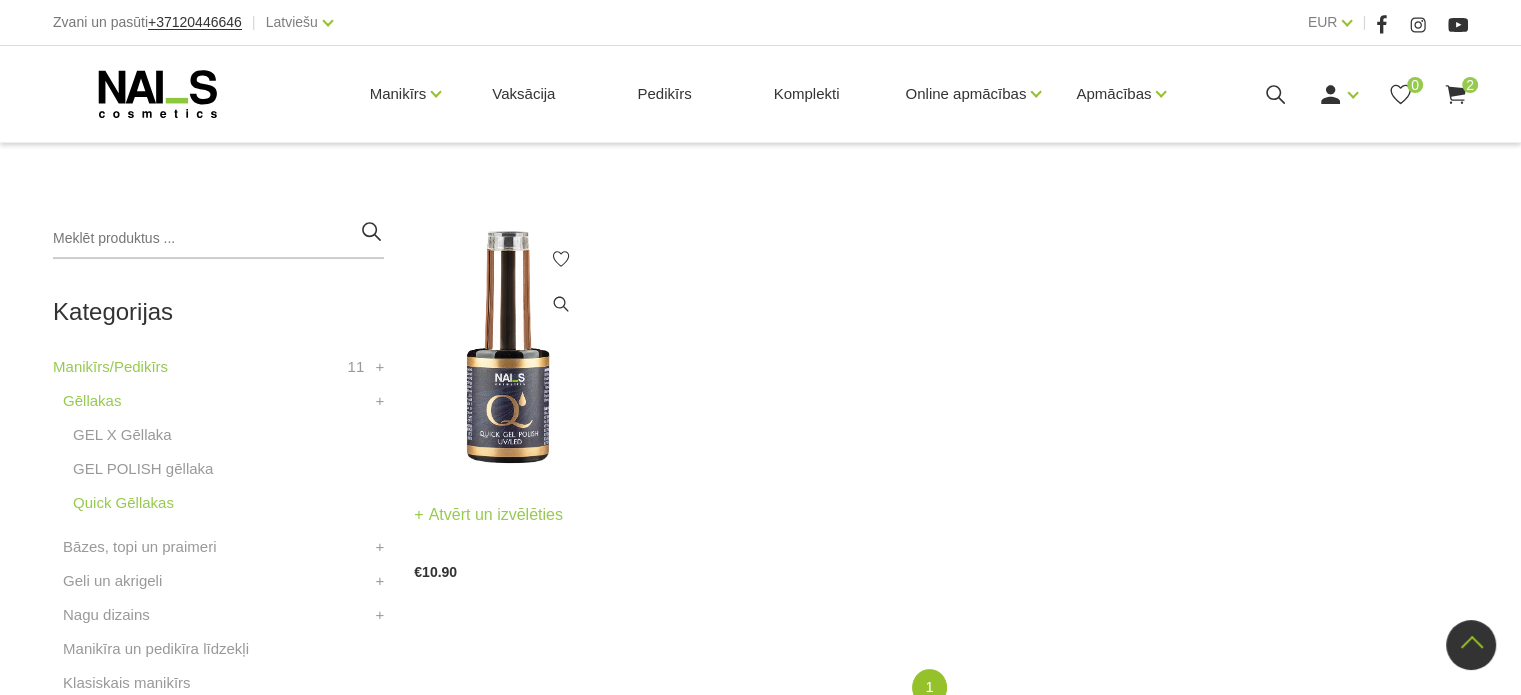 click on "Quick Polish LED/UV Gellaka, 12ml (118)" at bounding box center (507, 528) 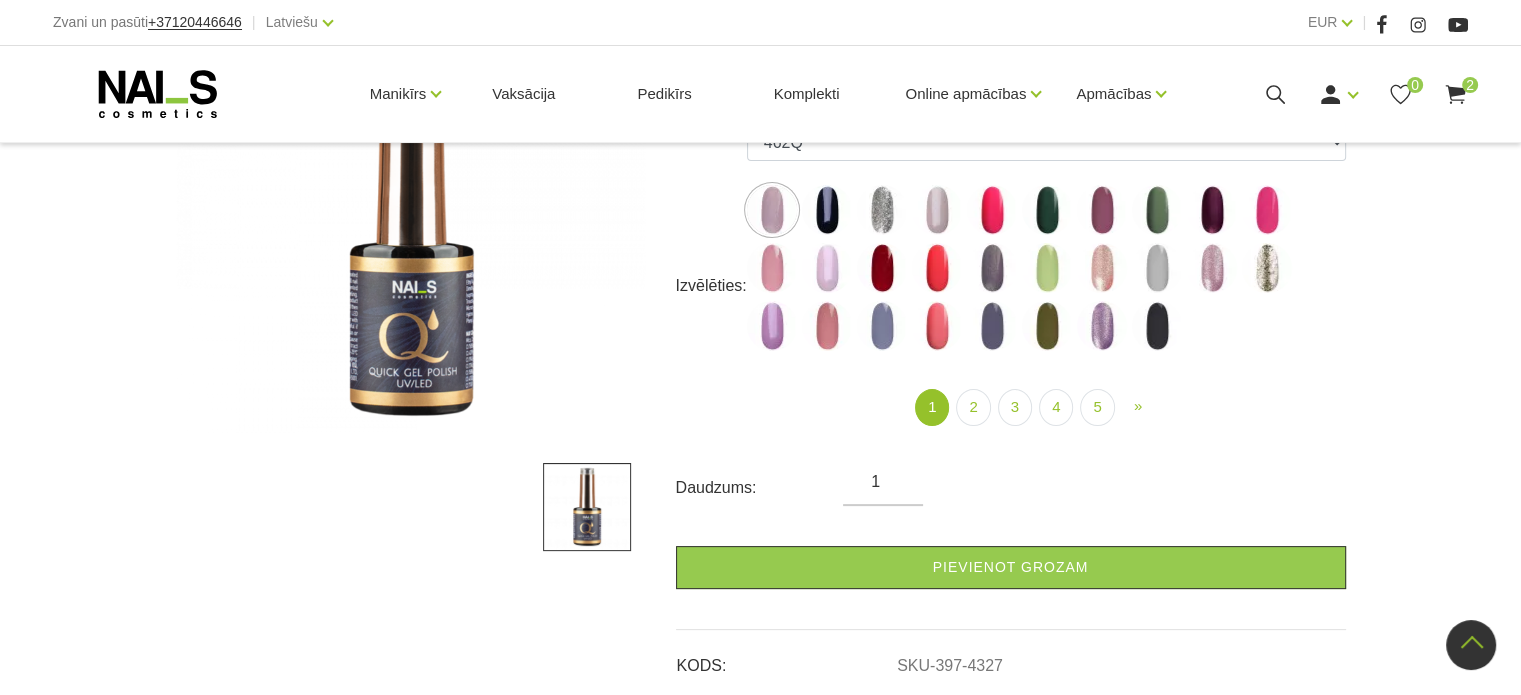 scroll, scrollTop: 300, scrollLeft: 0, axis: vertical 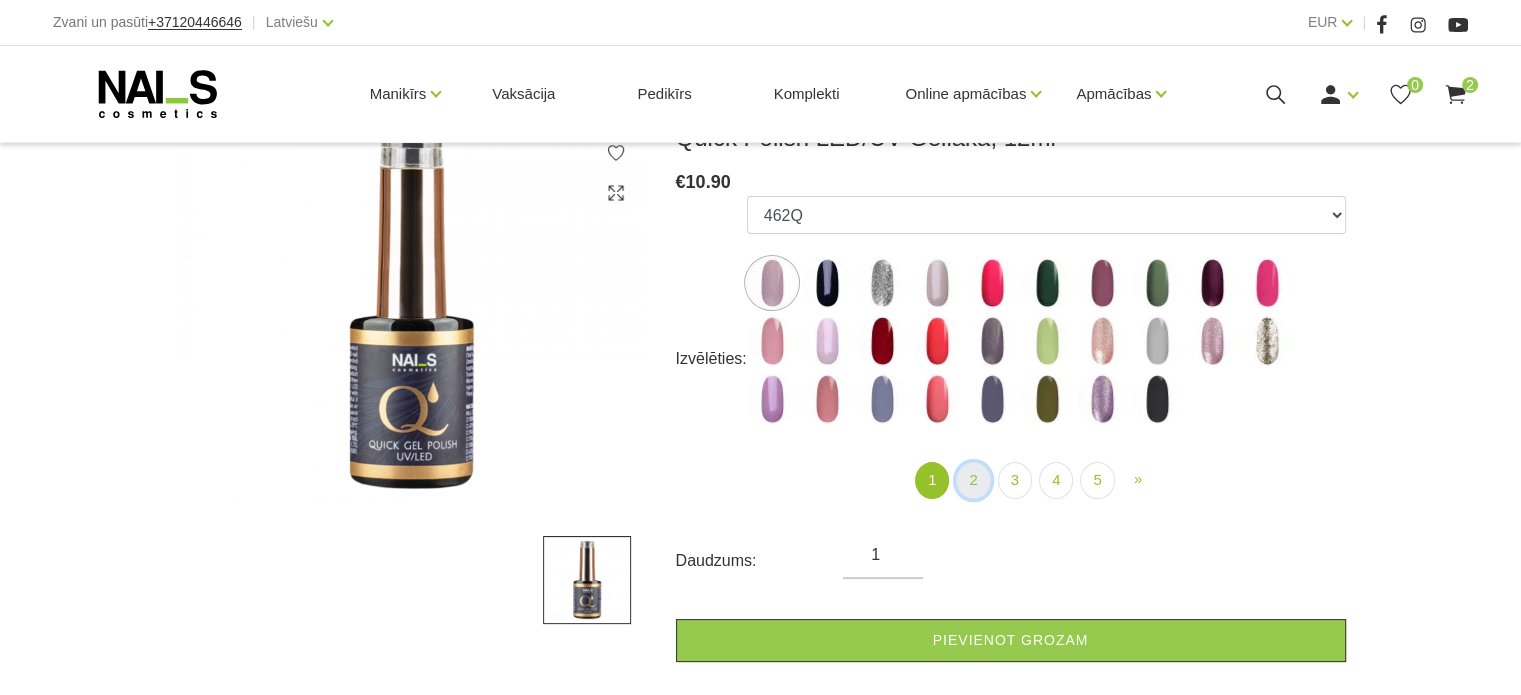 click on "2" at bounding box center [973, 480] 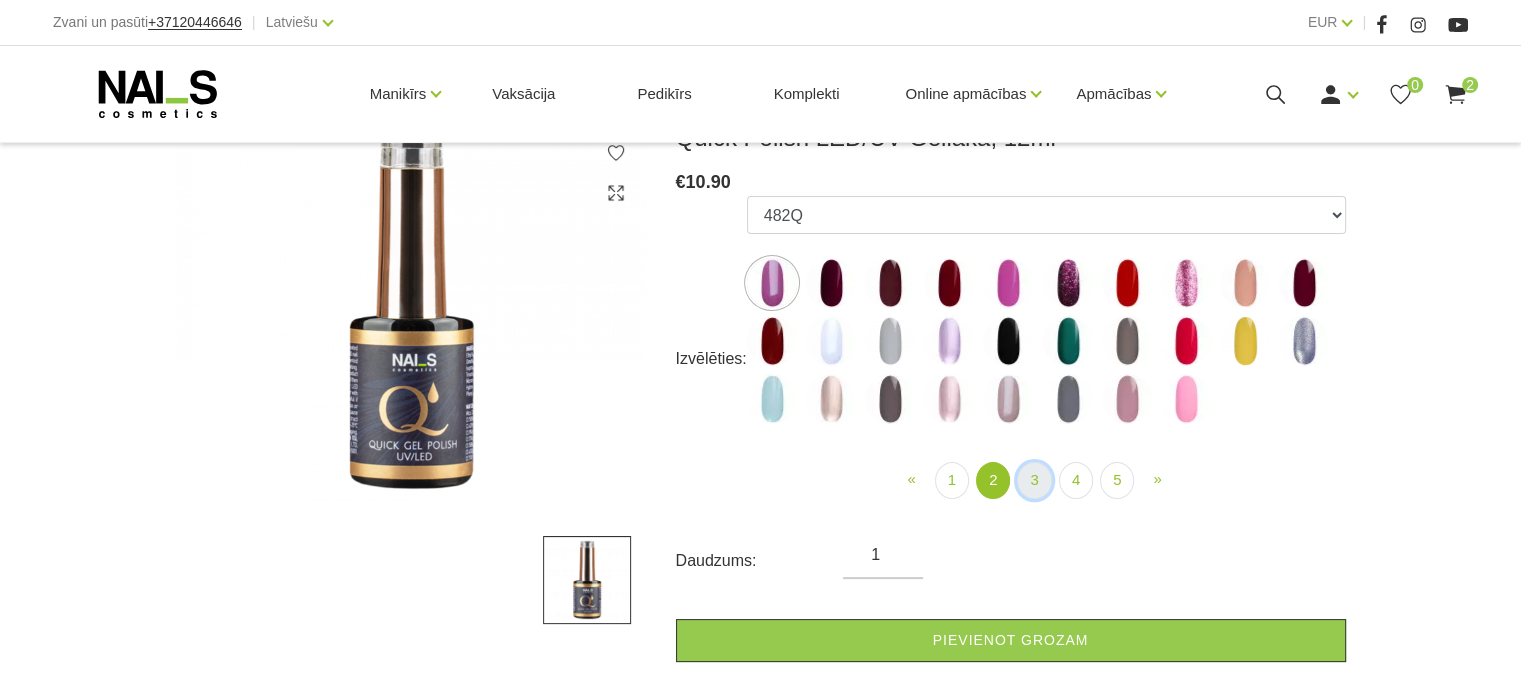 click on "3" at bounding box center (1034, 480) 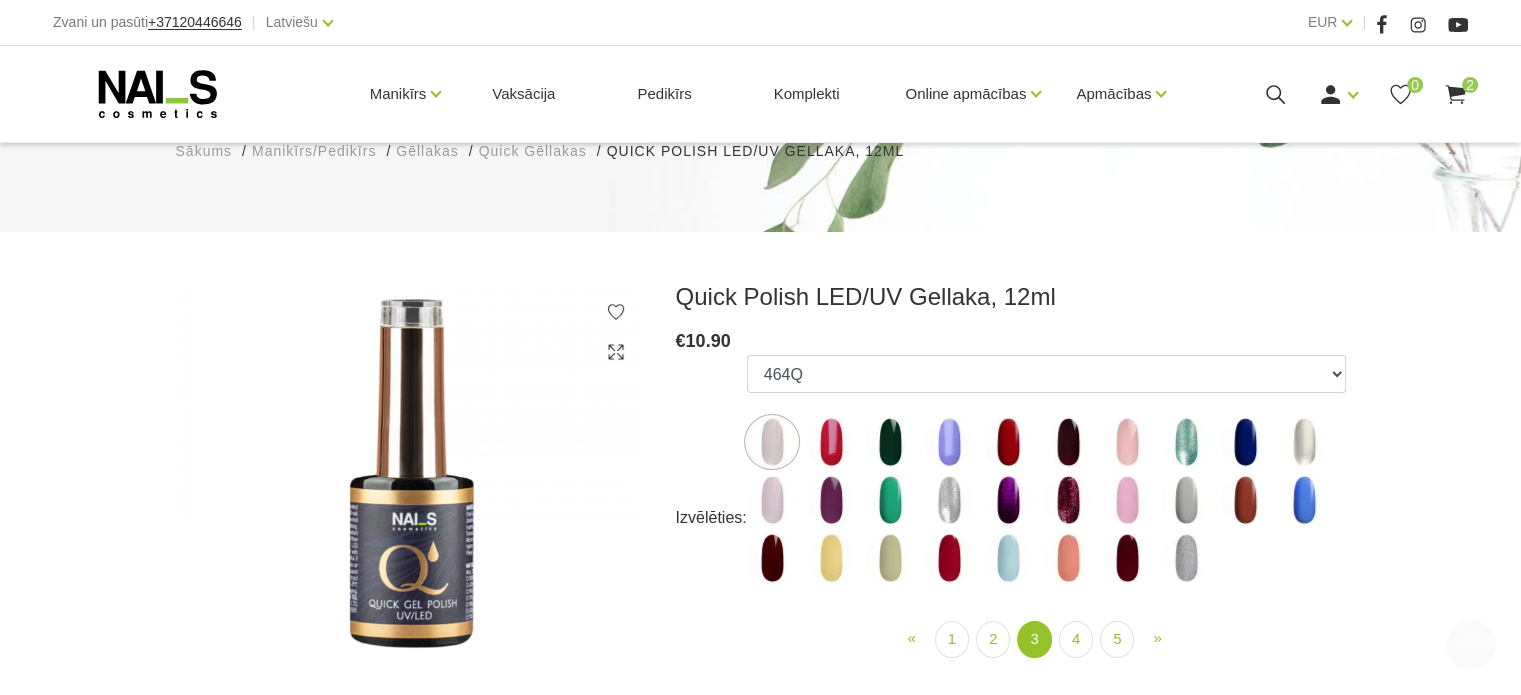 scroll, scrollTop: 100, scrollLeft: 0, axis: vertical 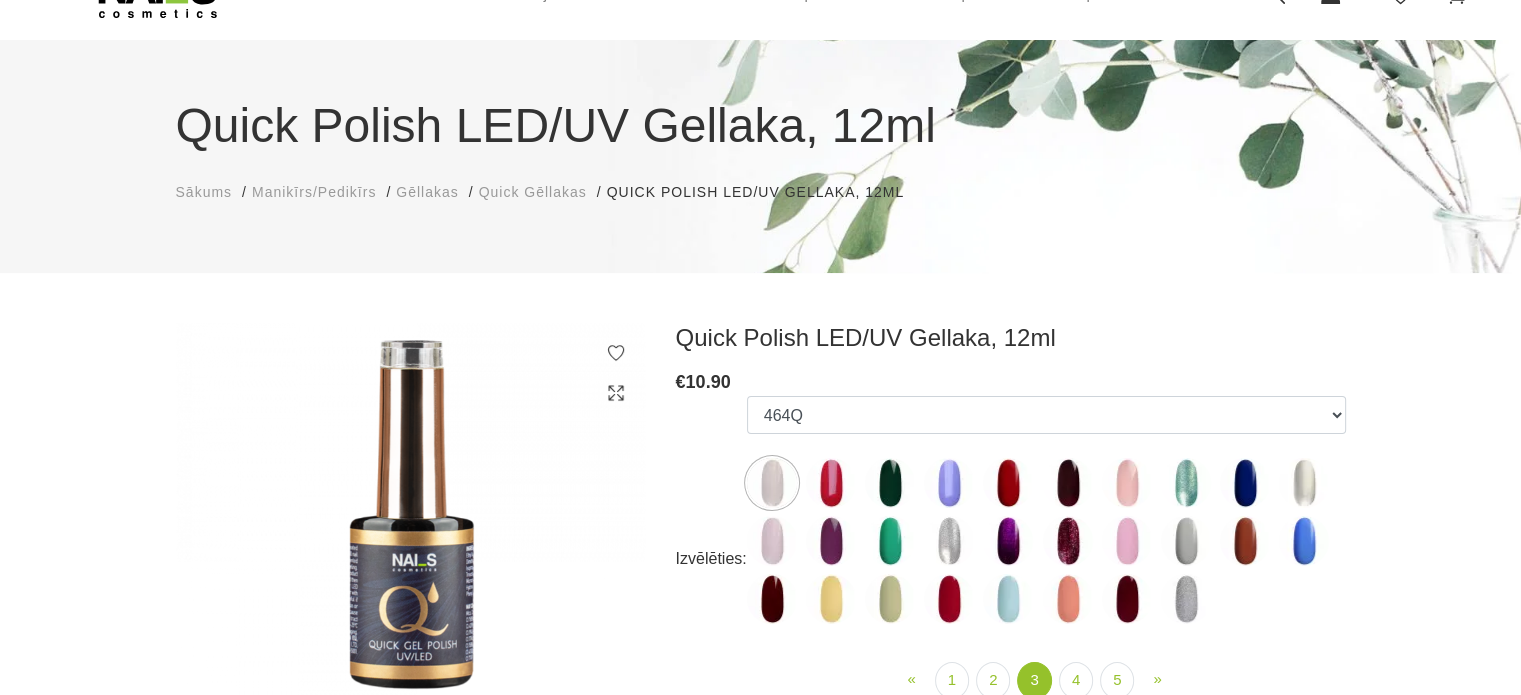 click on "Manikīrs/Pedikīrs" at bounding box center [314, 192] 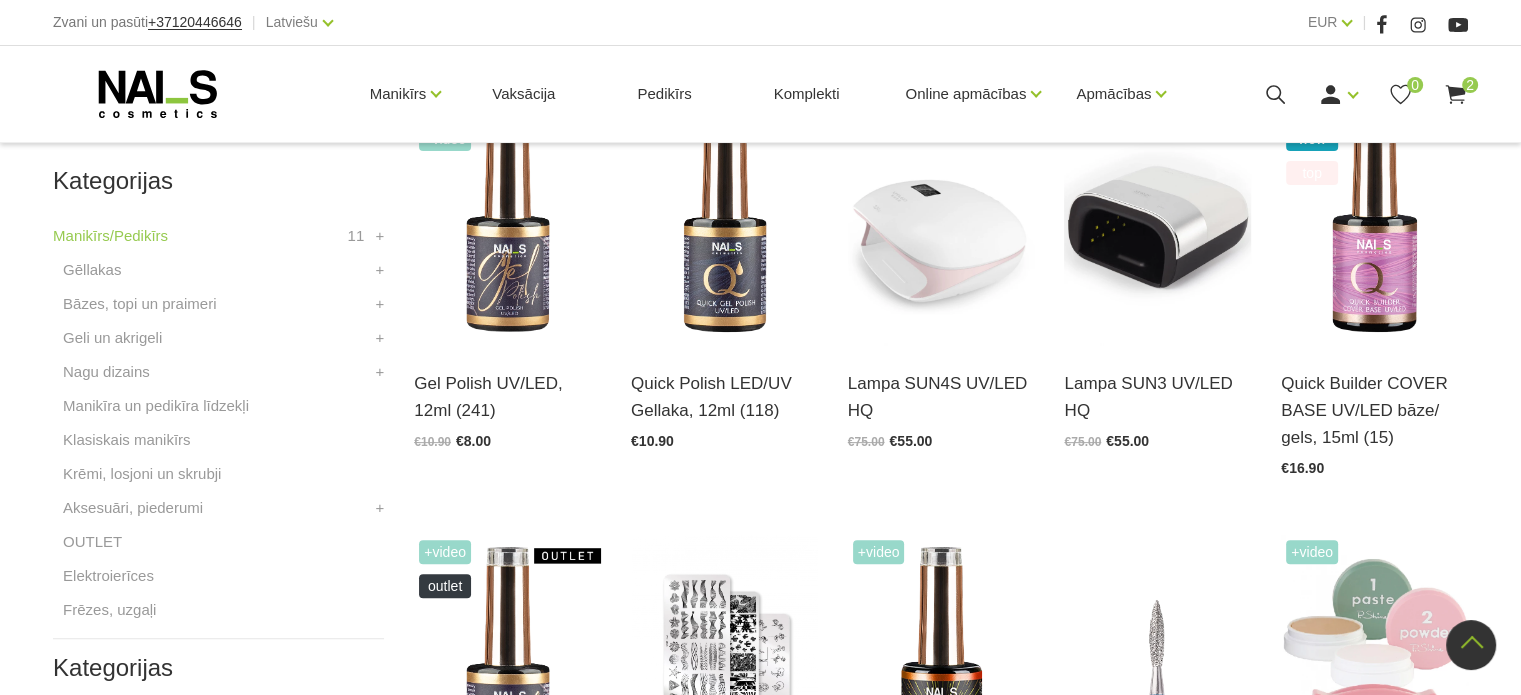 scroll, scrollTop: 600, scrollLeft: 0, axis: vertical 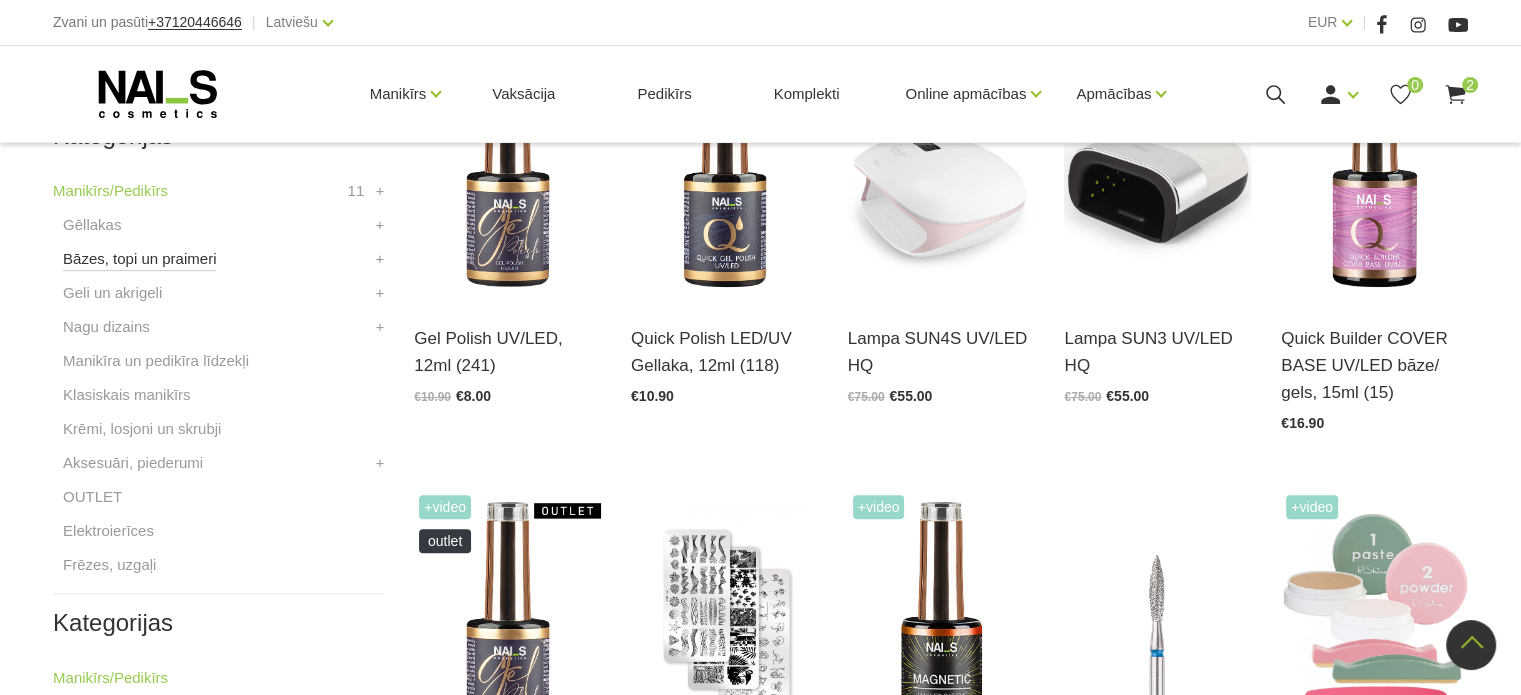 click on "Bāzes, topi un praimeri" at bounding box center [139, 259] 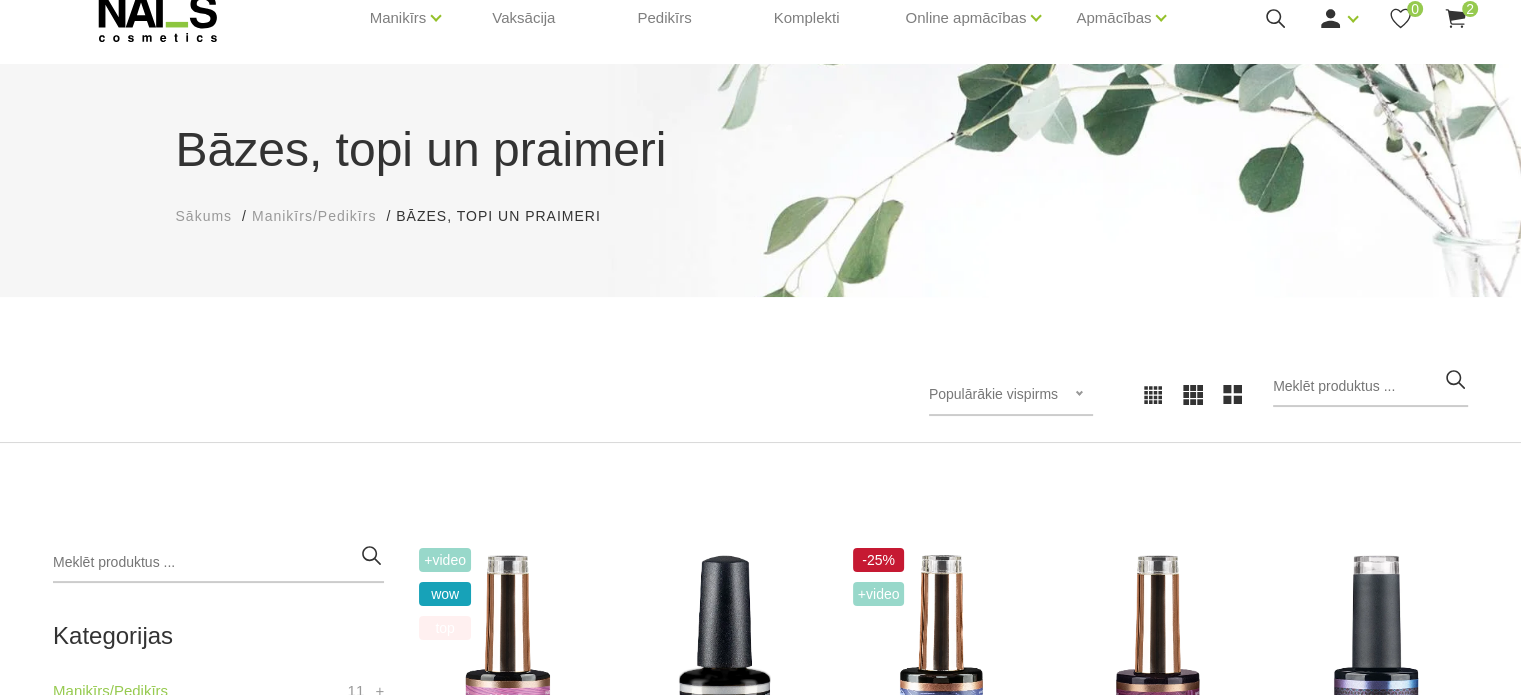 scroll, scrollTop: 400, scrollLeft: 0, axis: vertical 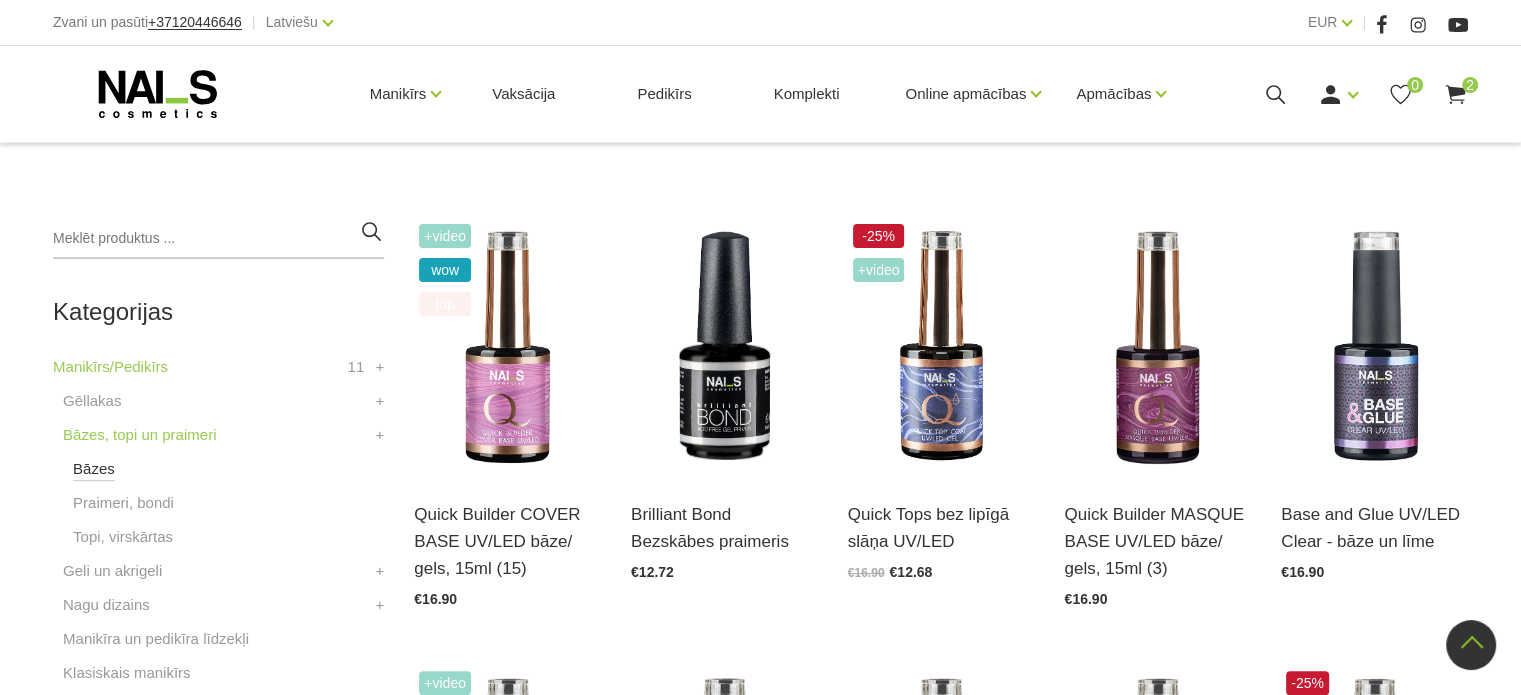 click on "Bāzes" at bounding box center [94, 469] 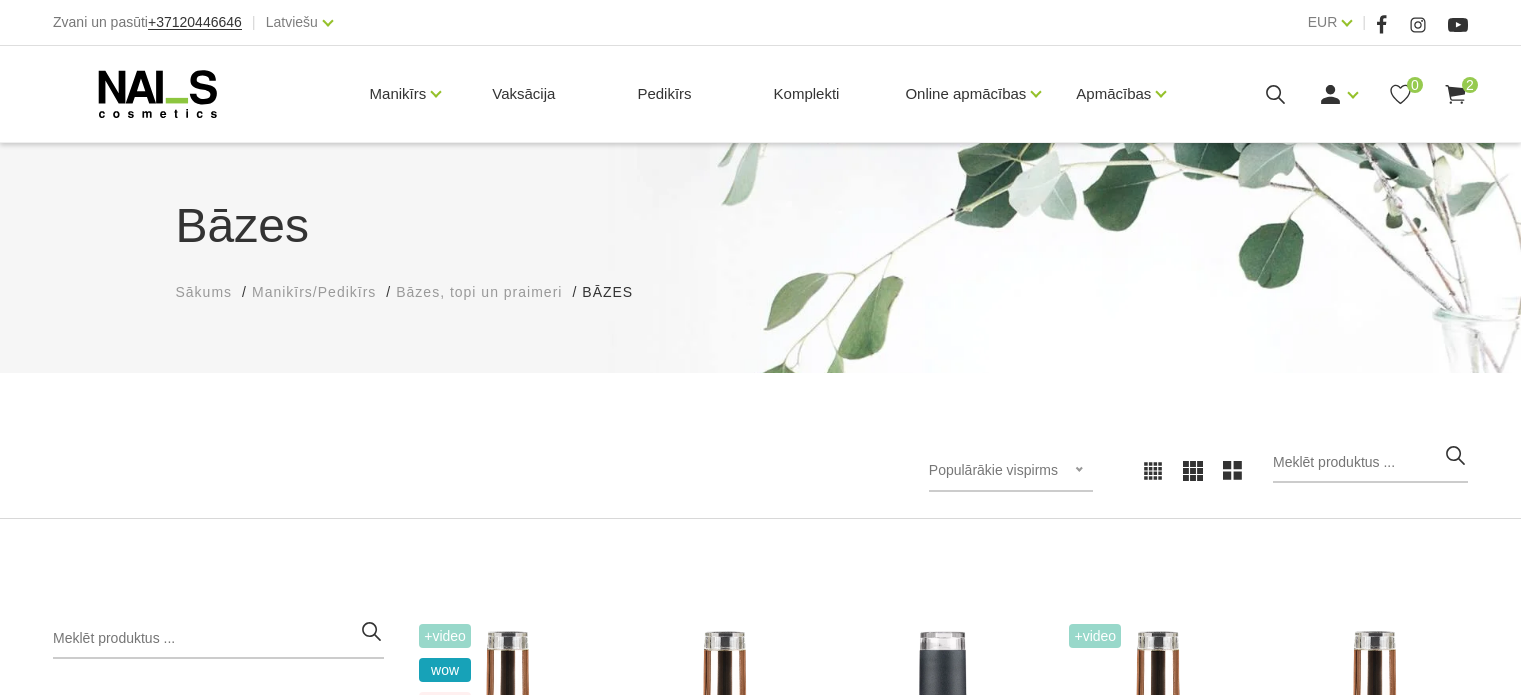 scroll, scrollTop: 500, scrollLeft: 0, axis: vertical 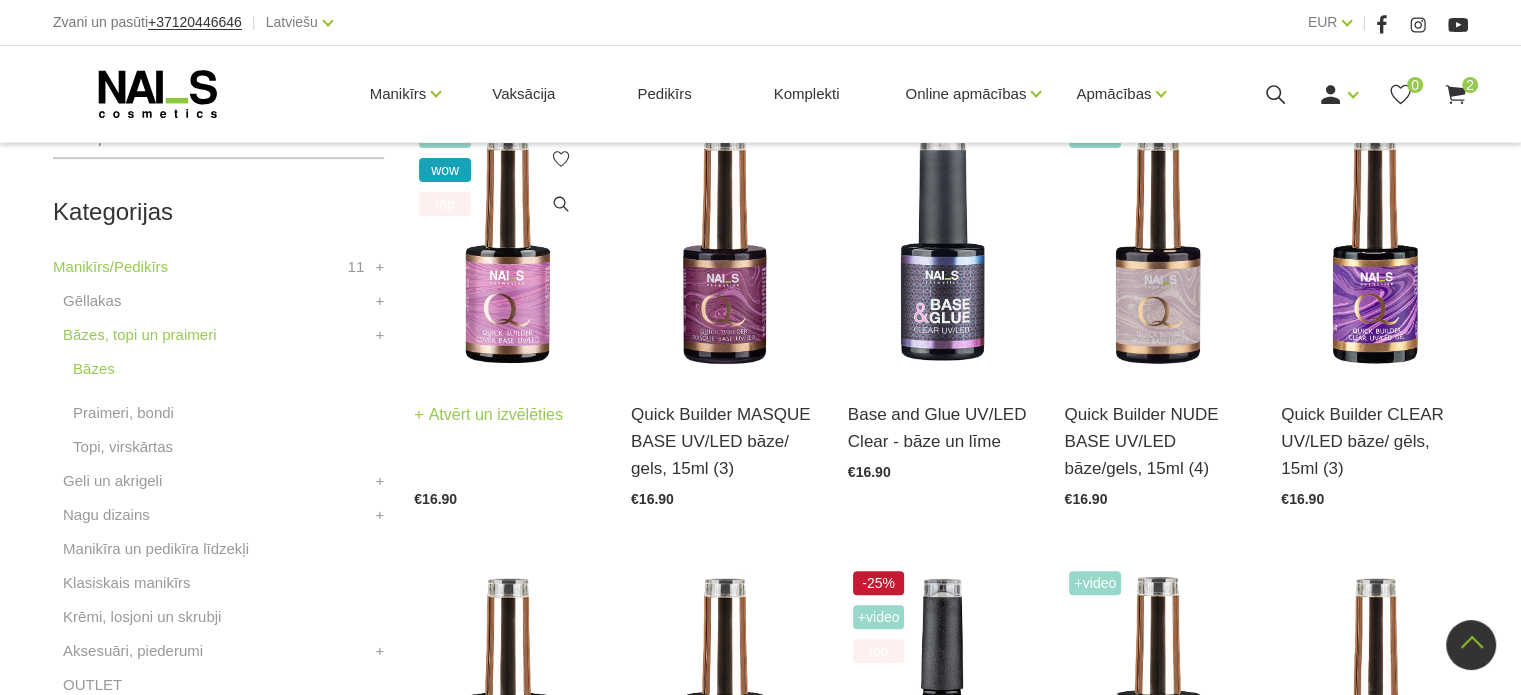 click on "Atvērt un izvēlēties" at bounding box center [488, 415] 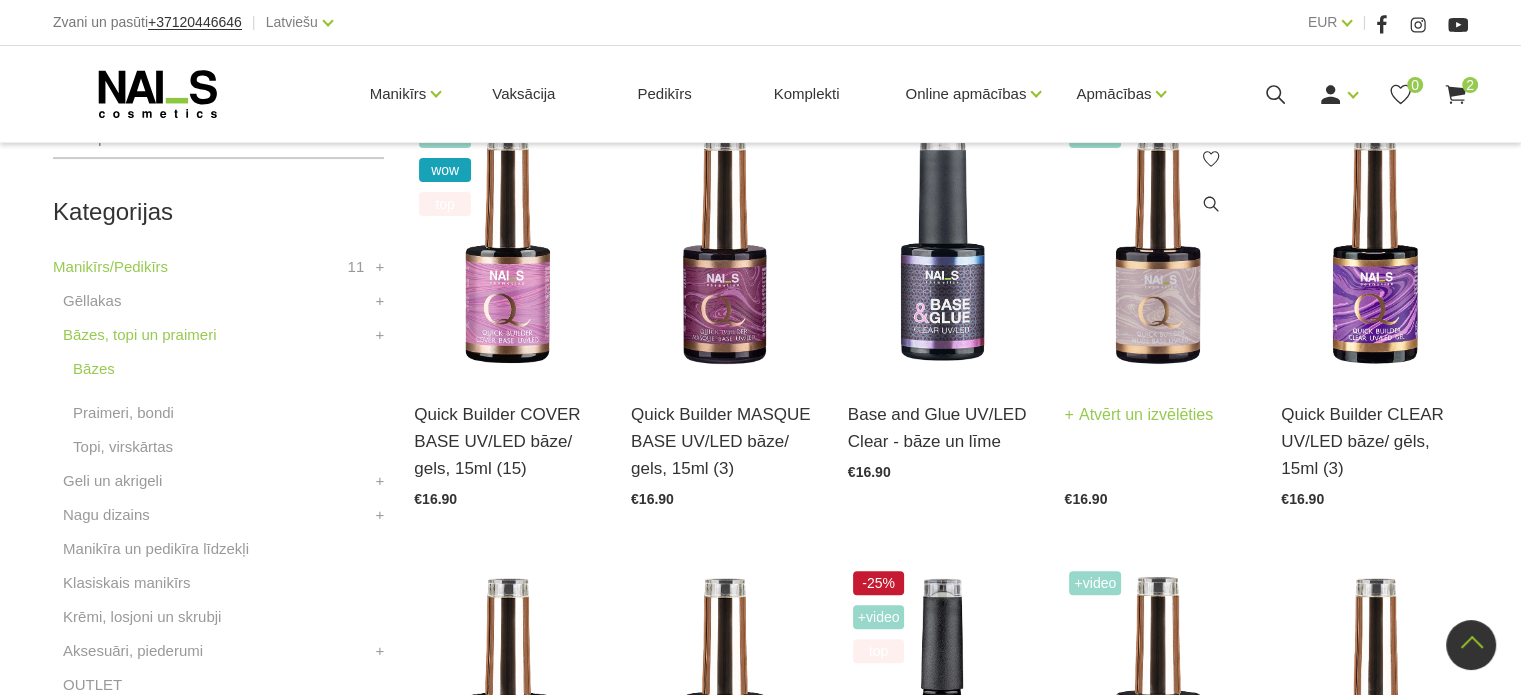 click on "Atvērt un izvēlēties" at bounding box center [1138, 415] 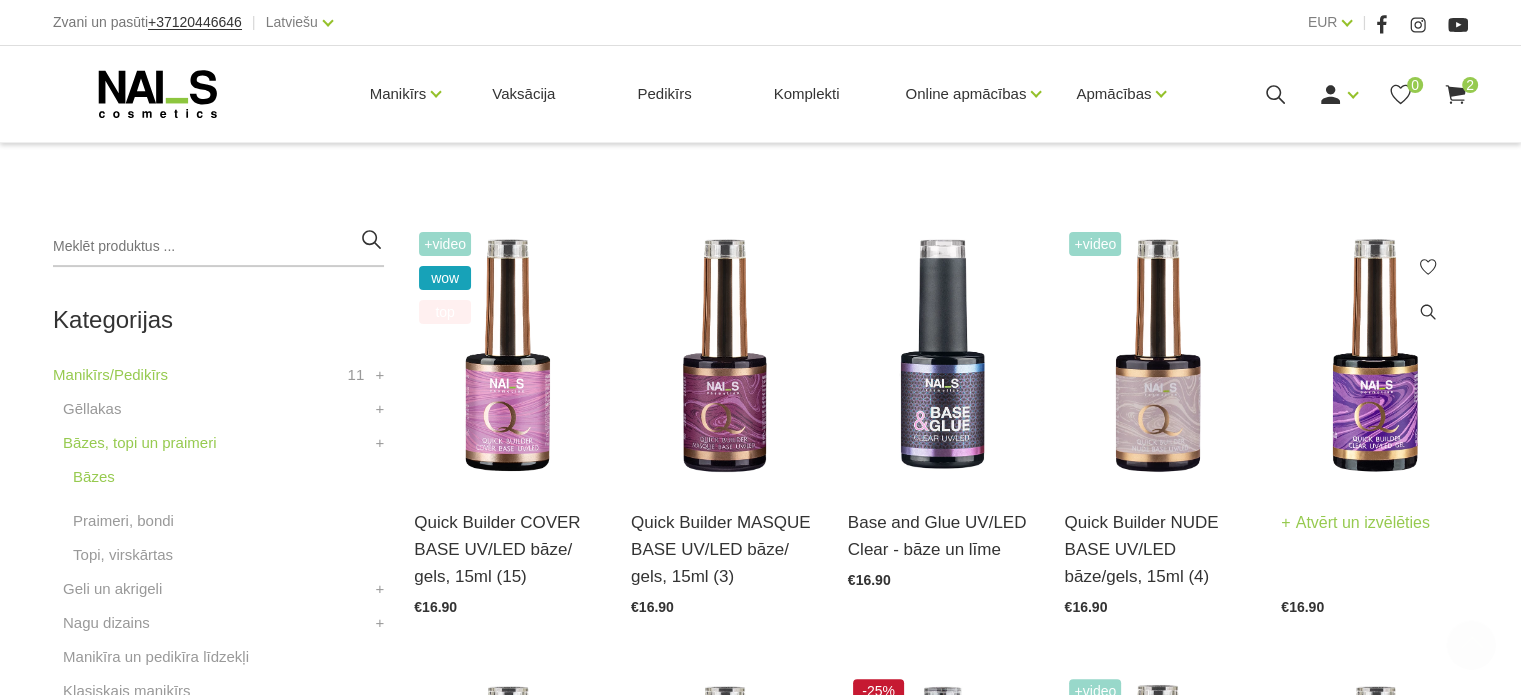 scroll, scrollTop: 400, scrollLeft: 0, axis: vertical 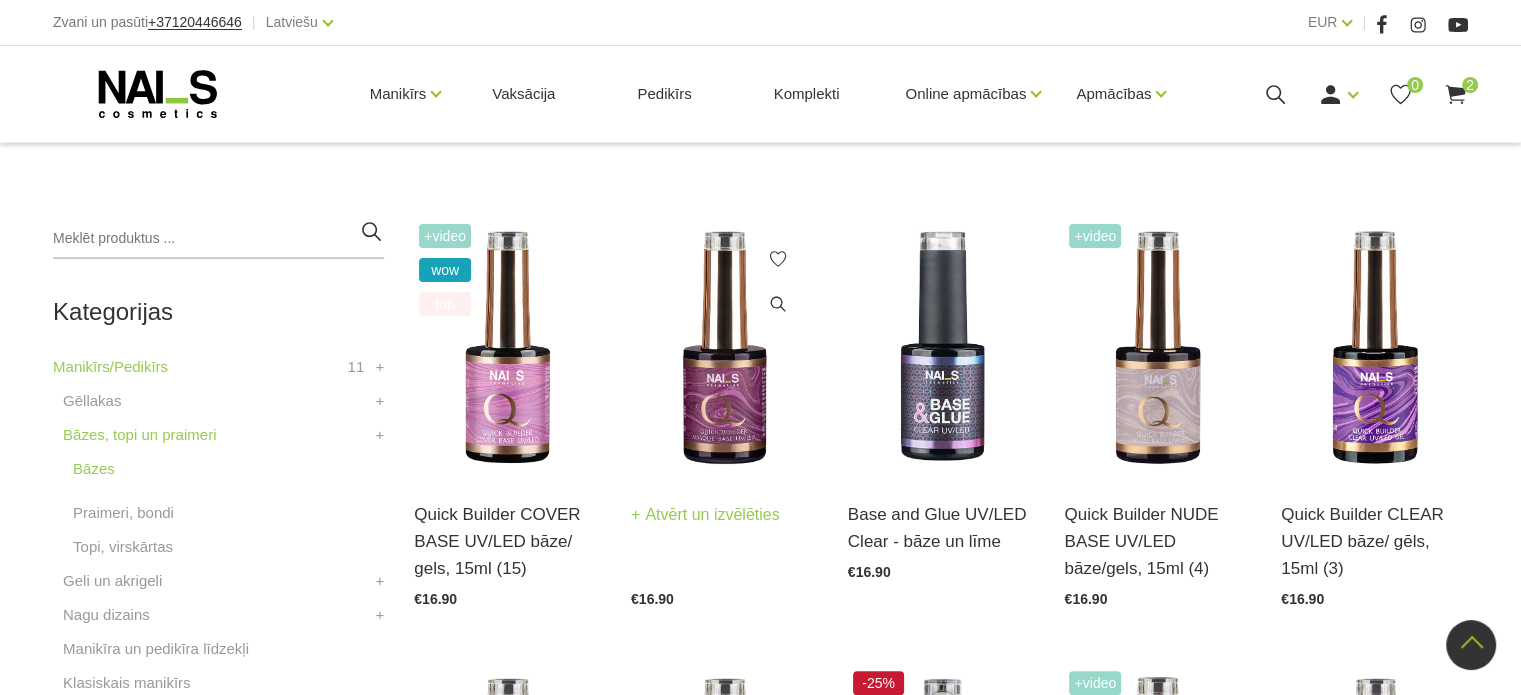 click on "Quick Builder MASQUE BASE UV/LED bāze/ gels, 15ml (3) Atvērt un izvēlēties €16.90" at bounding box center [724, 541] 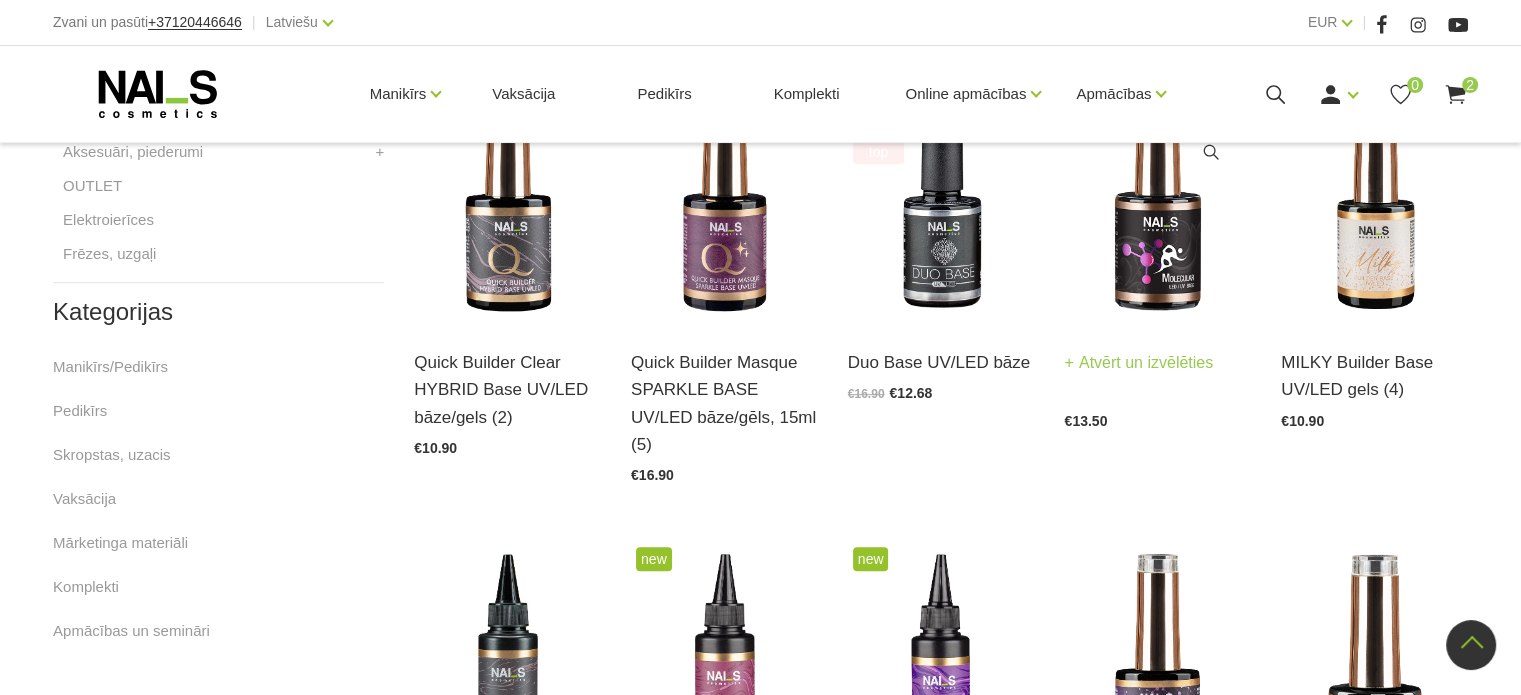 scroll, scrollTop: 1000, scrollLeft: 0, axis: vertical 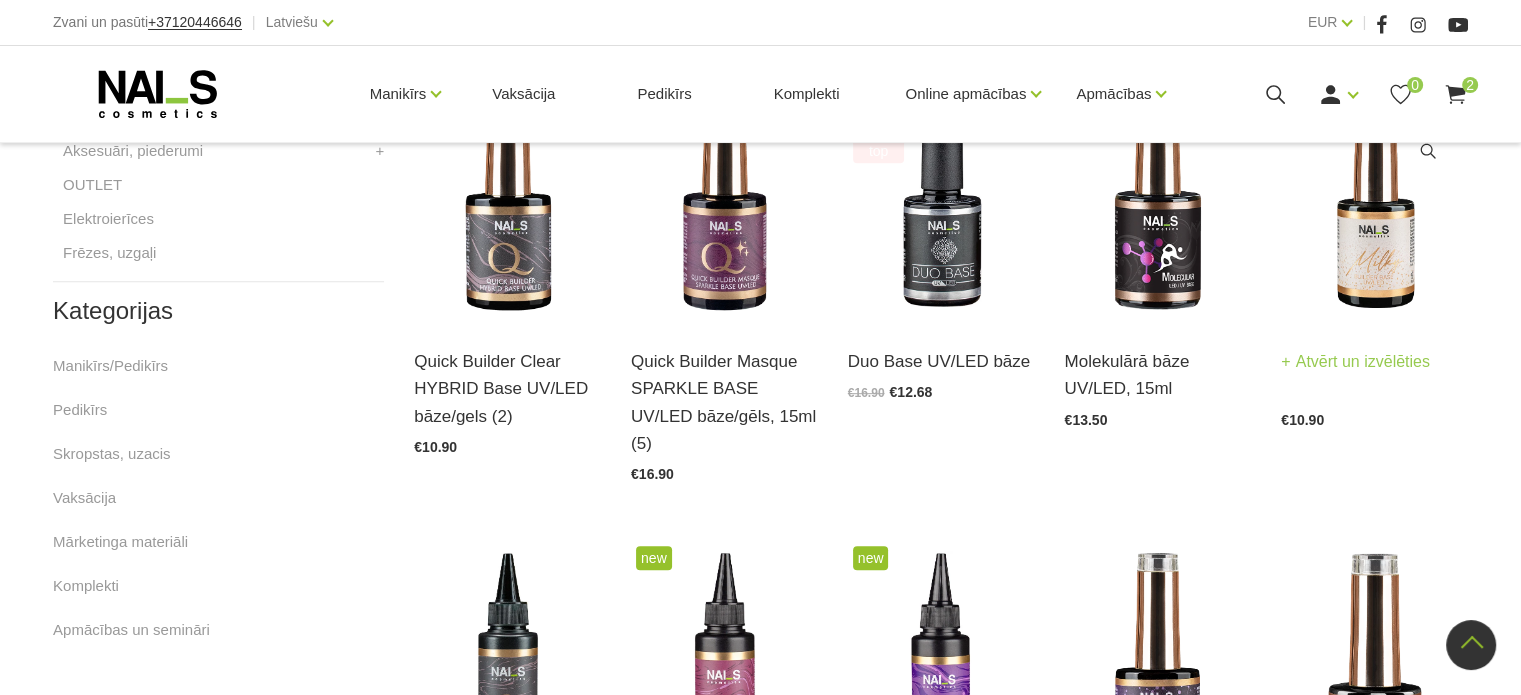 click on "MILKY Builder Base UV/LED gels (4)" at bounding box center (1374, 375) 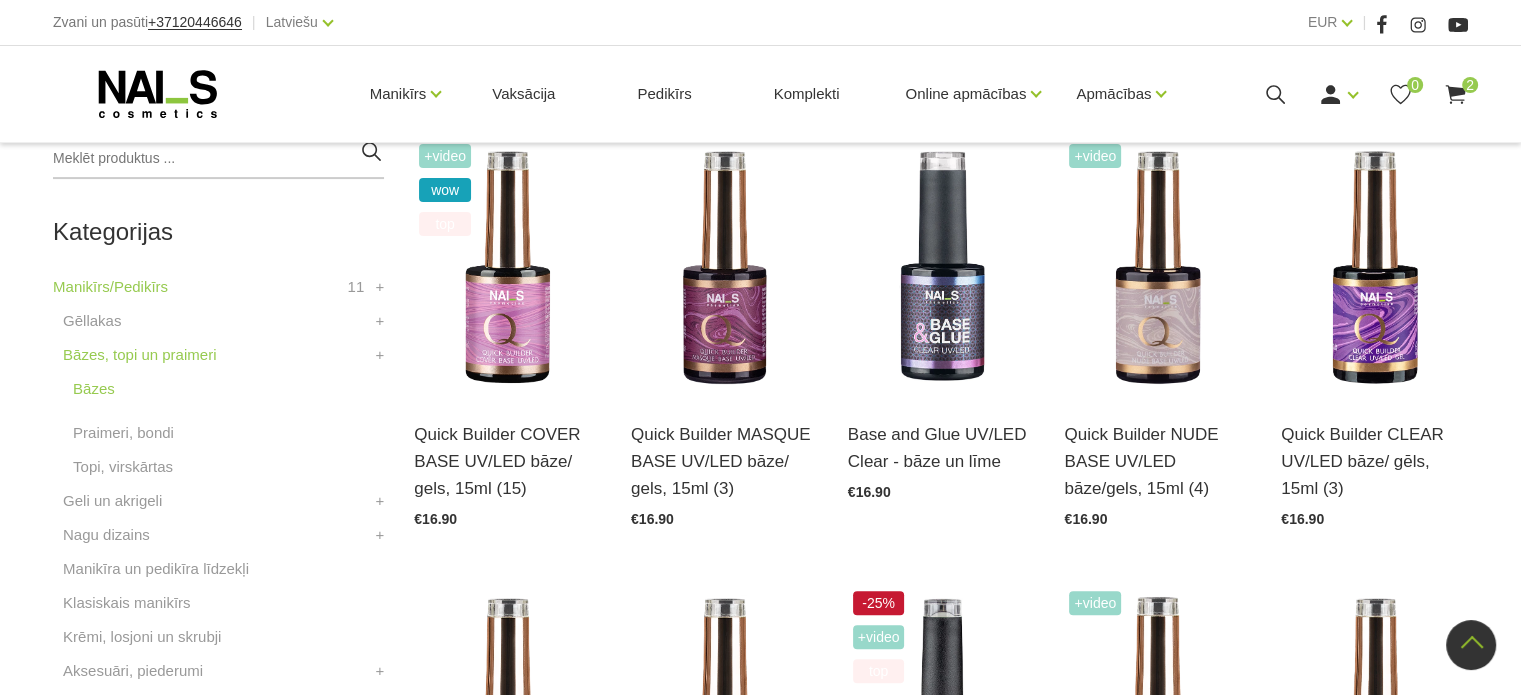 scroll, scrollTop: 500, scrollLeft: 0, axis: vertical 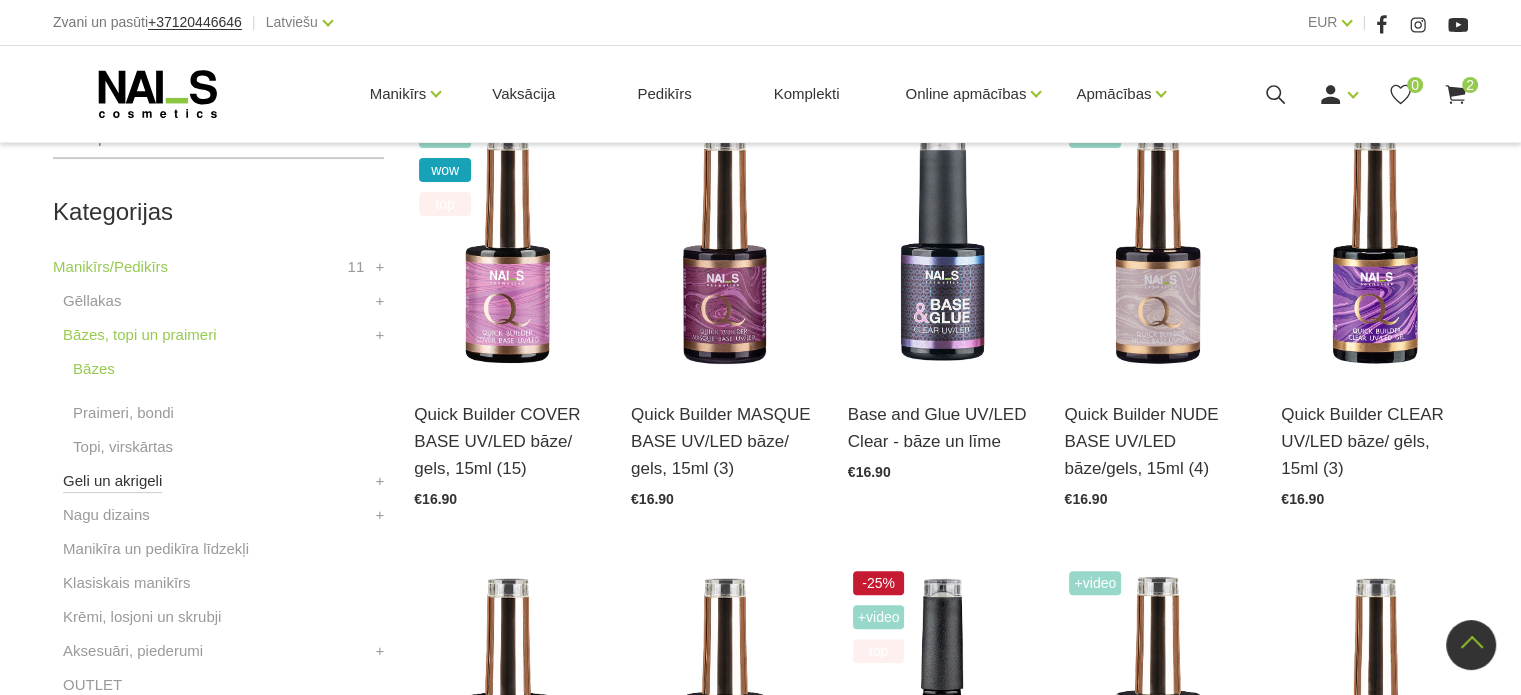 click on "Geli un akrigeli" at bounding box center (112, 481) 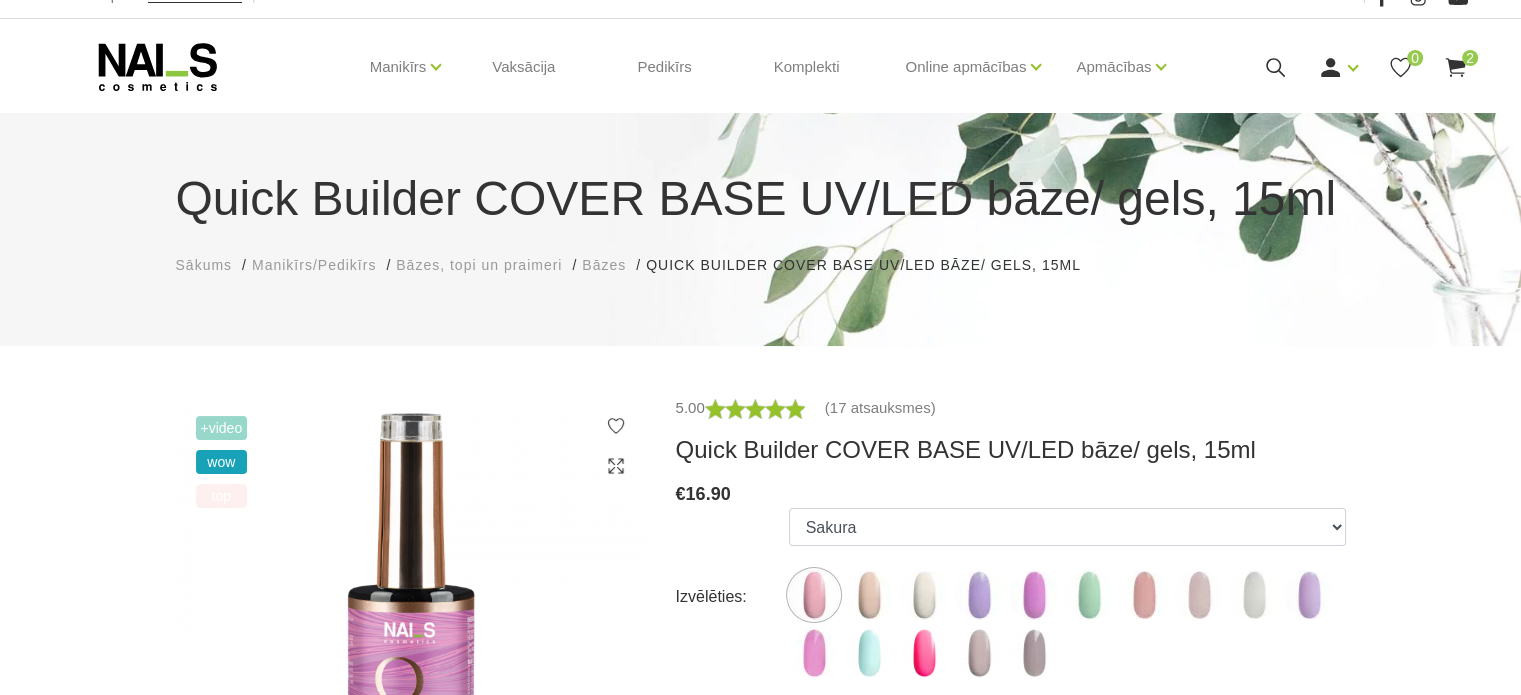 scroll, scrollTop: 200, scrollLeft: 0, axis: vertical 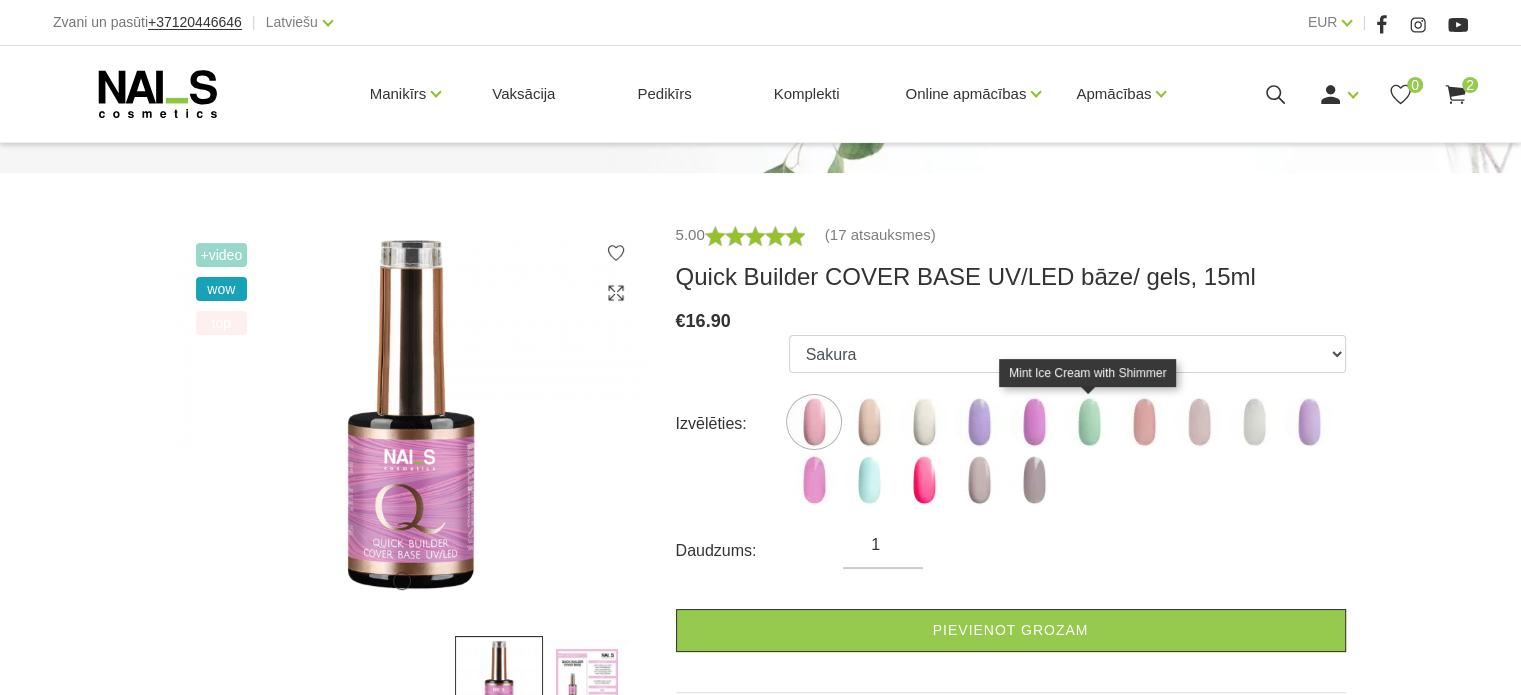 click at bounding box center (1089, 422) 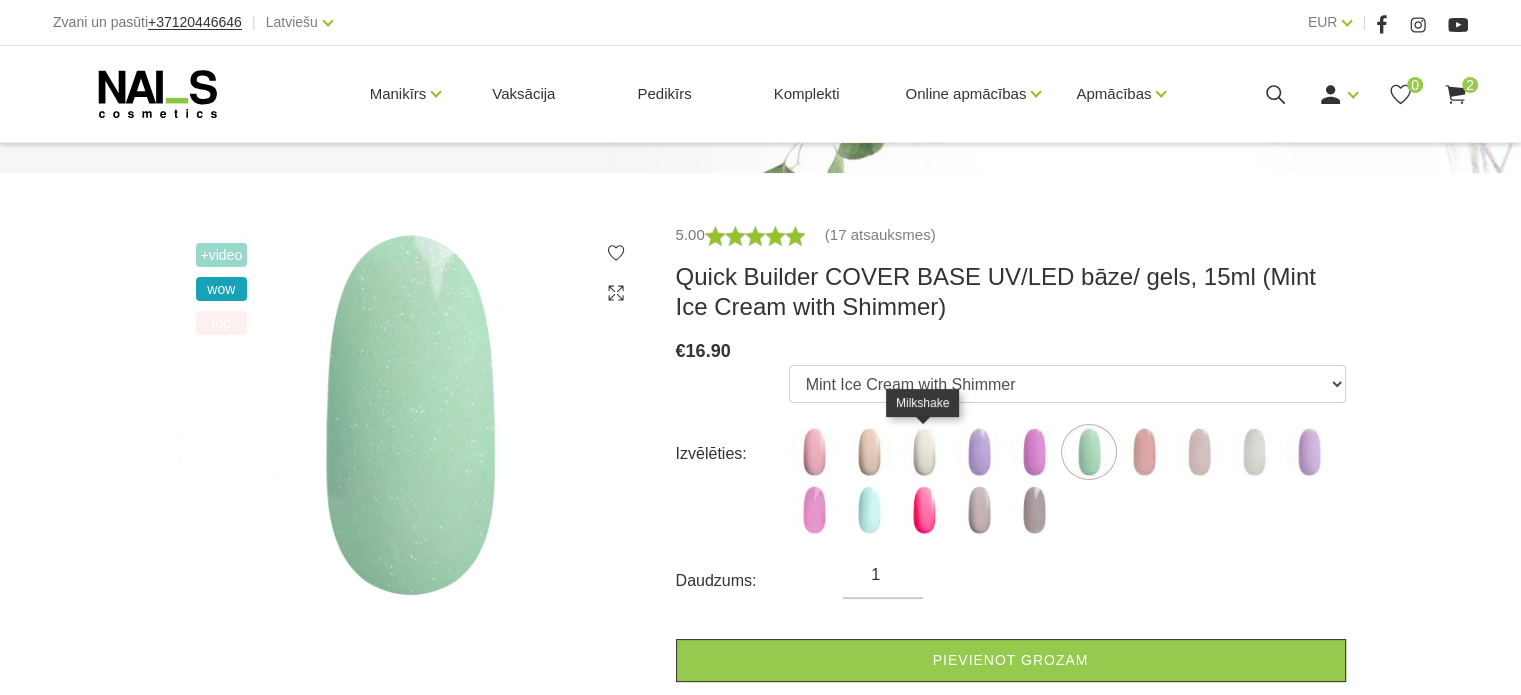 click at bounding box center [924, 452] 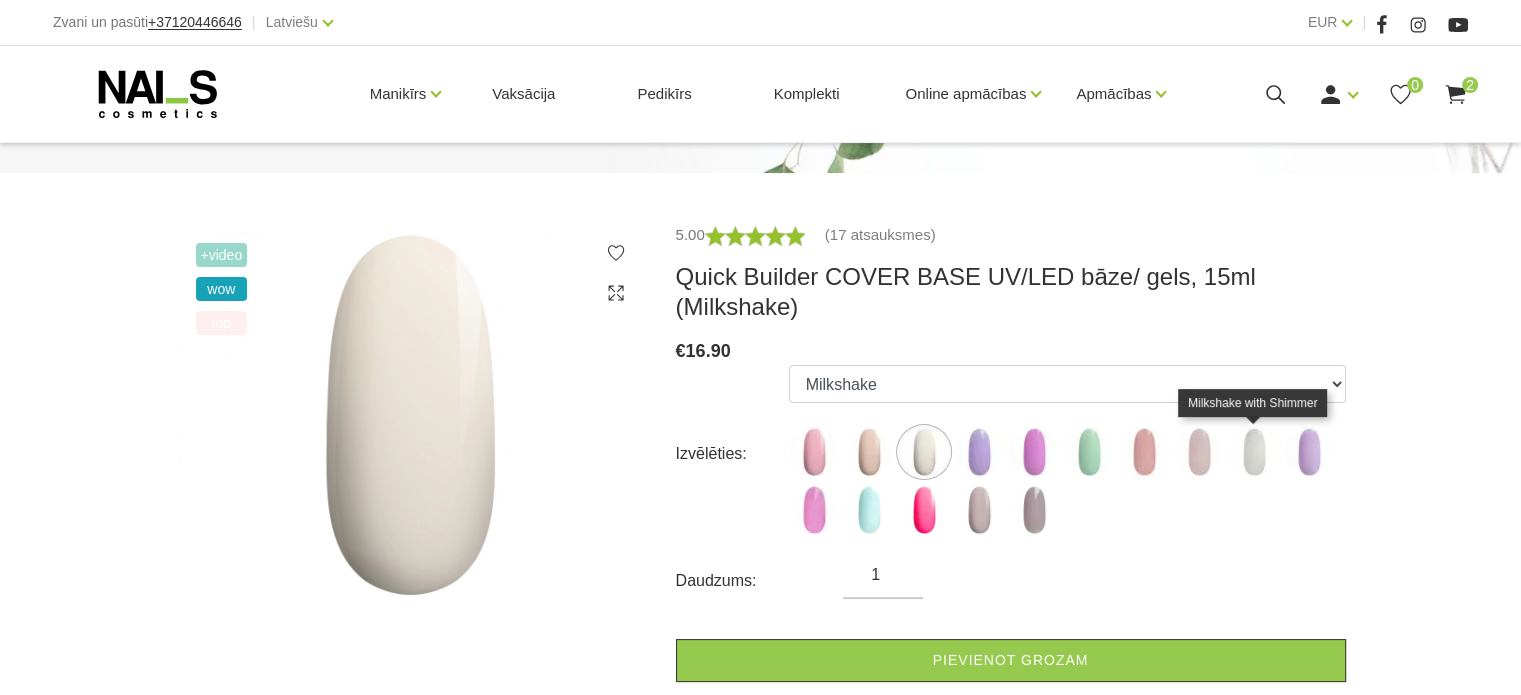 click at bounding box center (1254, 452) 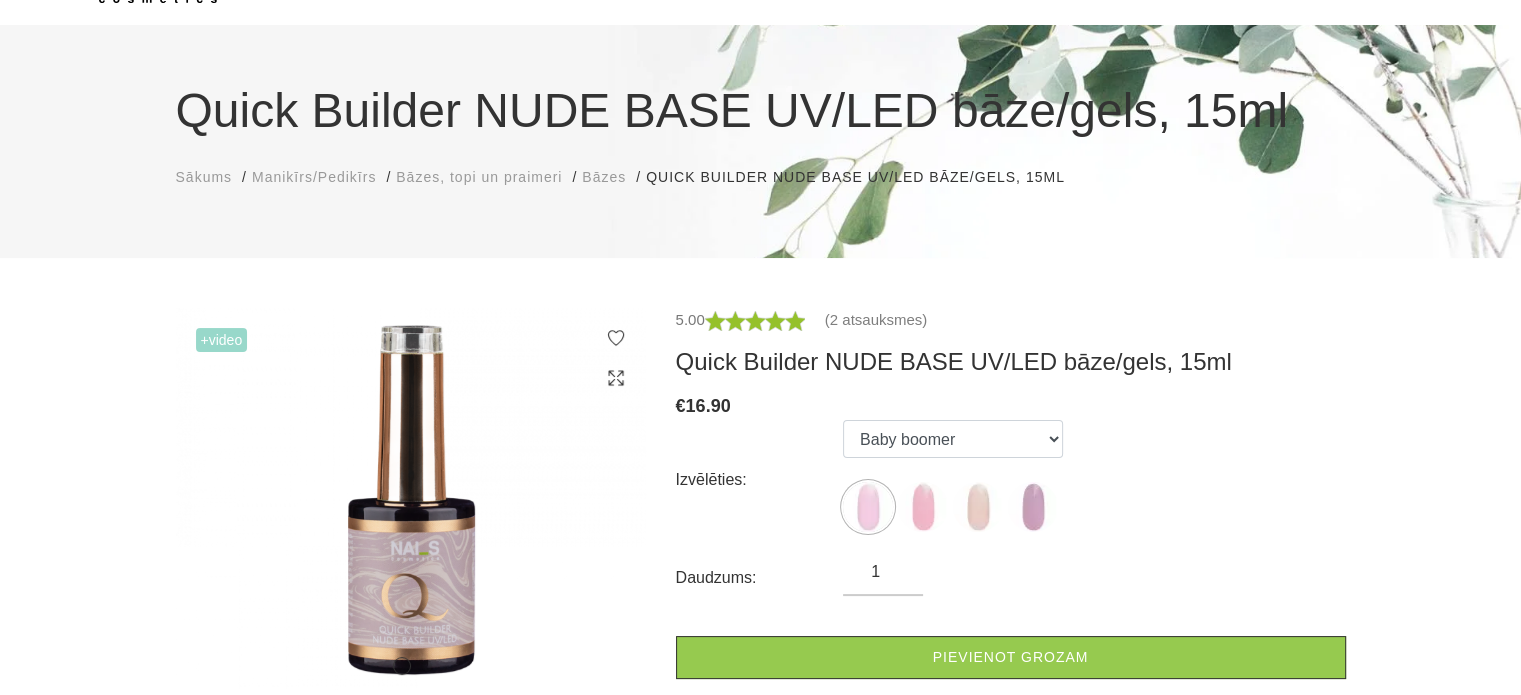 scroll, scrollTop: 300, scrollLeft: 0, axis: vertical 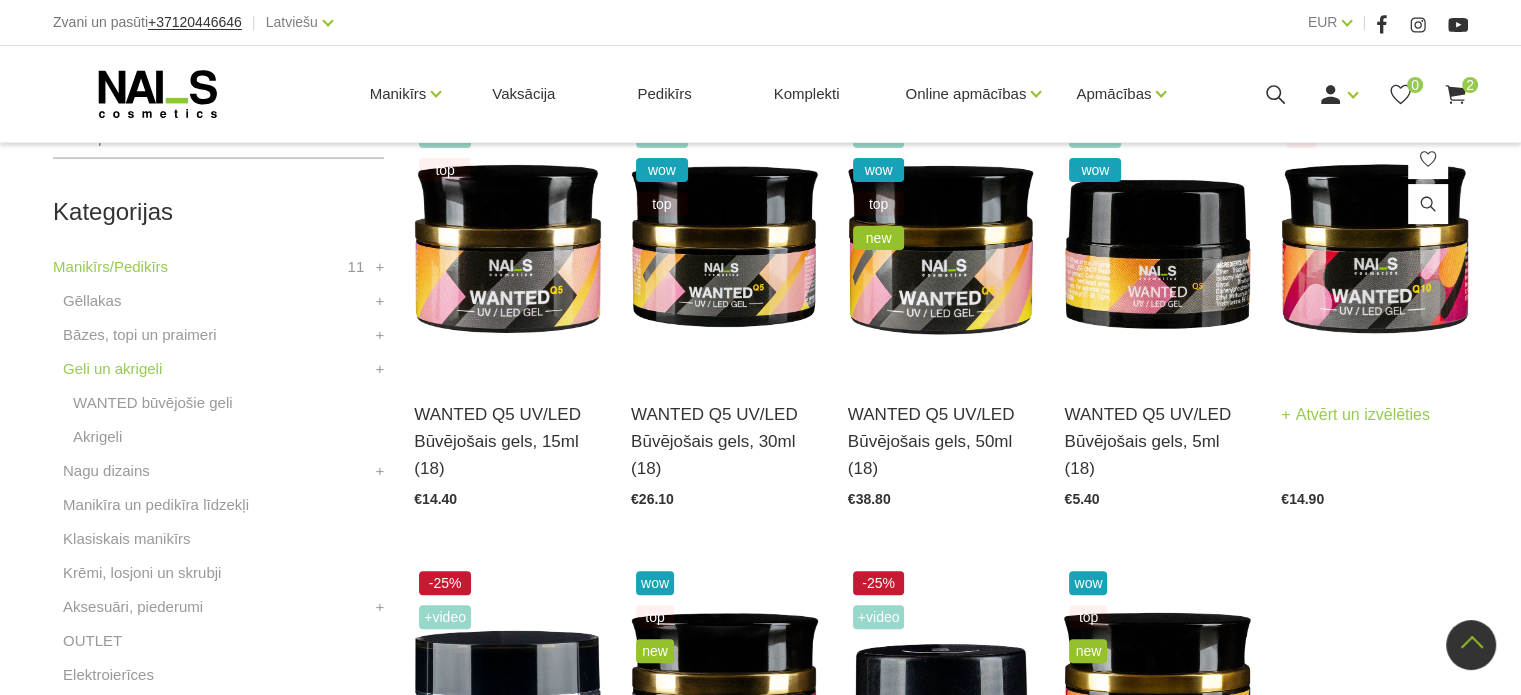 click on "Atvērt un izvēlēties" at bounding box center [1355, 415] 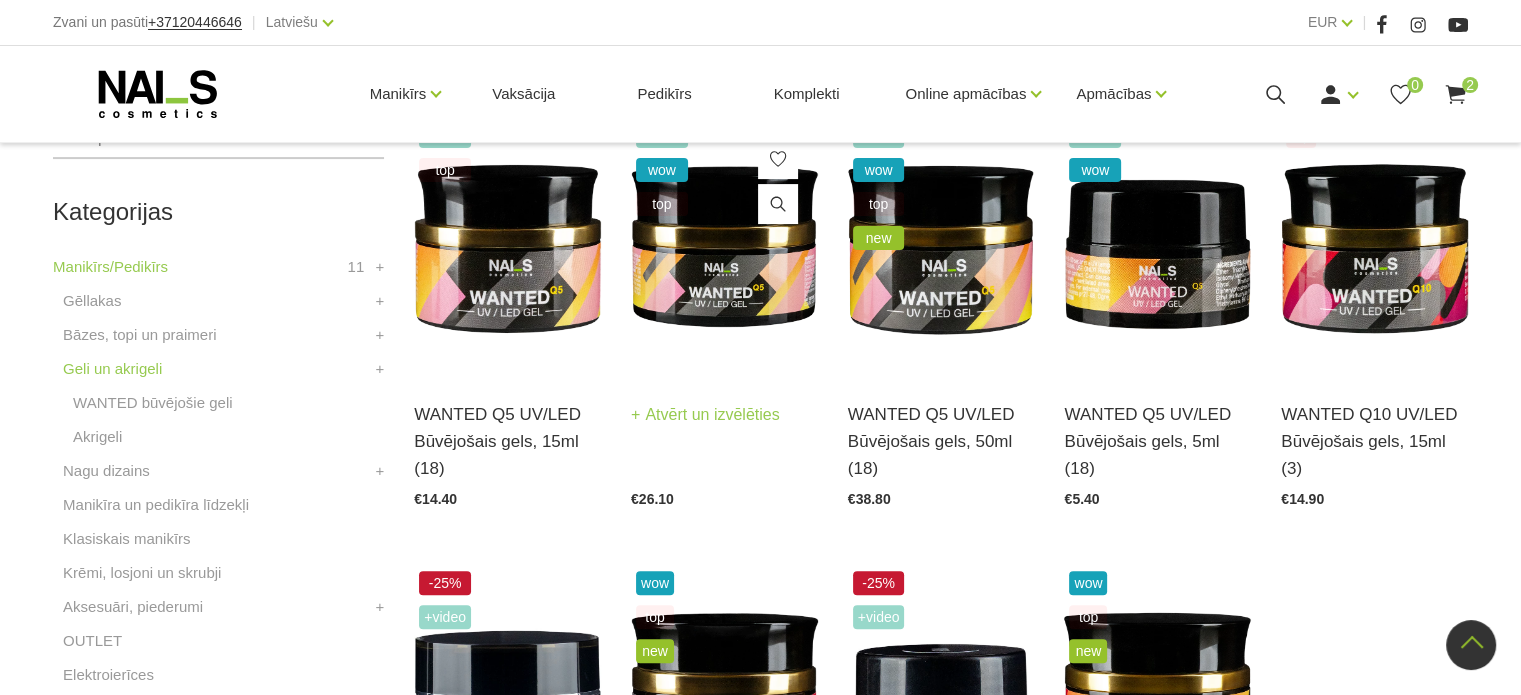 click on "Atvērt un izvēlēties" at bounding box center [705, 415] 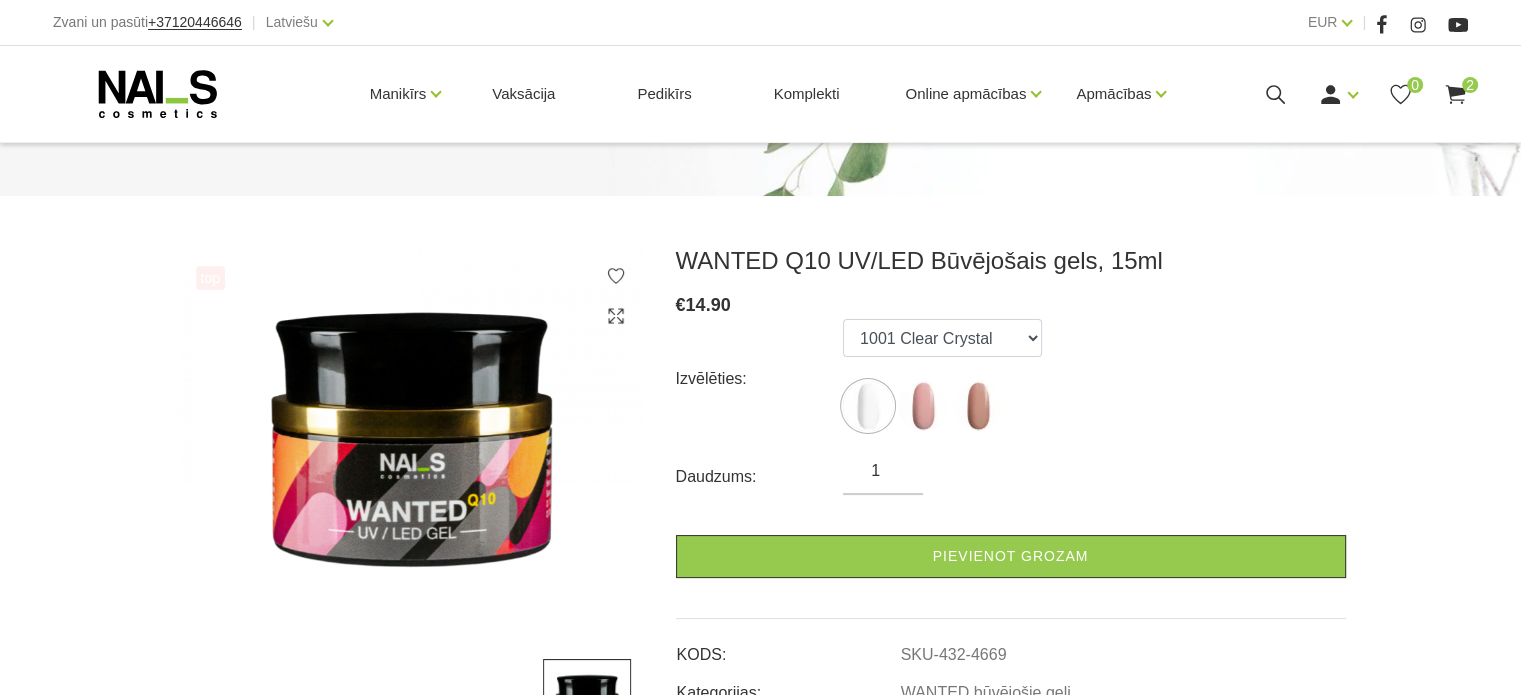 scroll, scrollTop: 200, scrollLeft: 0, axis: vertical 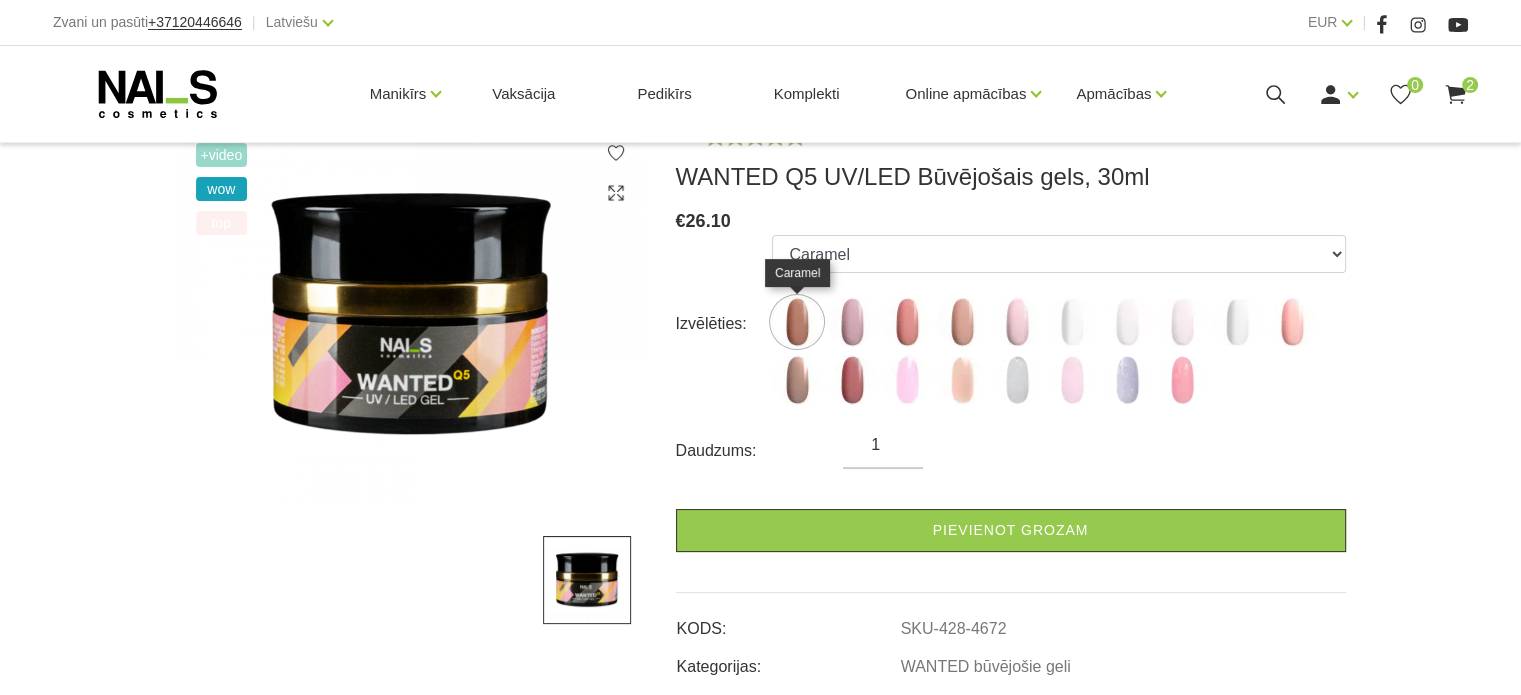 click at bounding box center (797, 322) 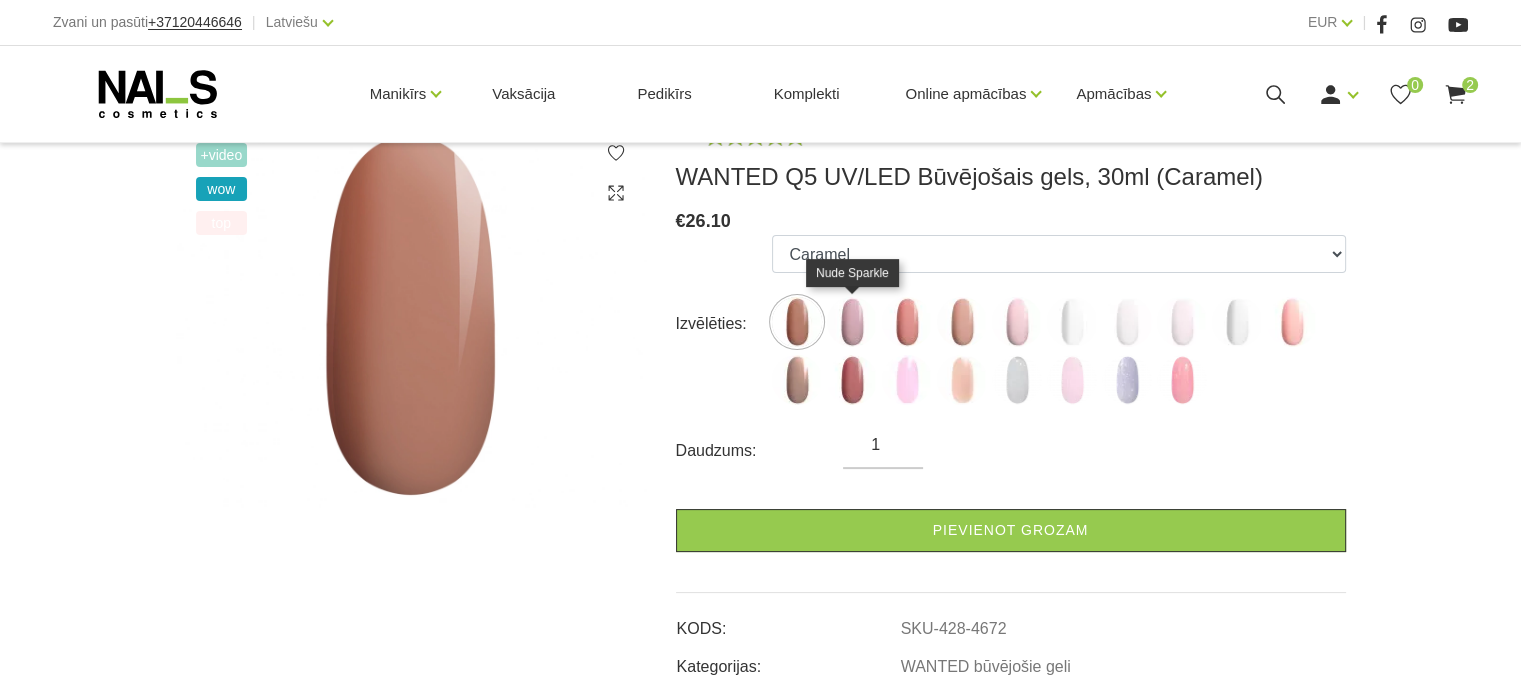 click at bounding box center (852, 322) 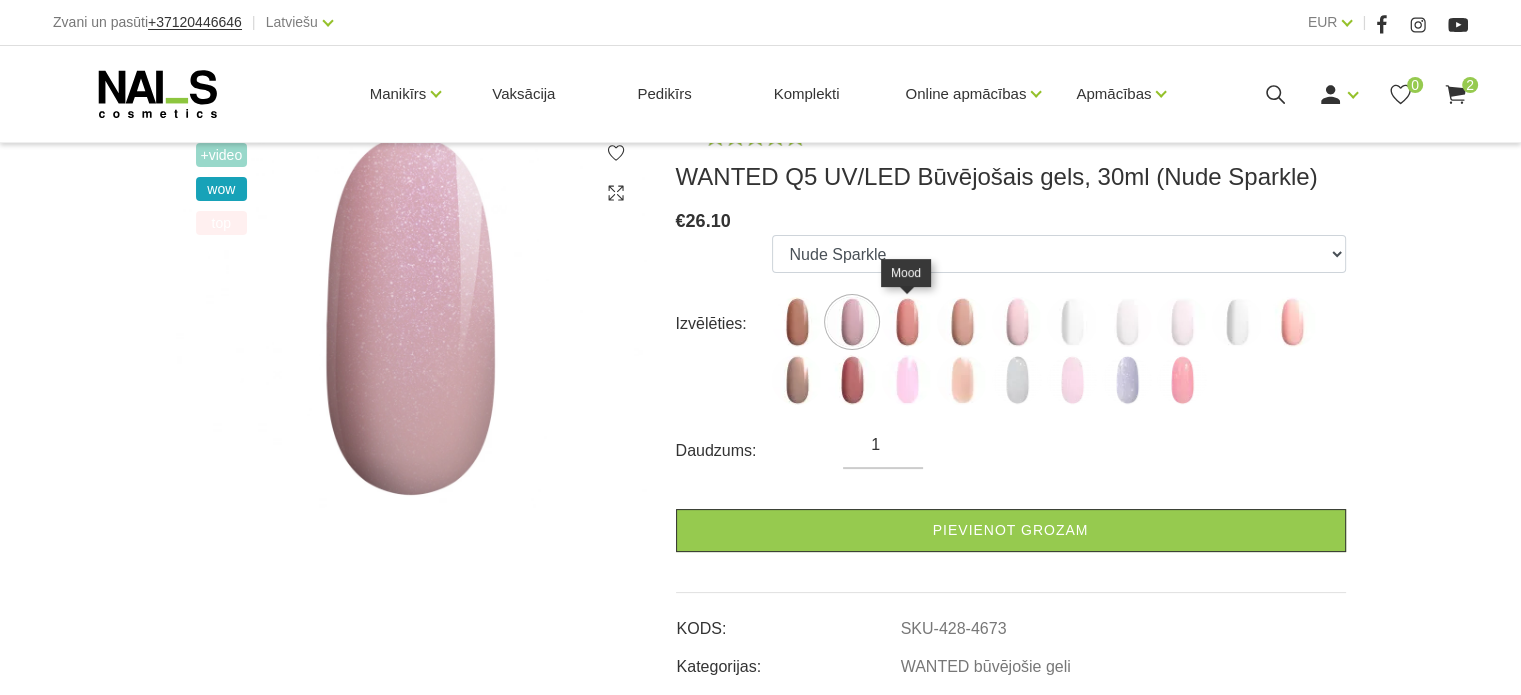 click at bounding box center [907, 322] 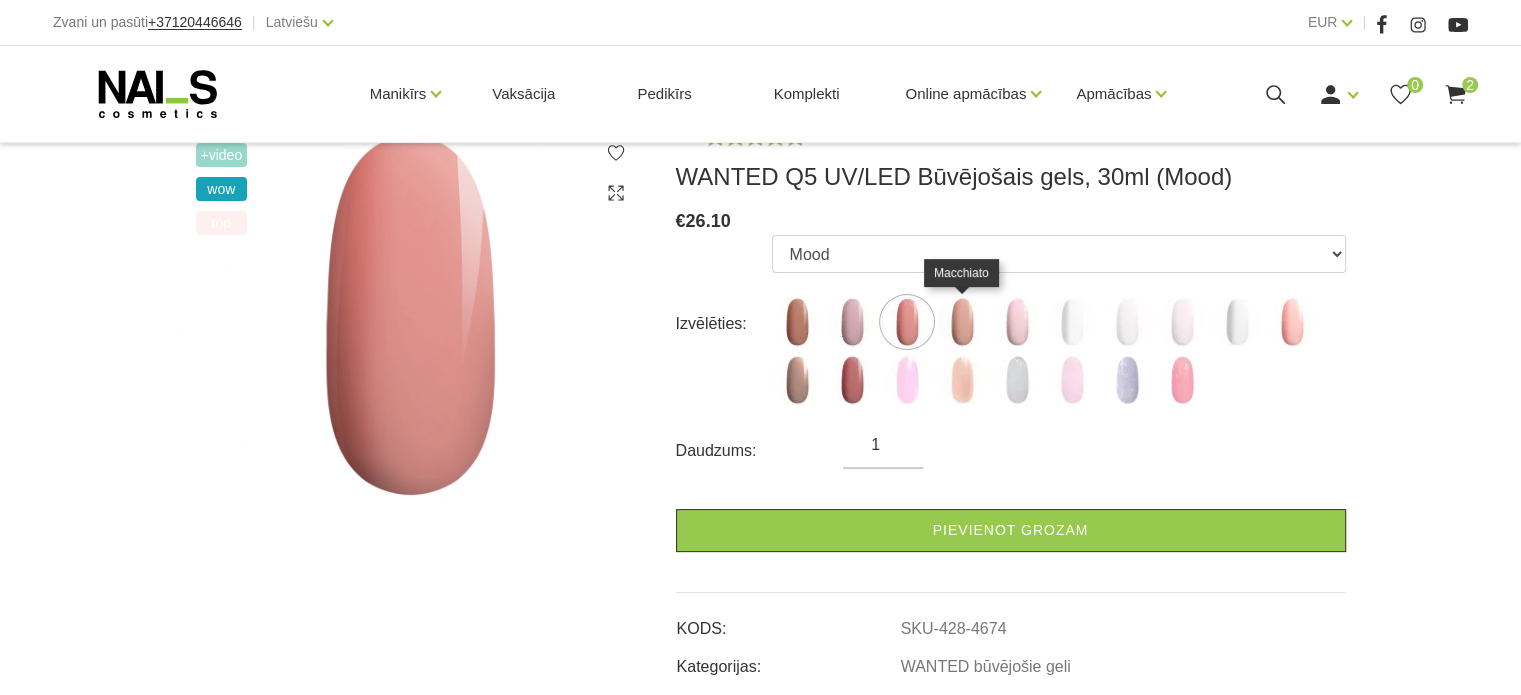 click at bounding box center [962, 322] 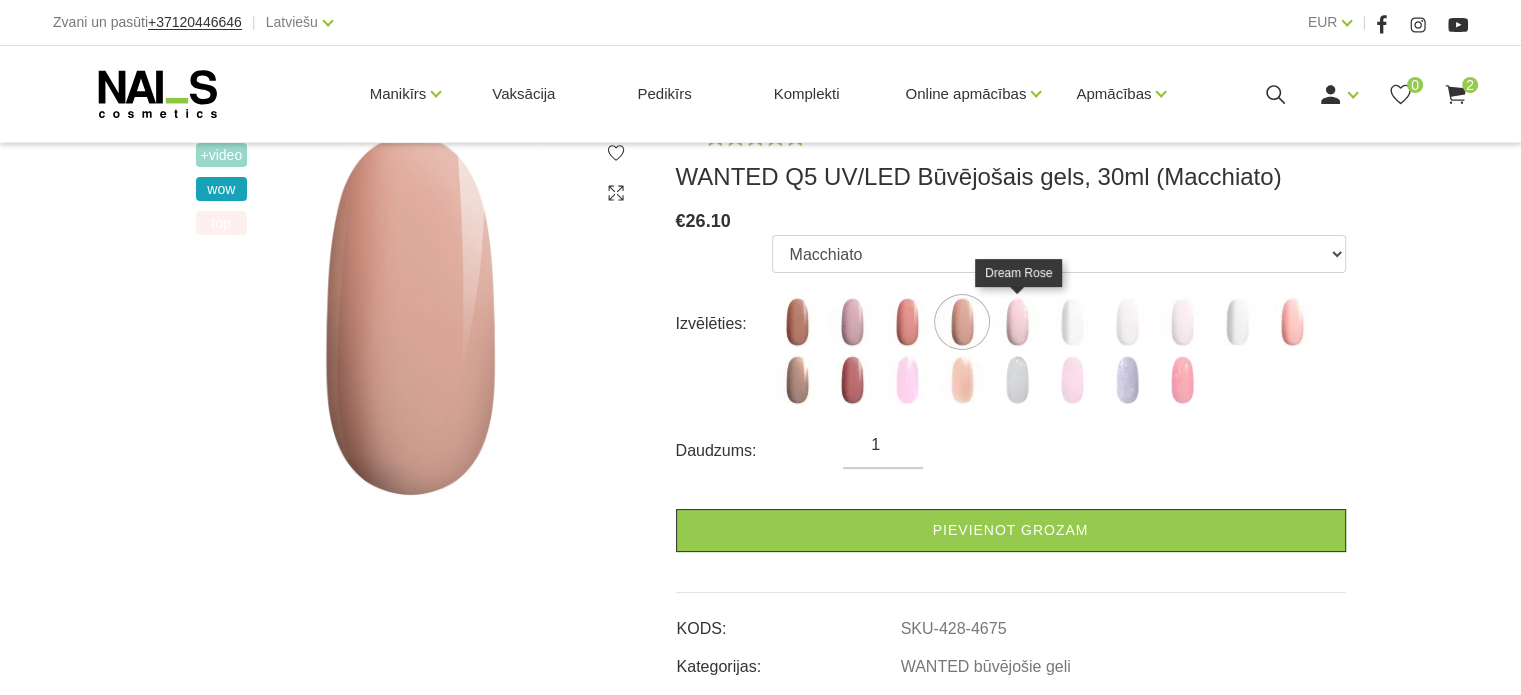 click at bounding box center [1017, 322] 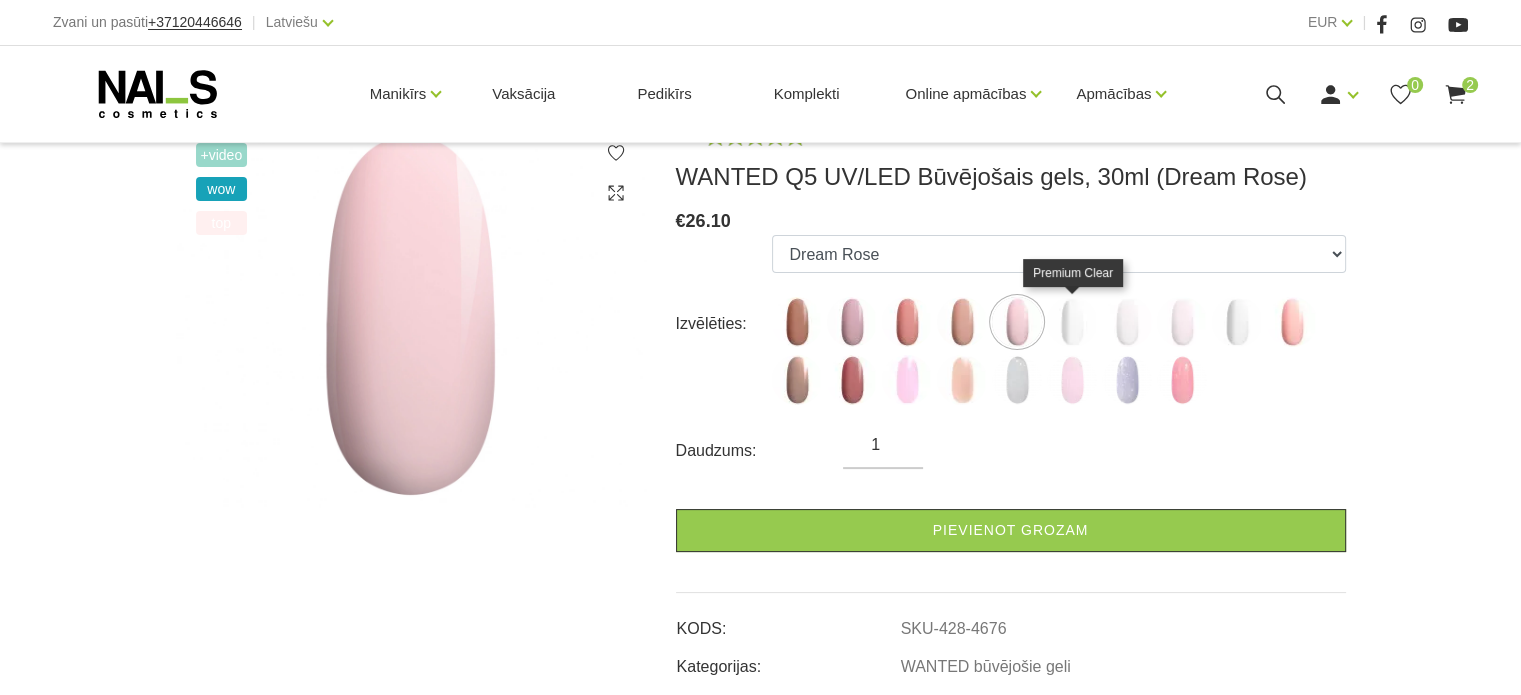 click at bounding box center [1072, 322] 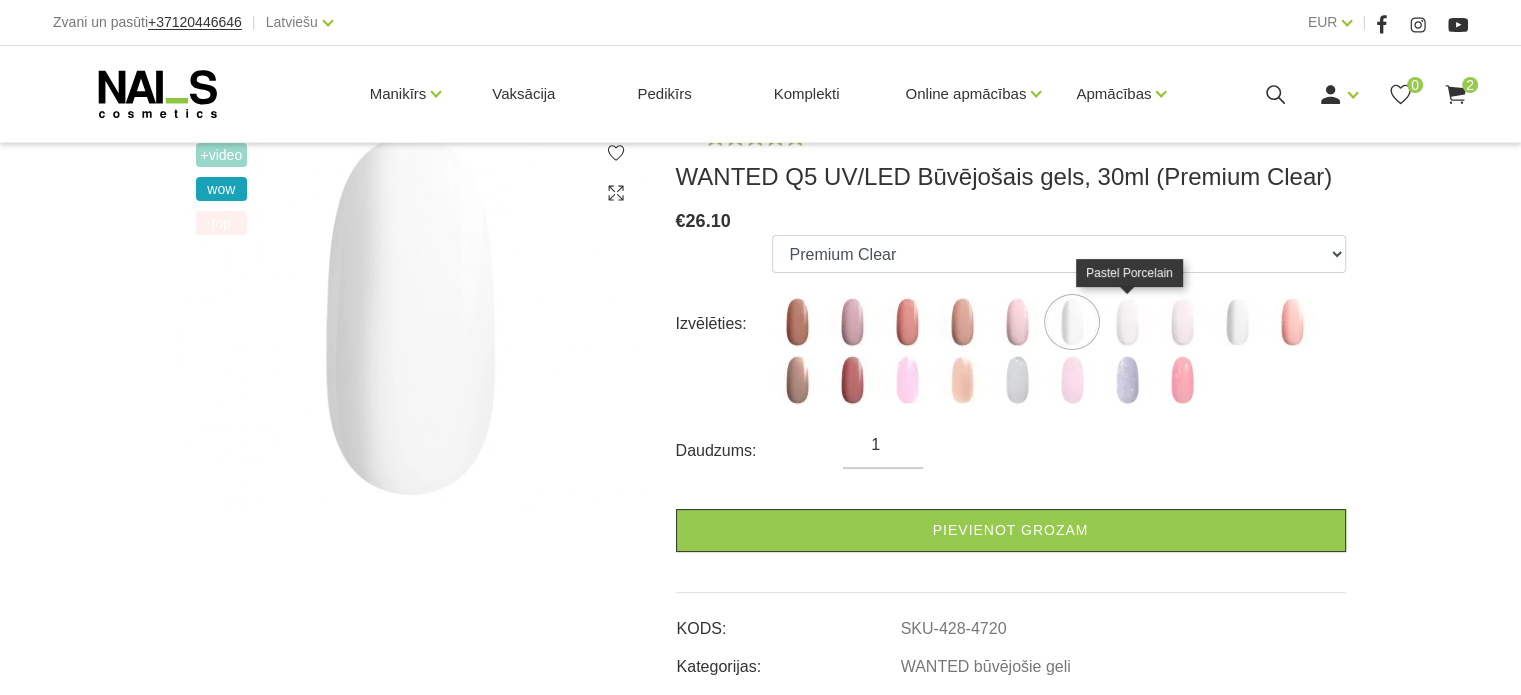 click at bounding box center [1127, 322] 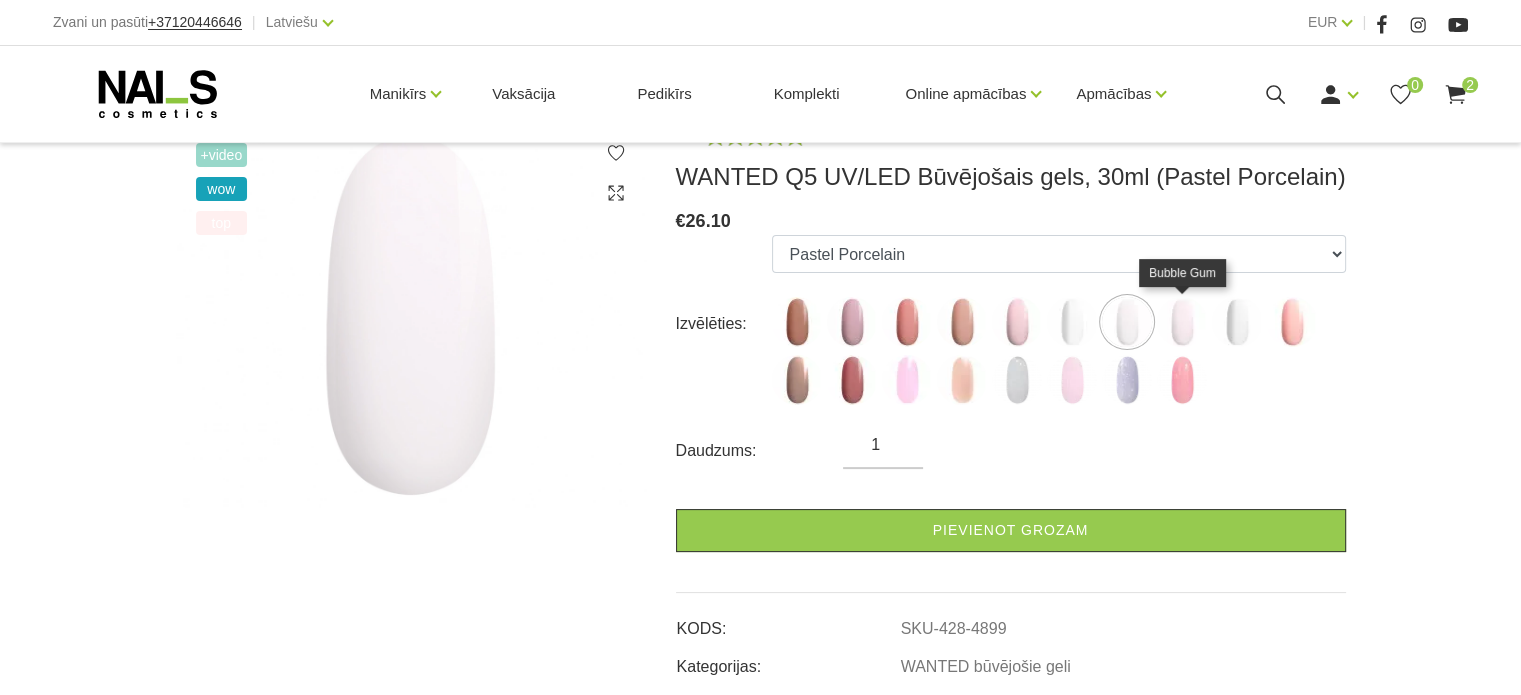 click at bounding box center [1182, 322] 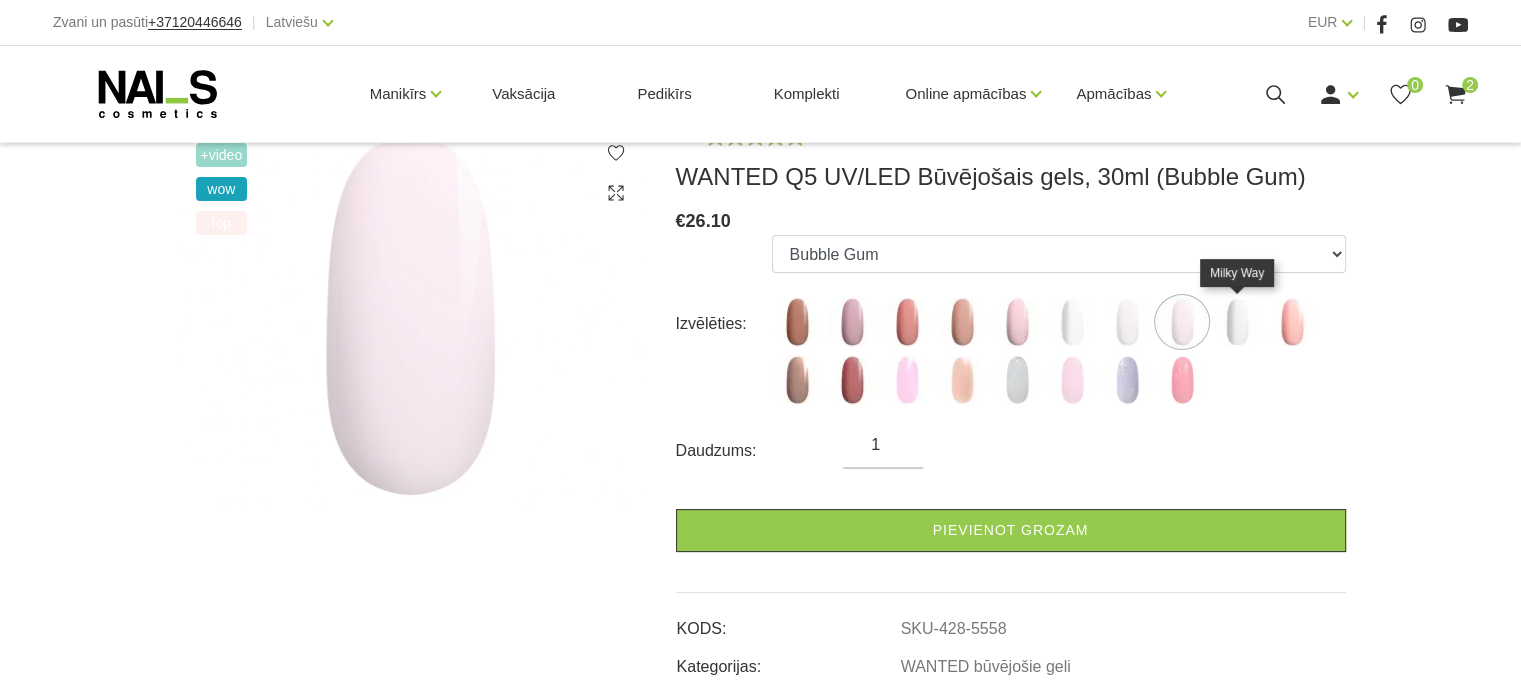 click at bounding box center [1237, 322] 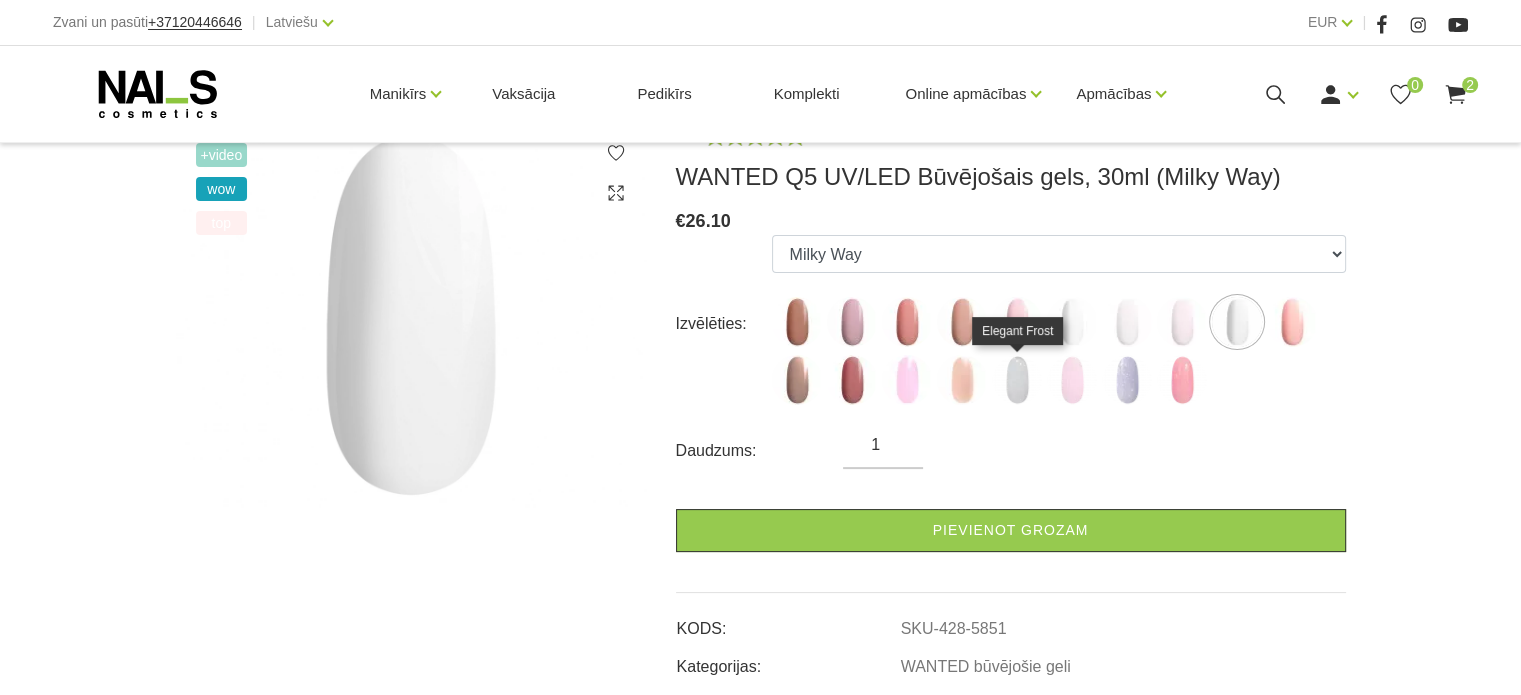 click at bounding box center (1017, 380) 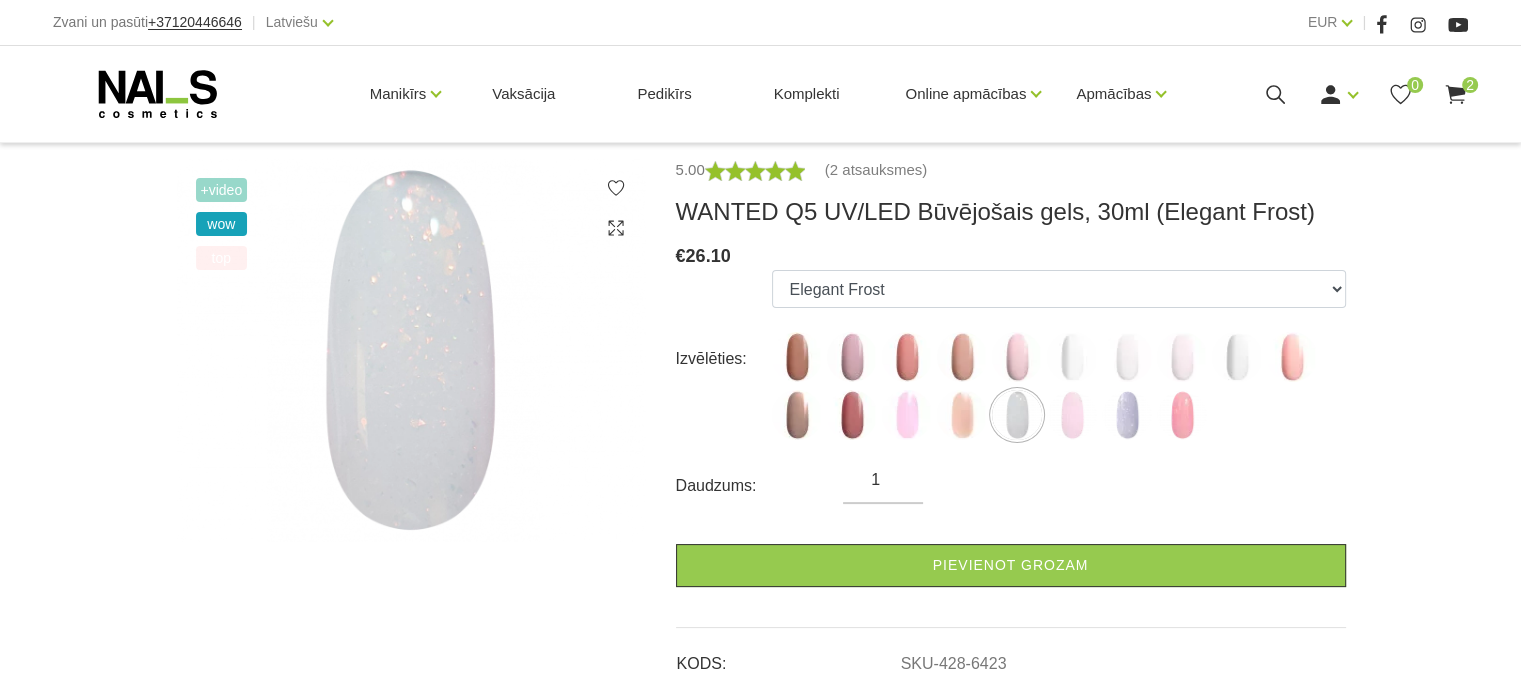 scroll, scrollTop: 0, scrollLeft: 0, axis: both 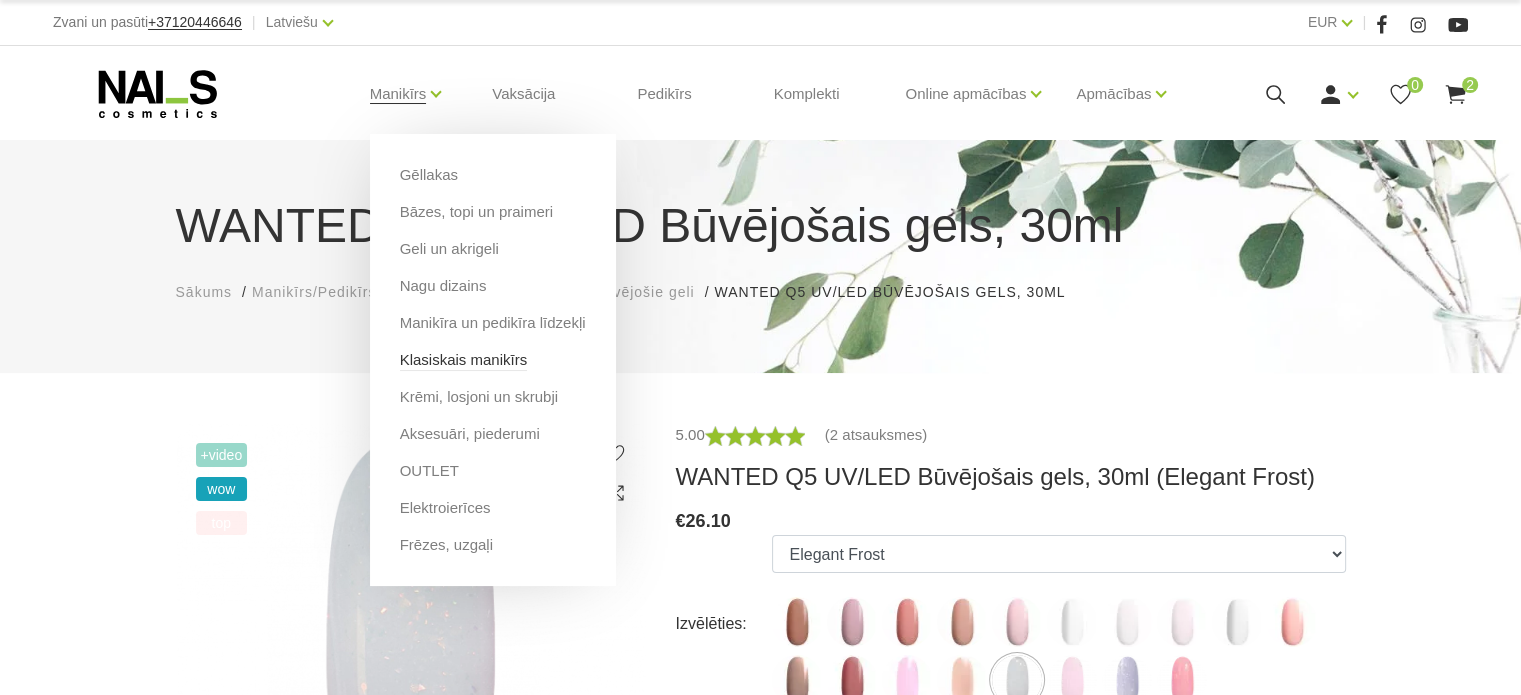 click on "Klasiskais manikīrs" at bounding box center [464, 360] 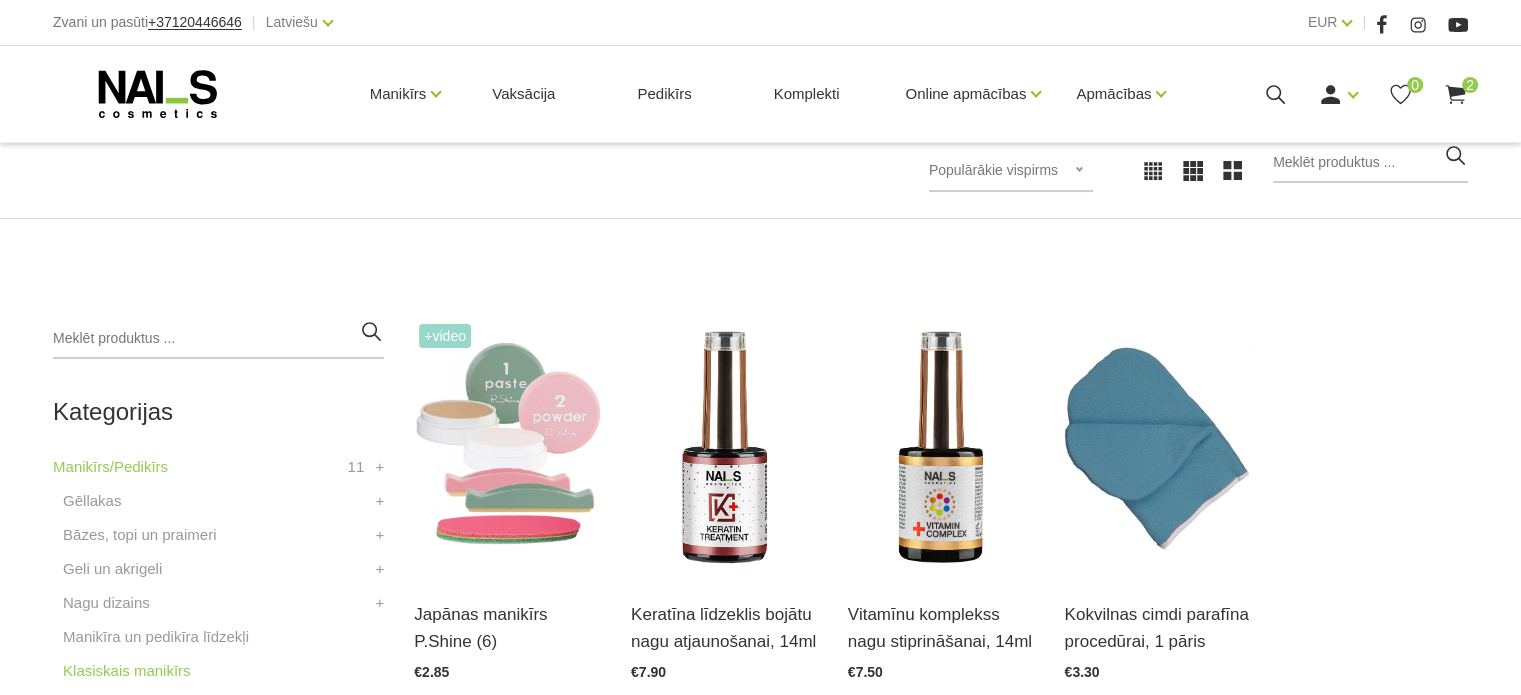 scroll, scrollTop: 500, scrollLeft: 0, axis: vertical 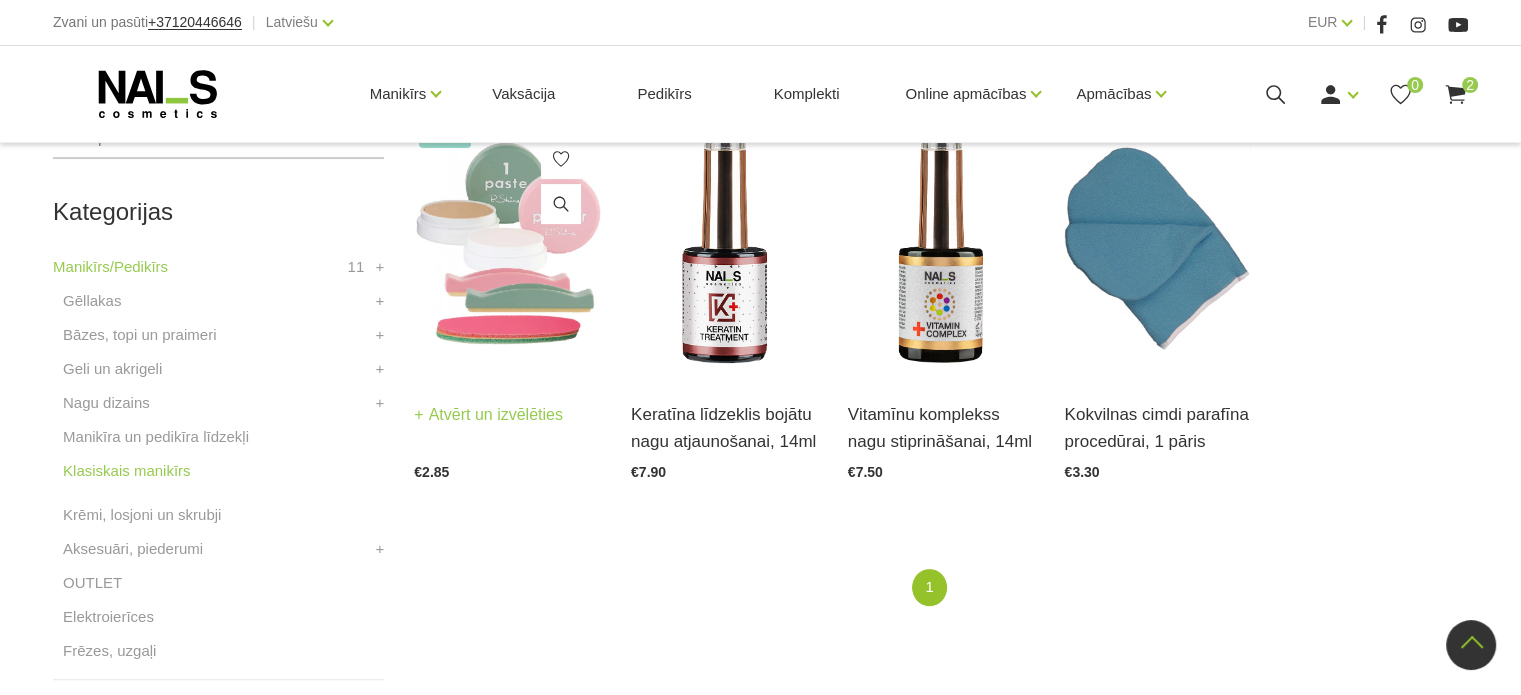 click on "Japānas manikīrs P.Shine (6) Atvērt un izvēlēties €2.85" at bounding box center [507, 427] 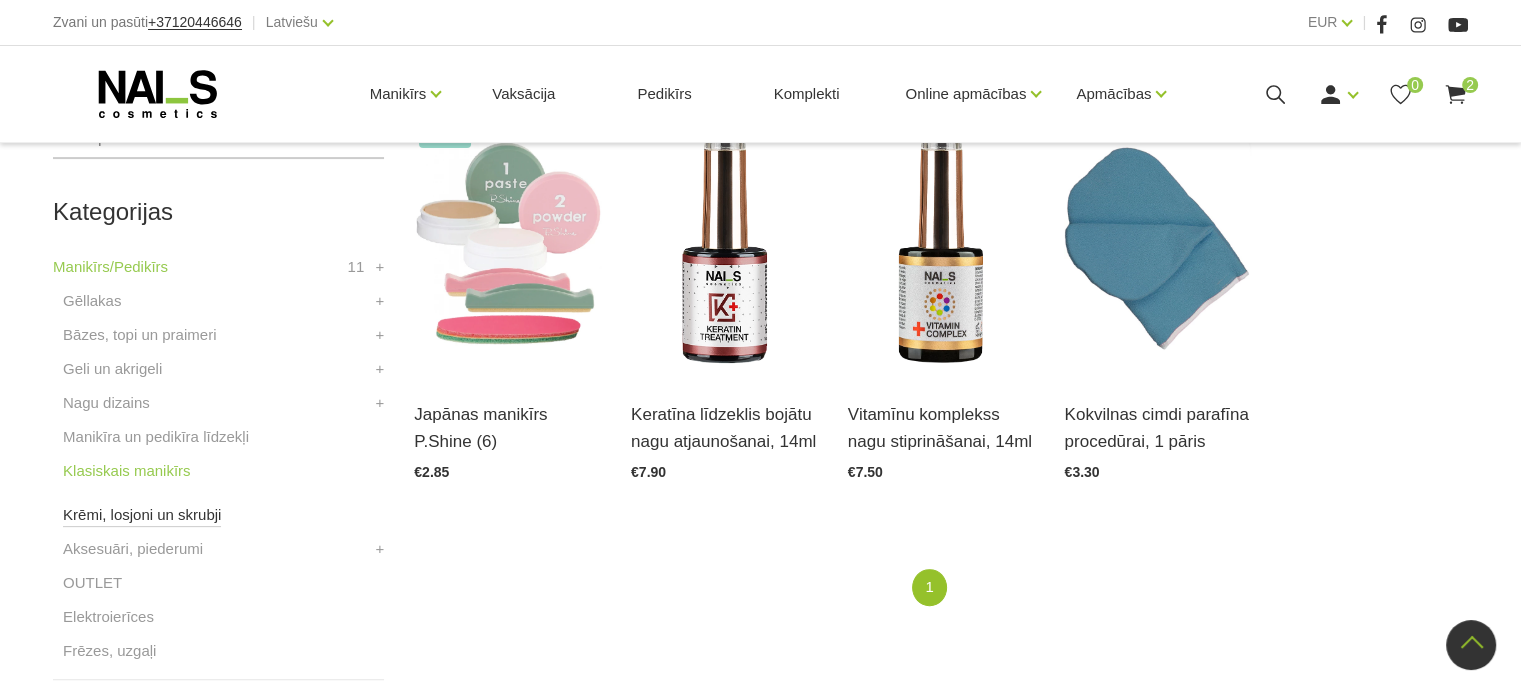 scroll, scrollTop: 600, scrollLeft: 0, axis: vertical 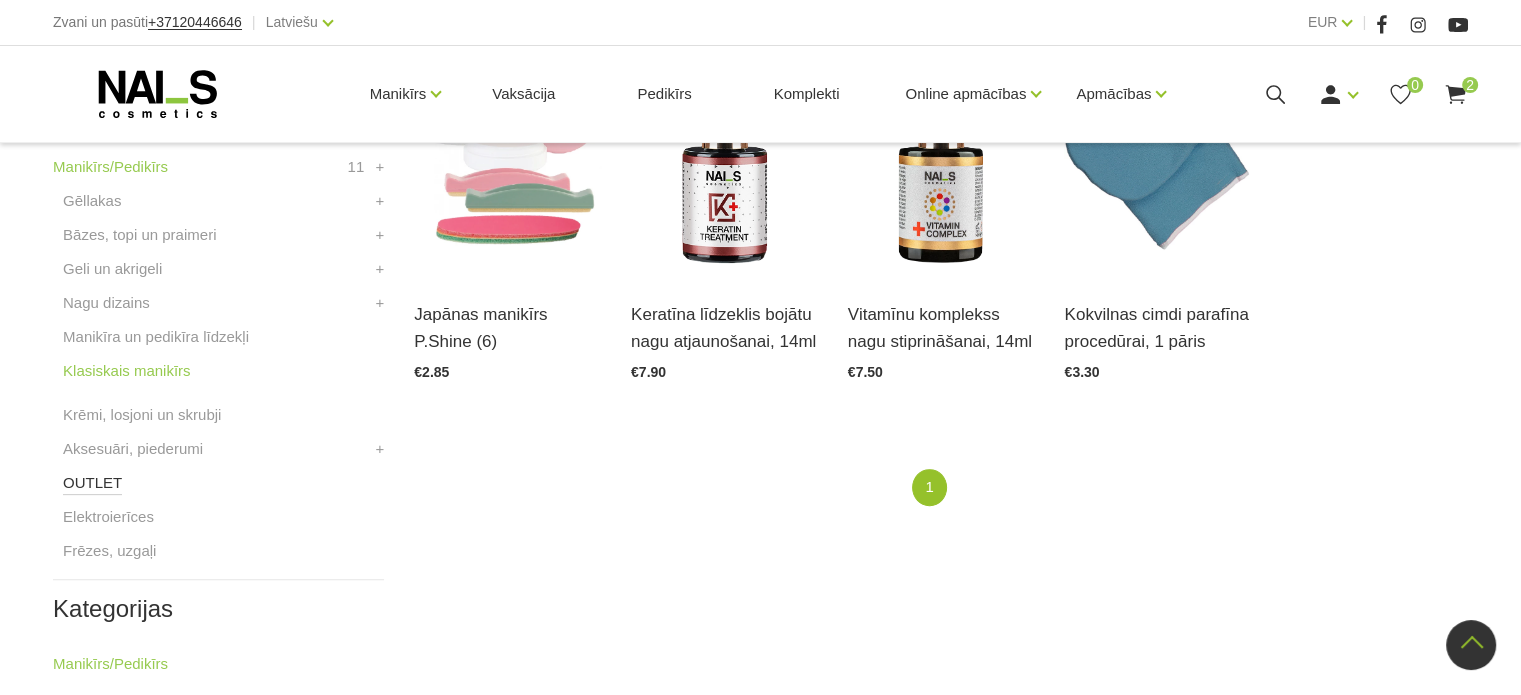 click on "OUTLET" at bounding box center [92, 483] 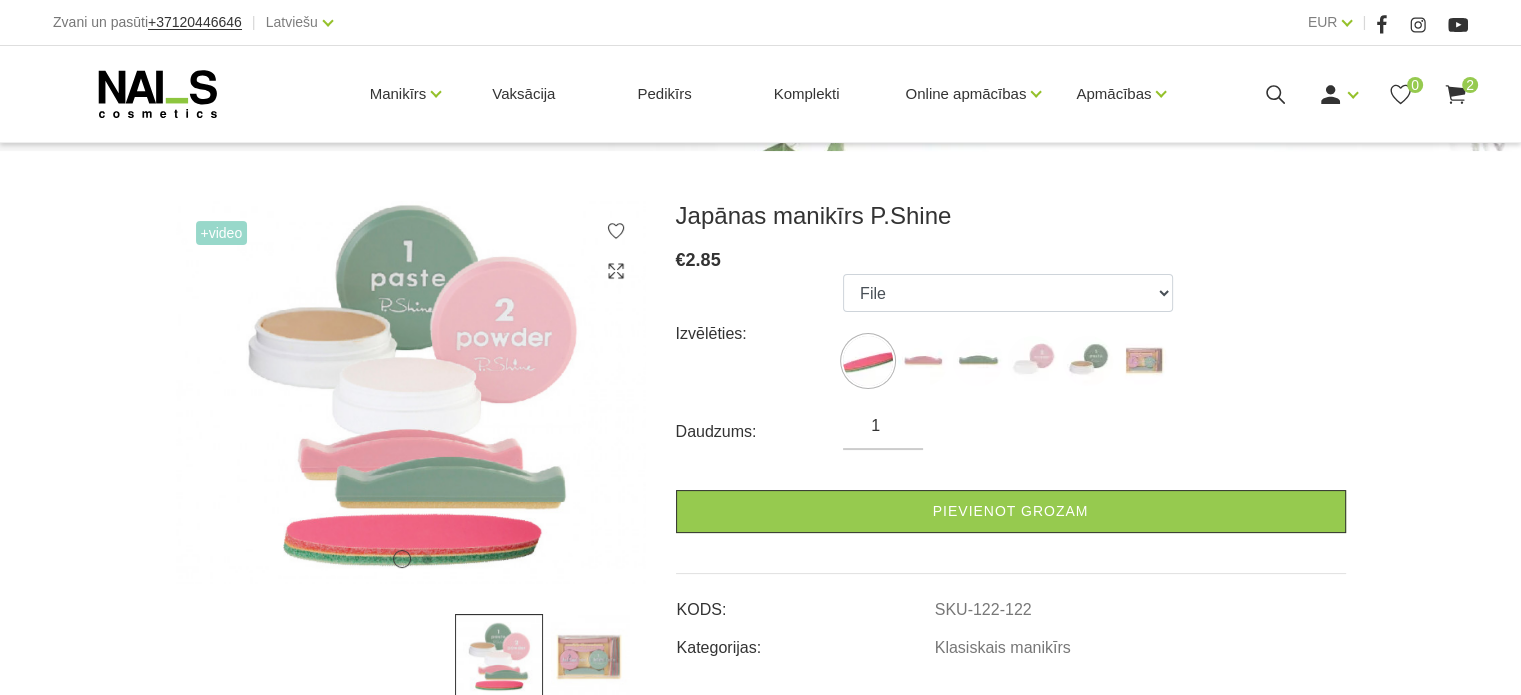scroll, scrollTop: 200, scrollLeft: 0, axis: vertical 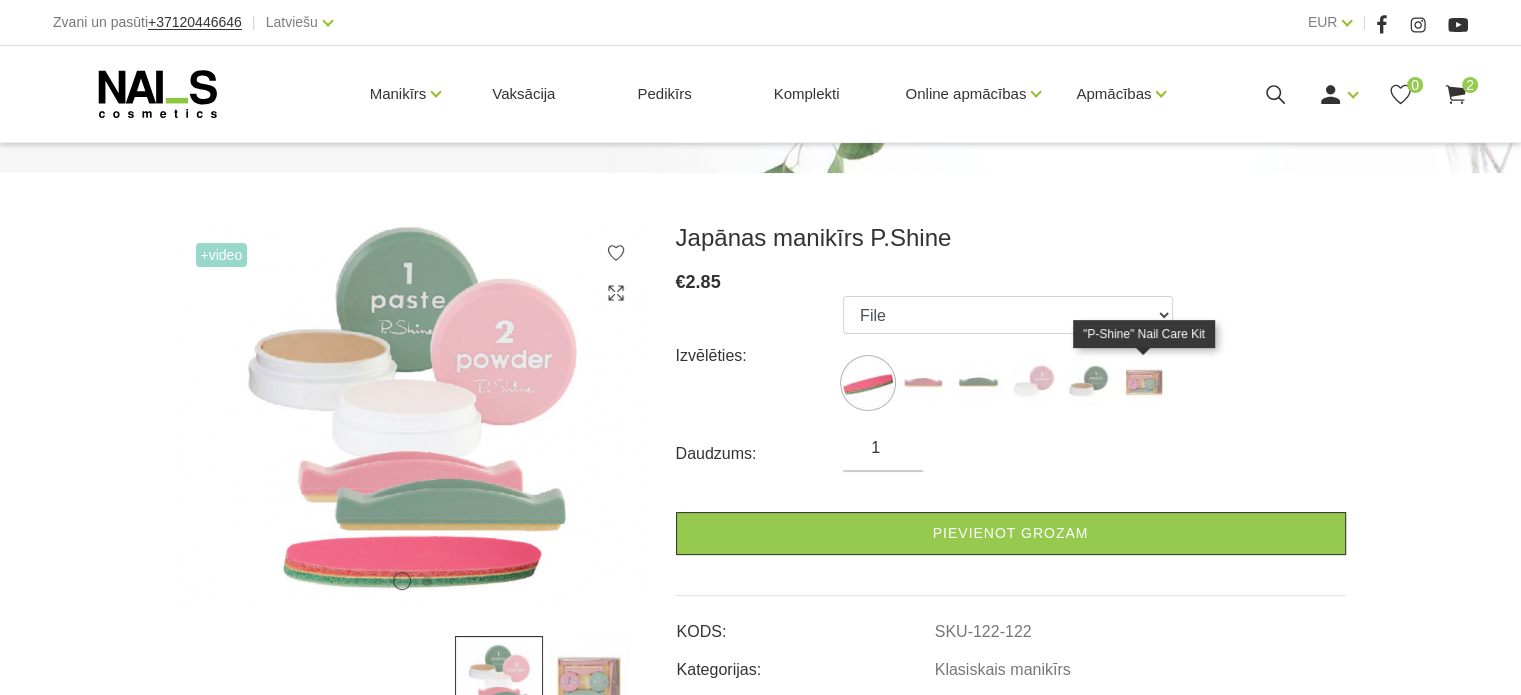 click at bounding box center (1143, 383) 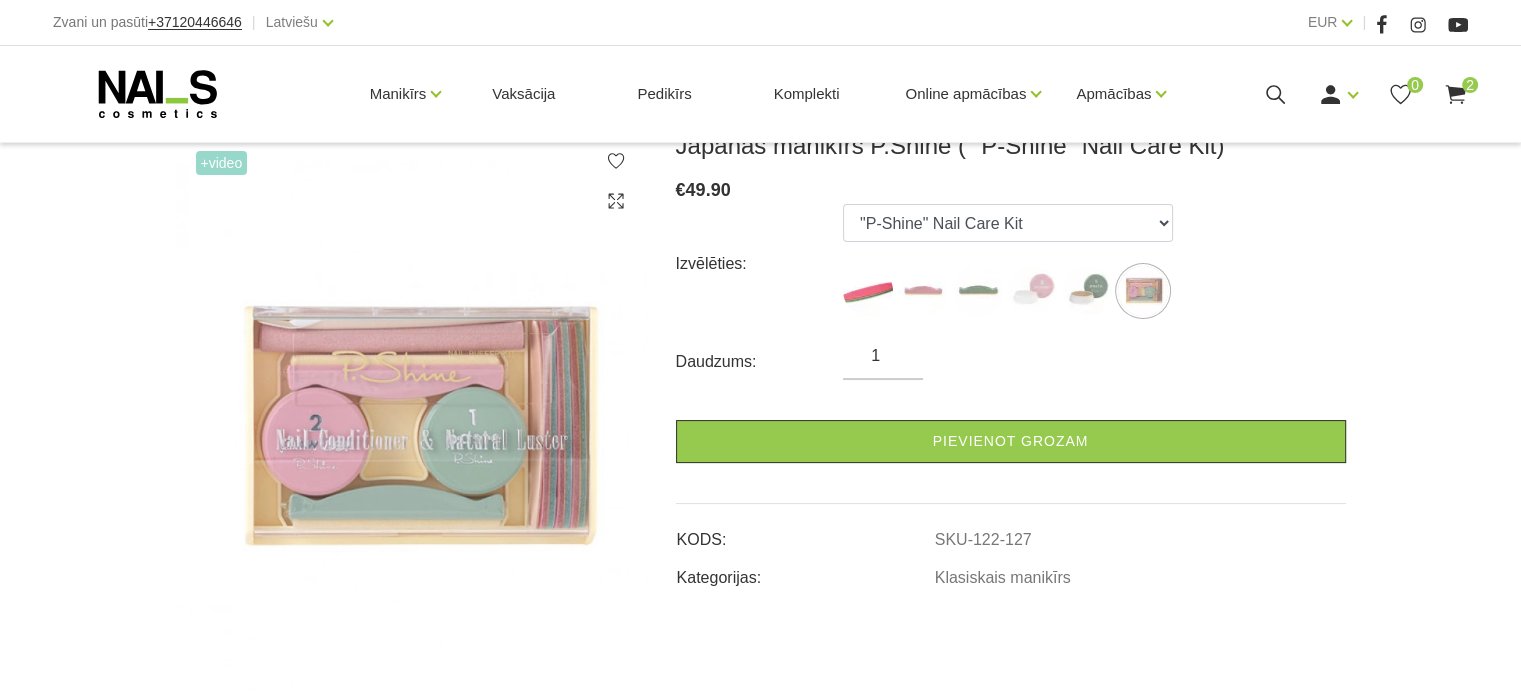 scroll, scrollTop: 300, scrollLeft: 0, axis: vertical 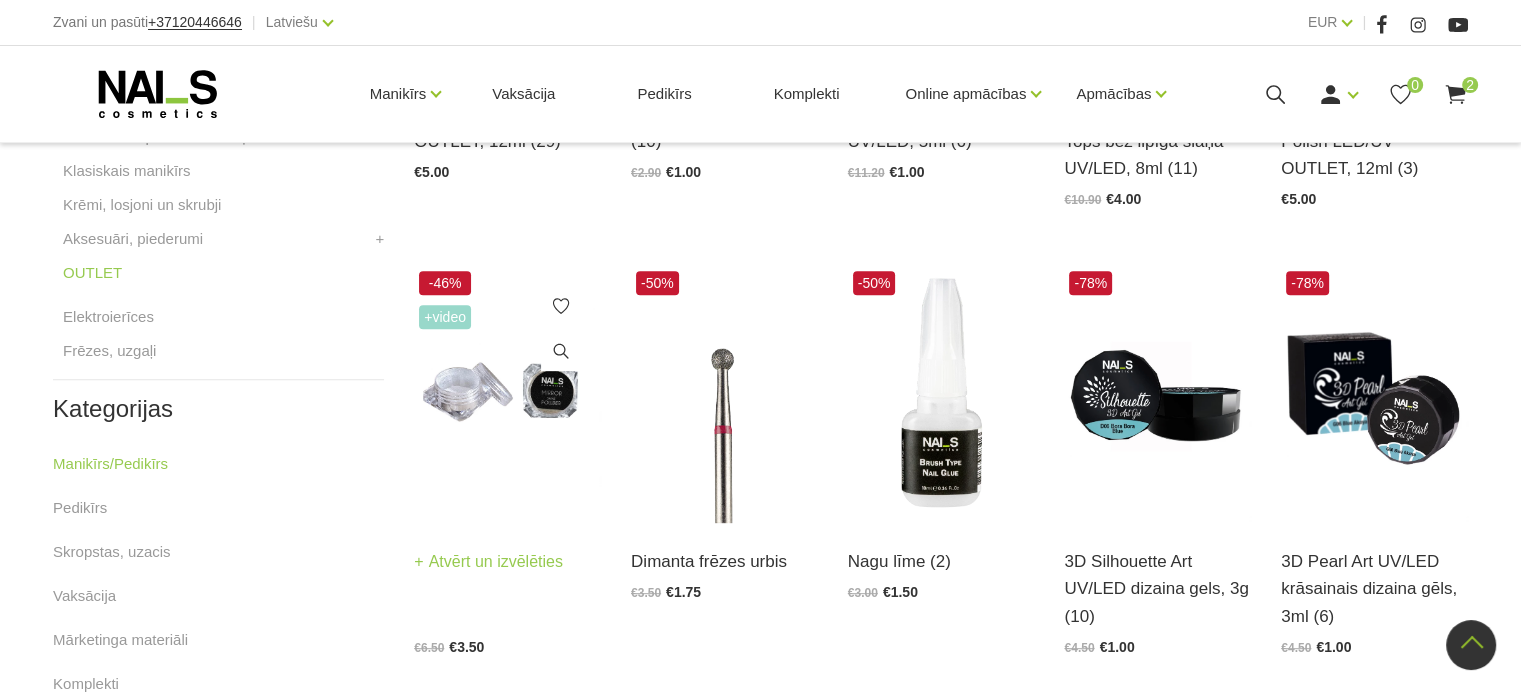 click on "Atvērt un izvēlēties" at bounding box center [488, 562] 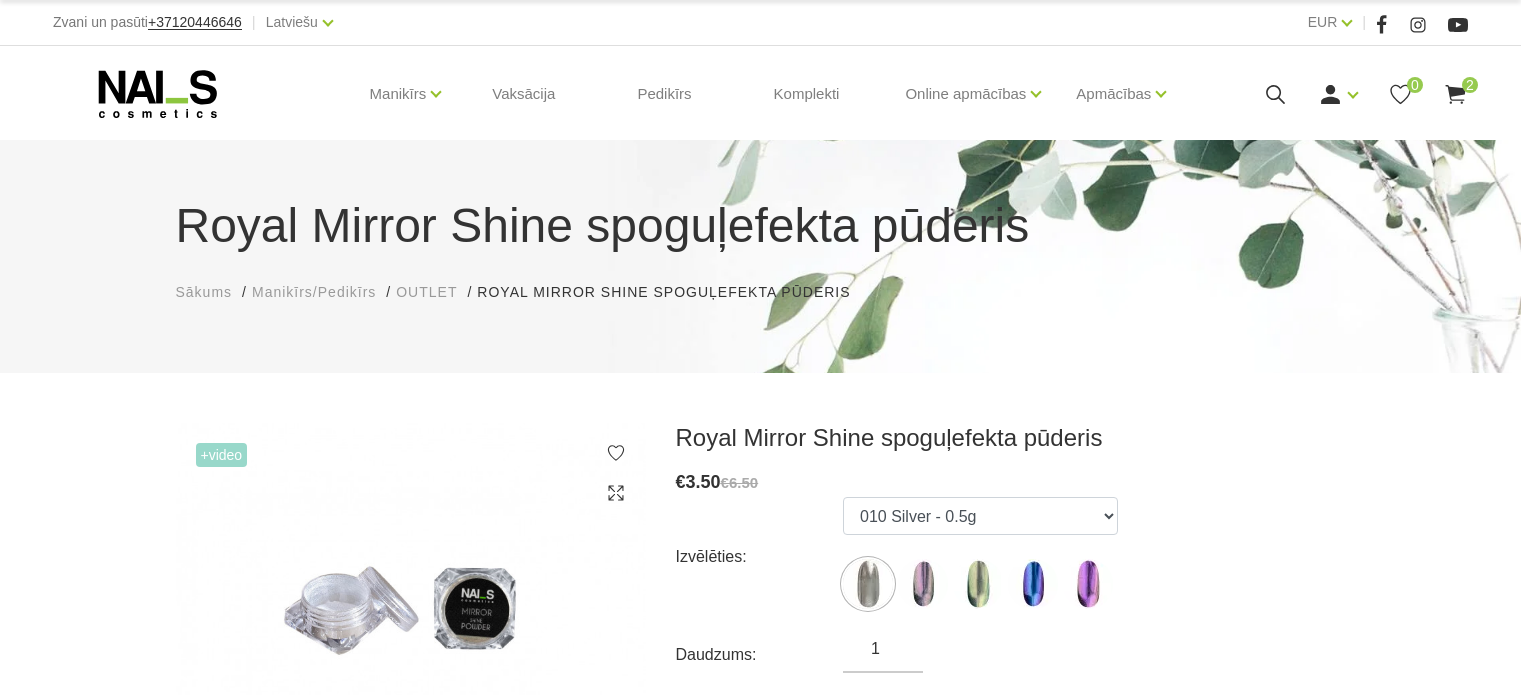 scroll, scrollTop: 100, scrollLeft: 0, axis: vertical 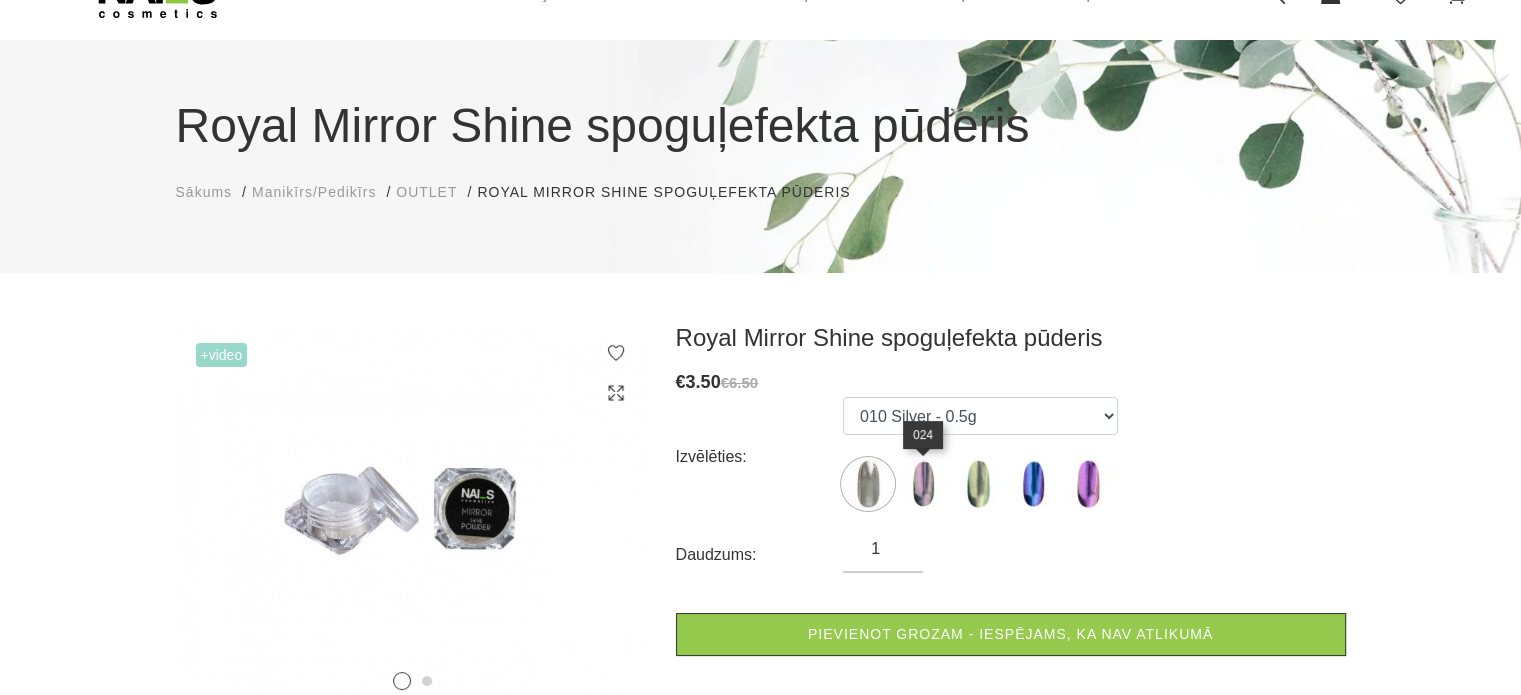 click at bounding box center [923, 484] 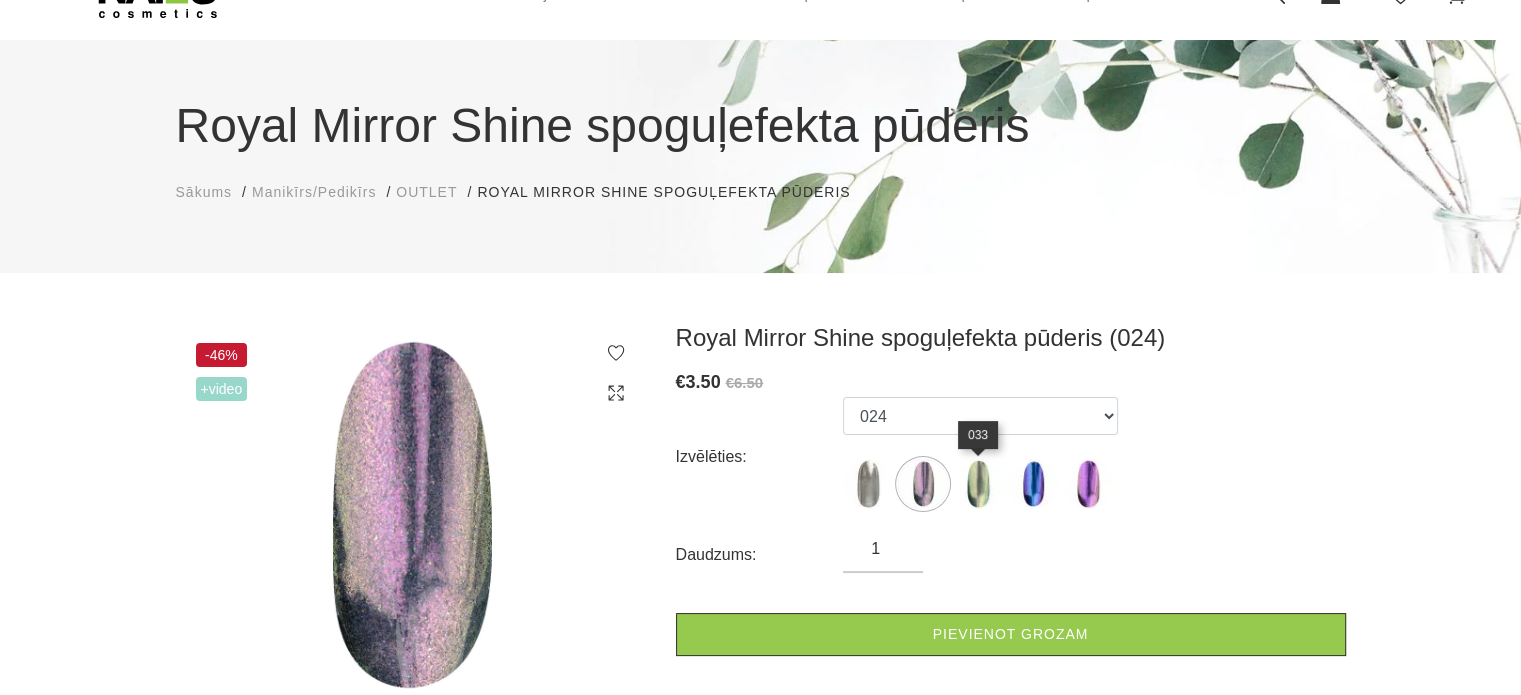 click at bounding box center (978, 484) 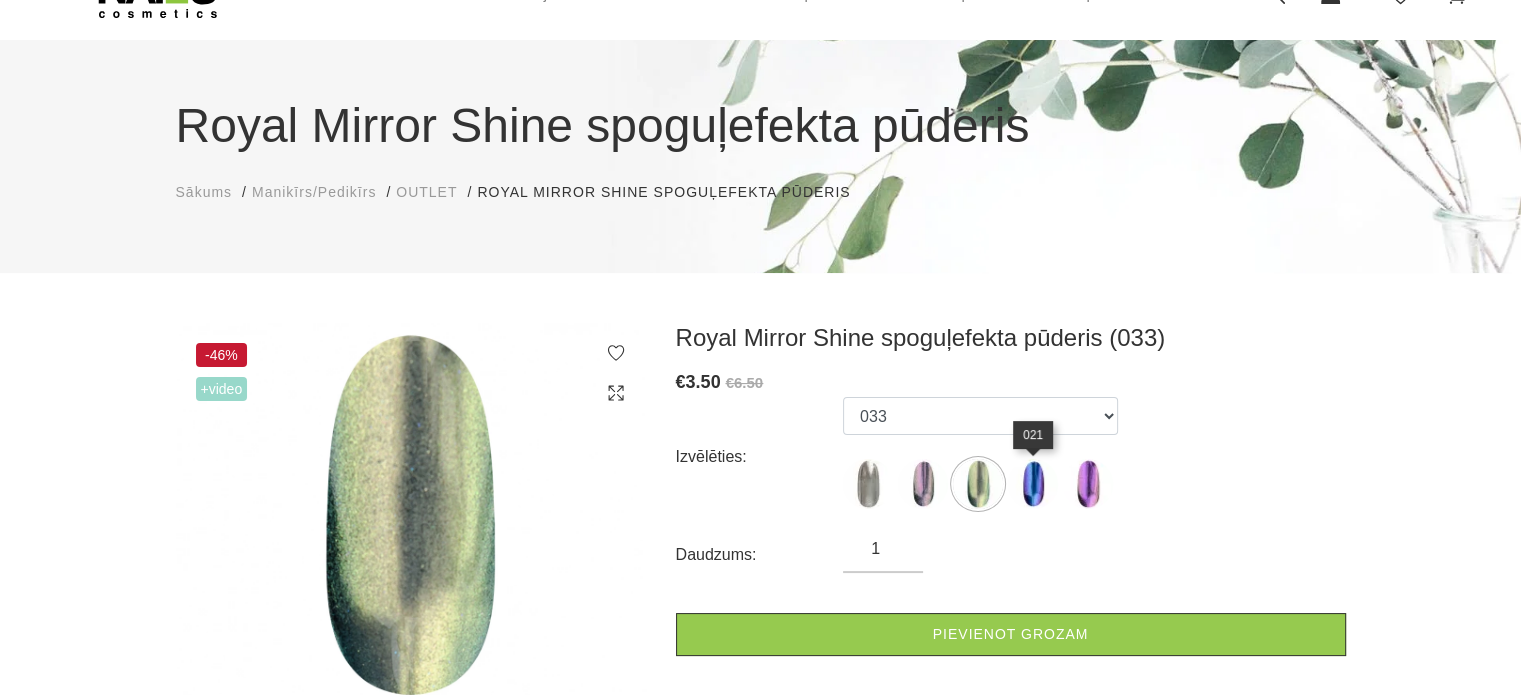 click at bounding box center (1033, 484) 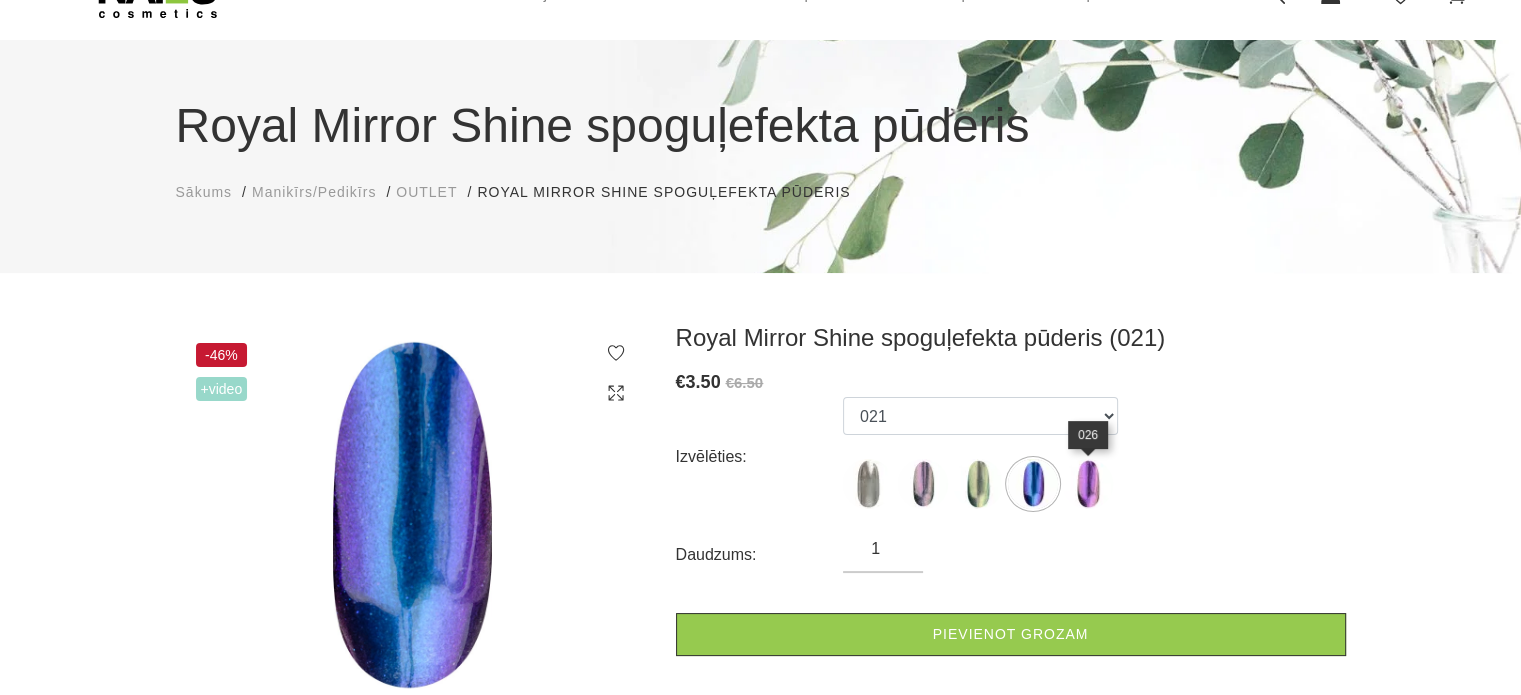 click at bounding box center [1088, 484] 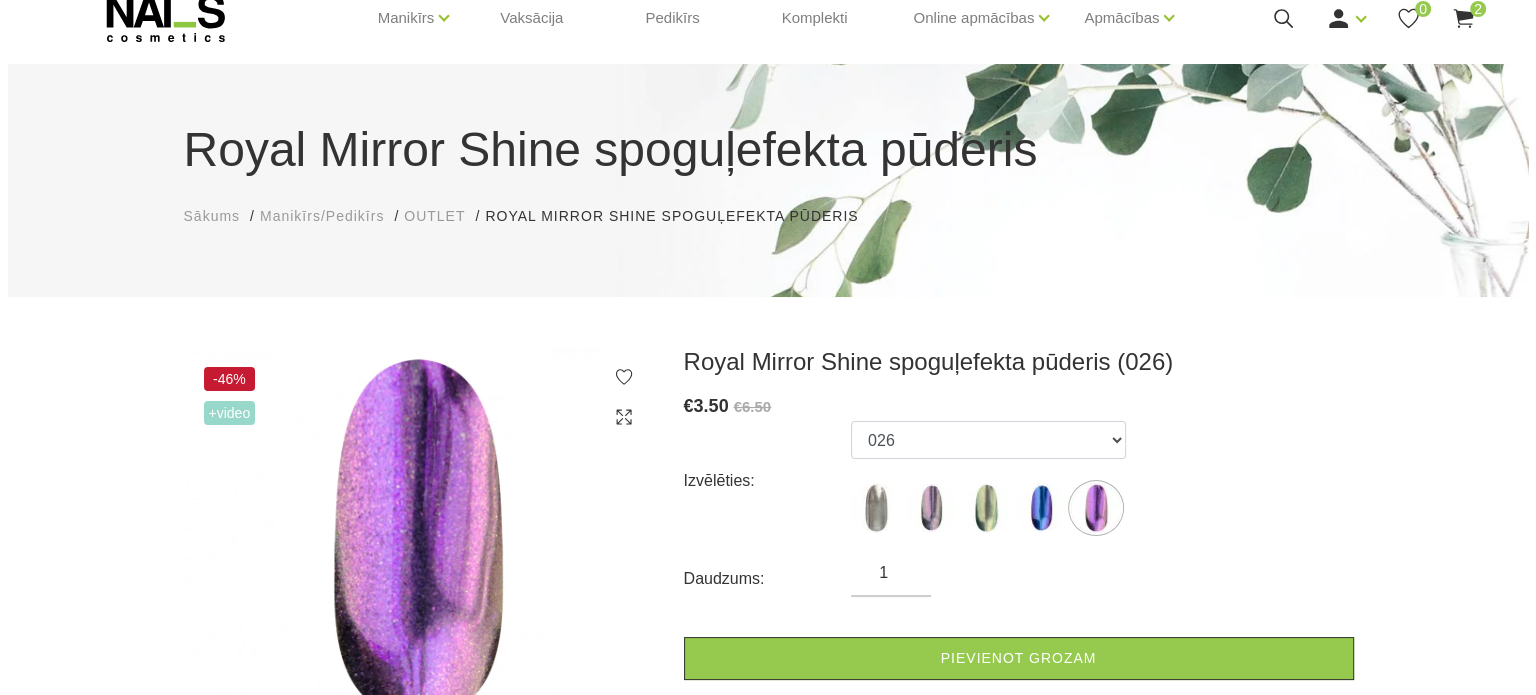 scroll, scrollTop: 0, scrollLeft: 0, axis: both 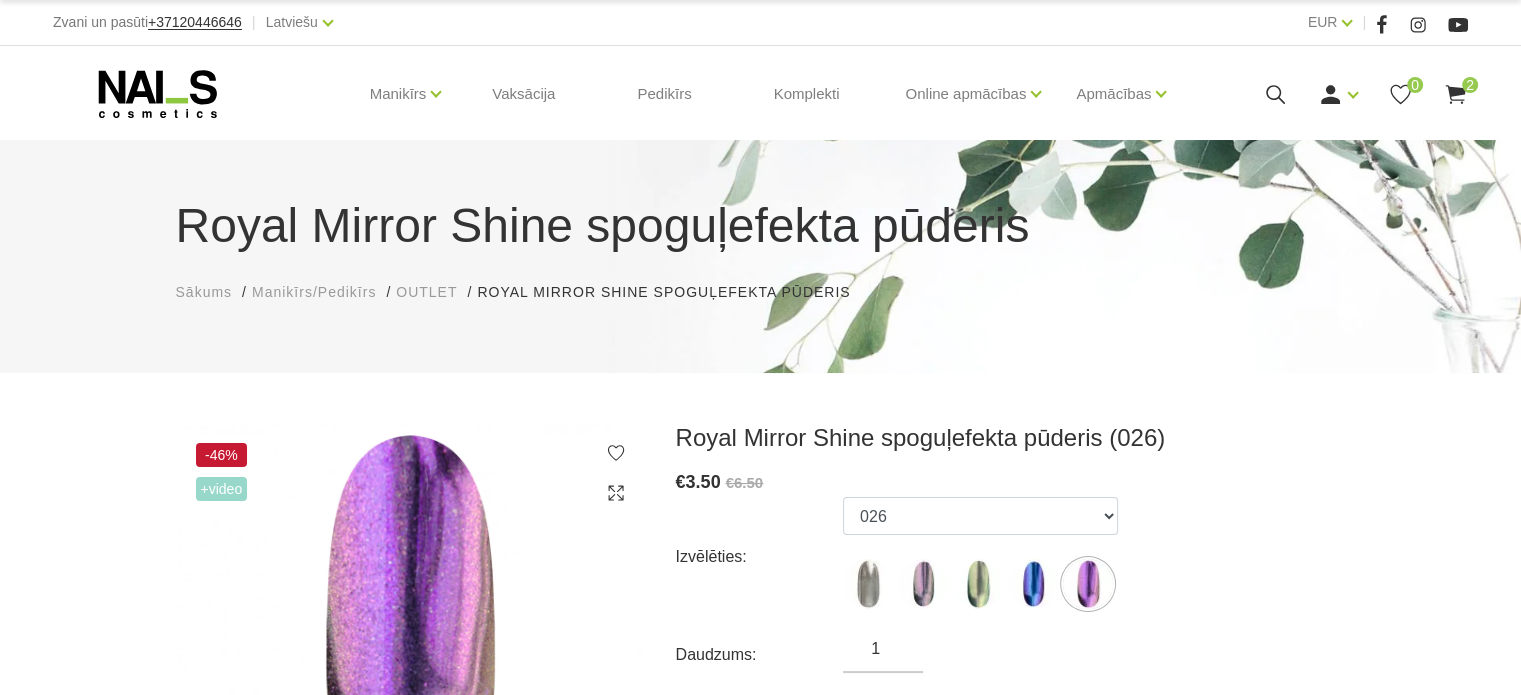 click 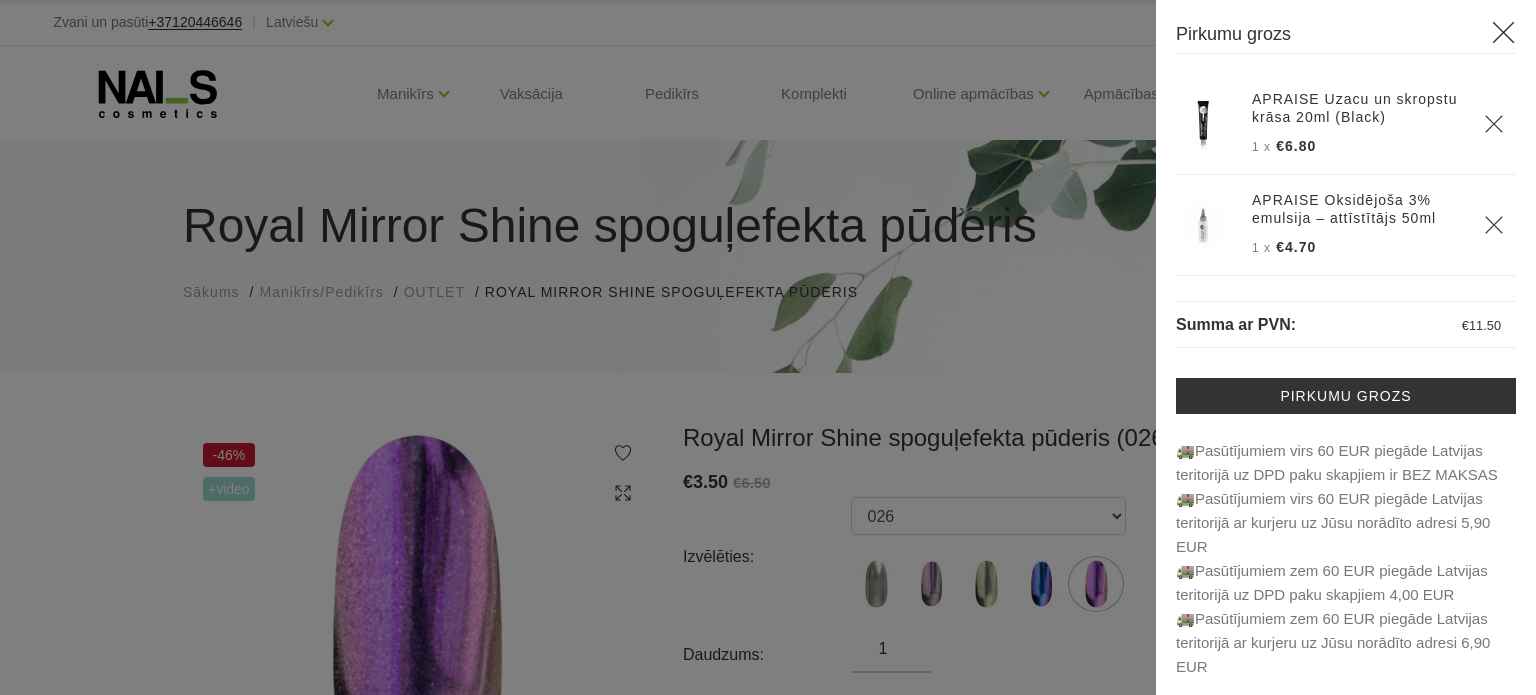 scroll, scrollTop: 20, scrollLeft: 0, axis: vertical 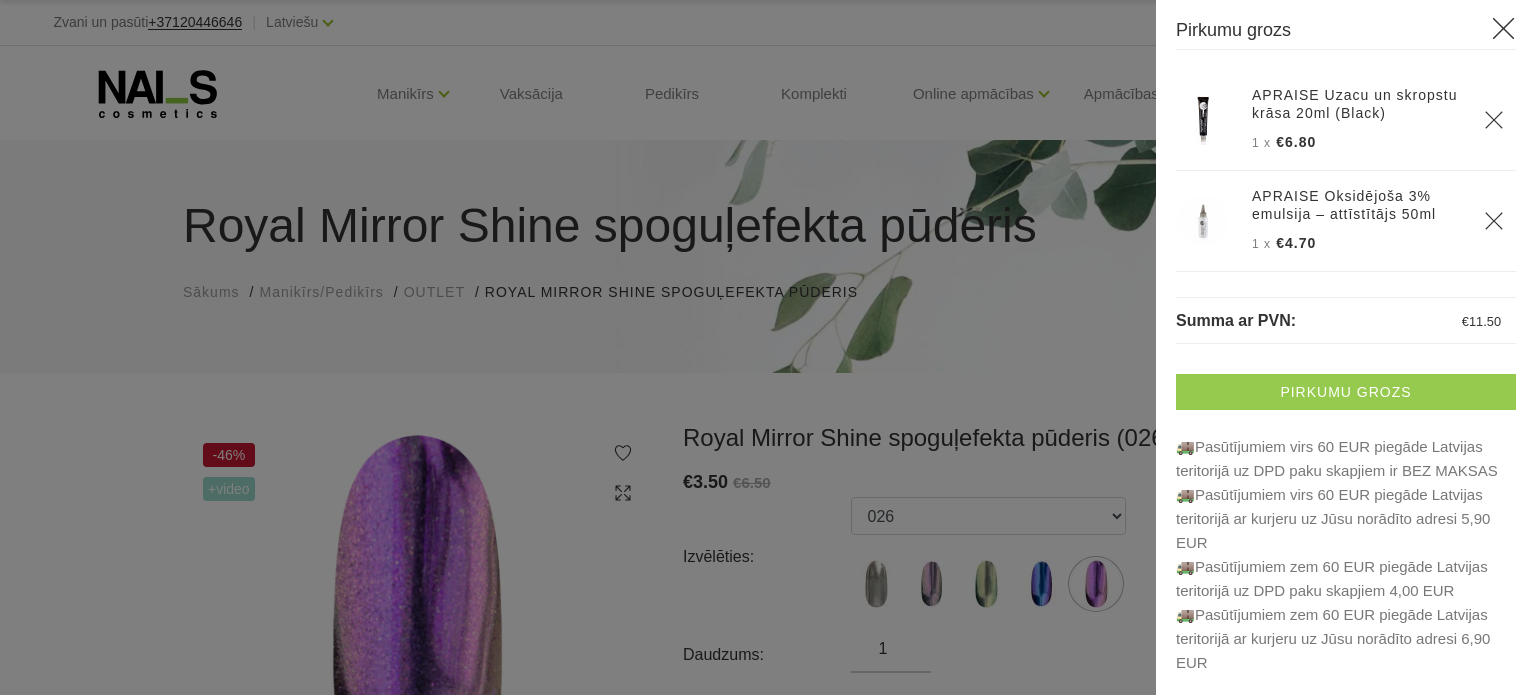 click on "Pirkumu grozs" at bounding box center (1346, 392) 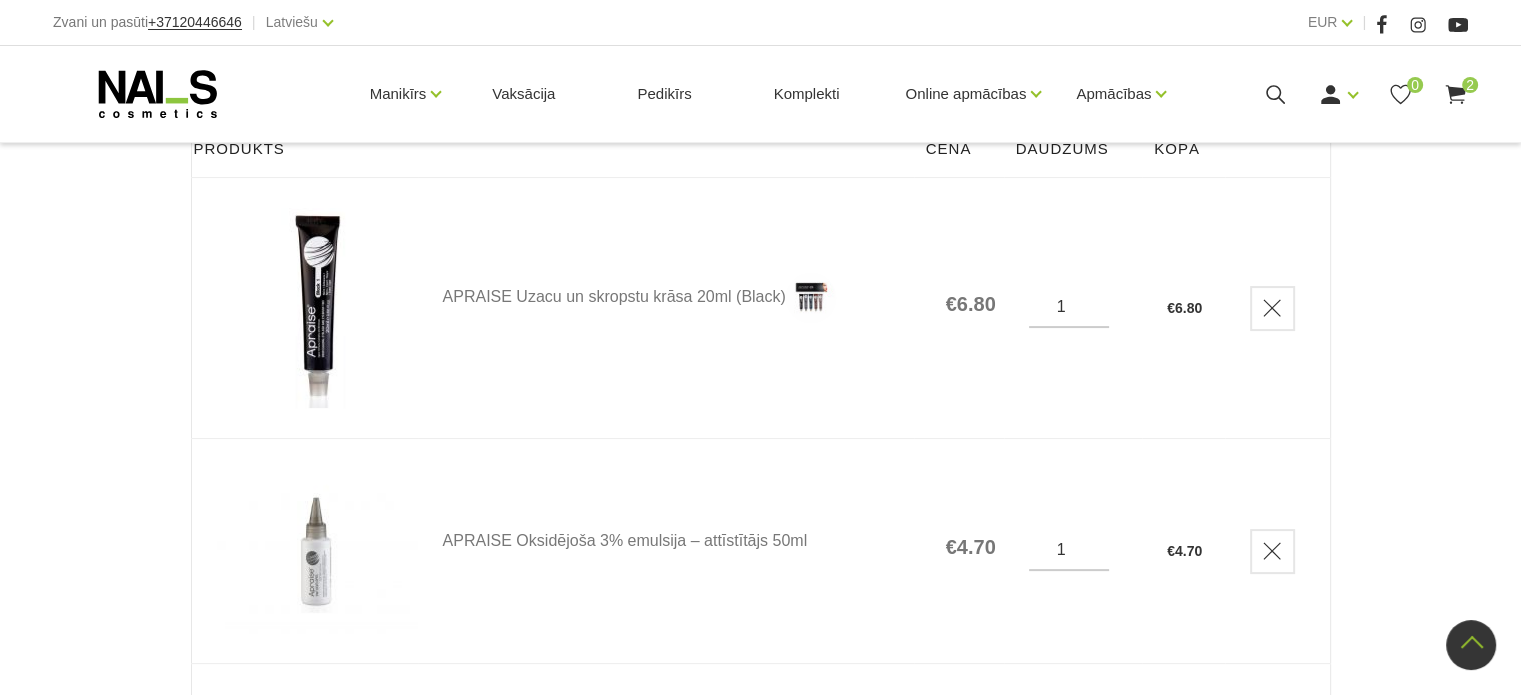 scroll, scrollTop: 300, scrollLeft: 0, axis: vertical 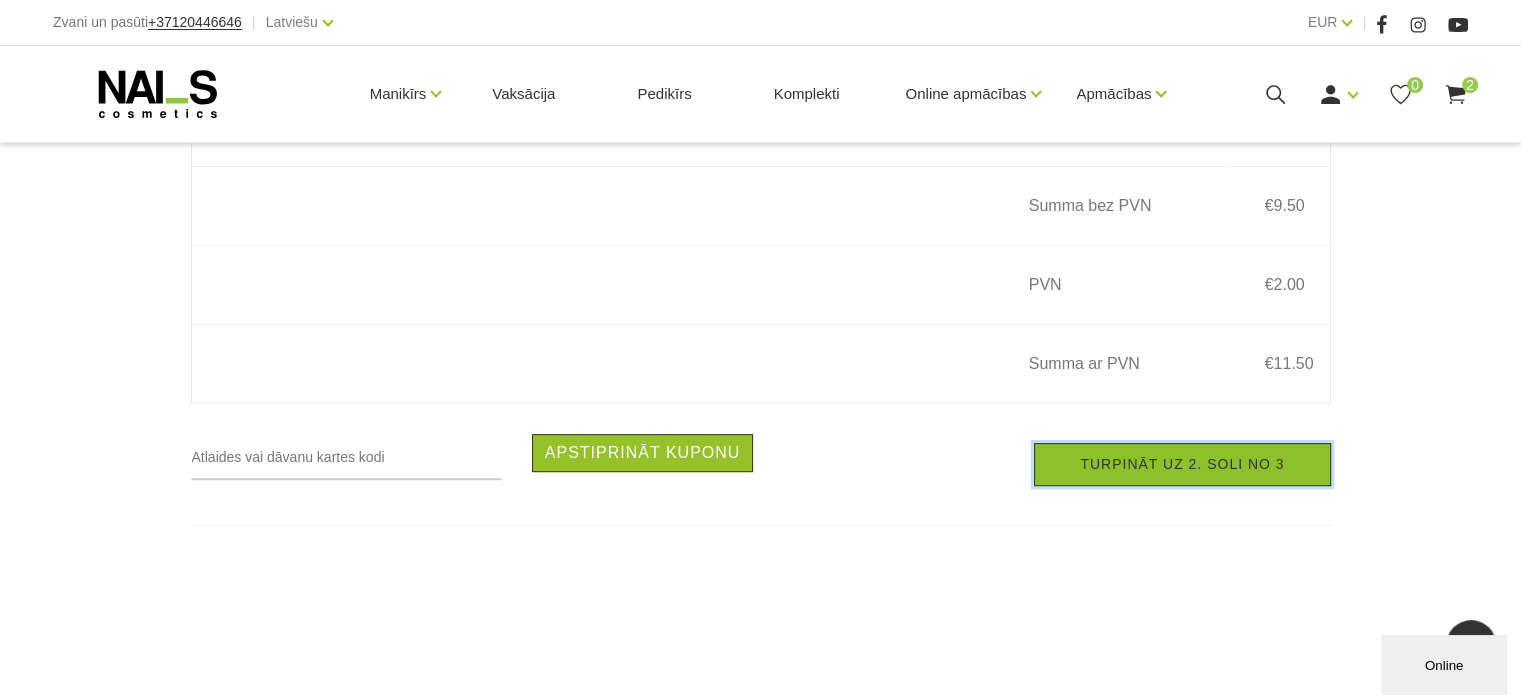 click on "Turpināt uz 2. soli no 3" at bounding box center (1182, 464) 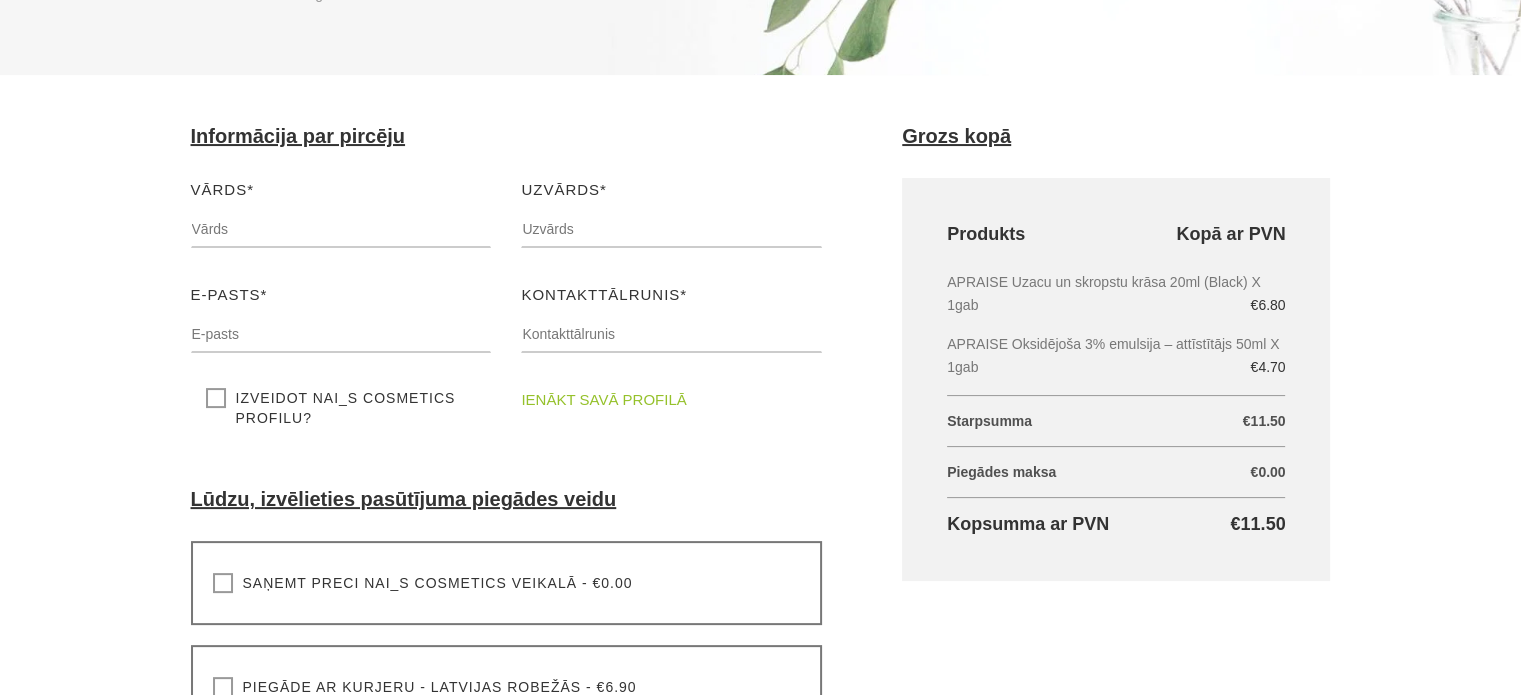 scroll, scrollTop: 400, scrollLeft: 0, axis: vertical 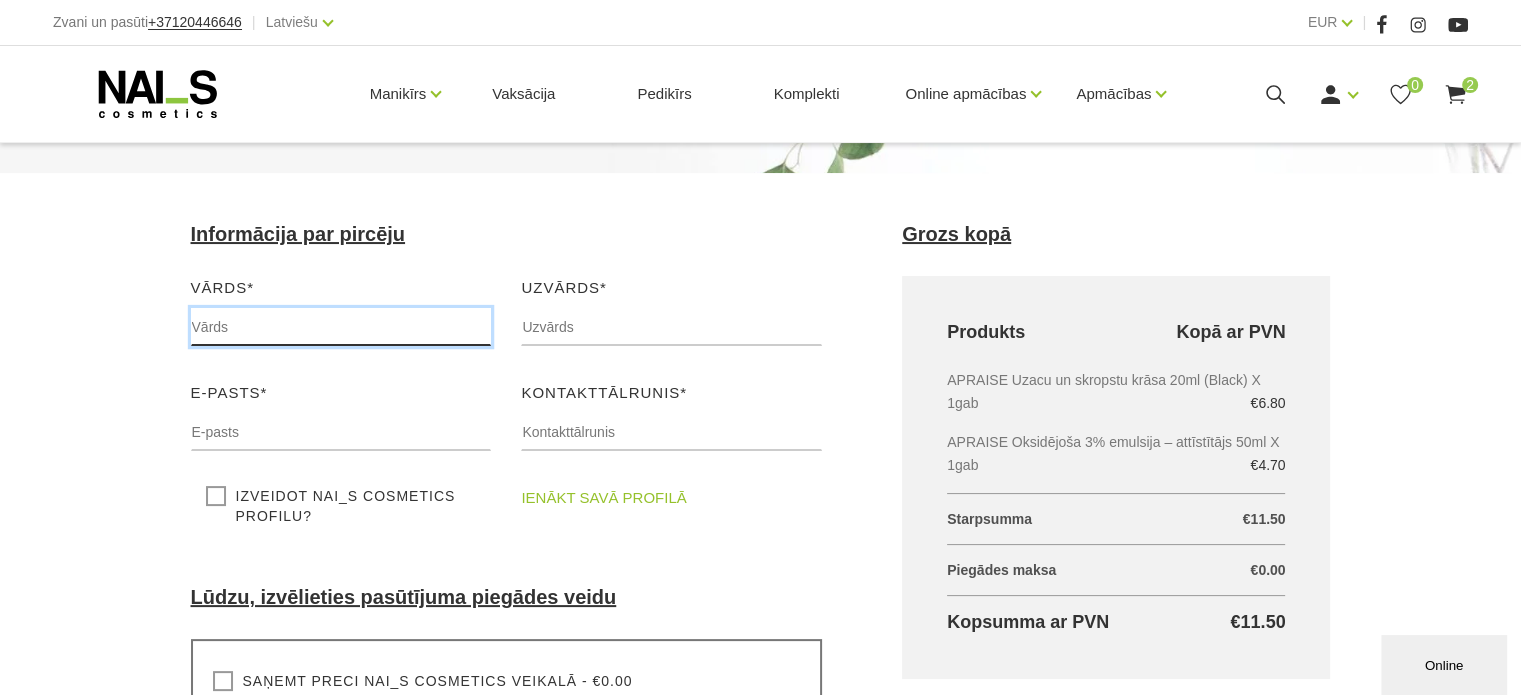 click at bounding box center [341, 327] 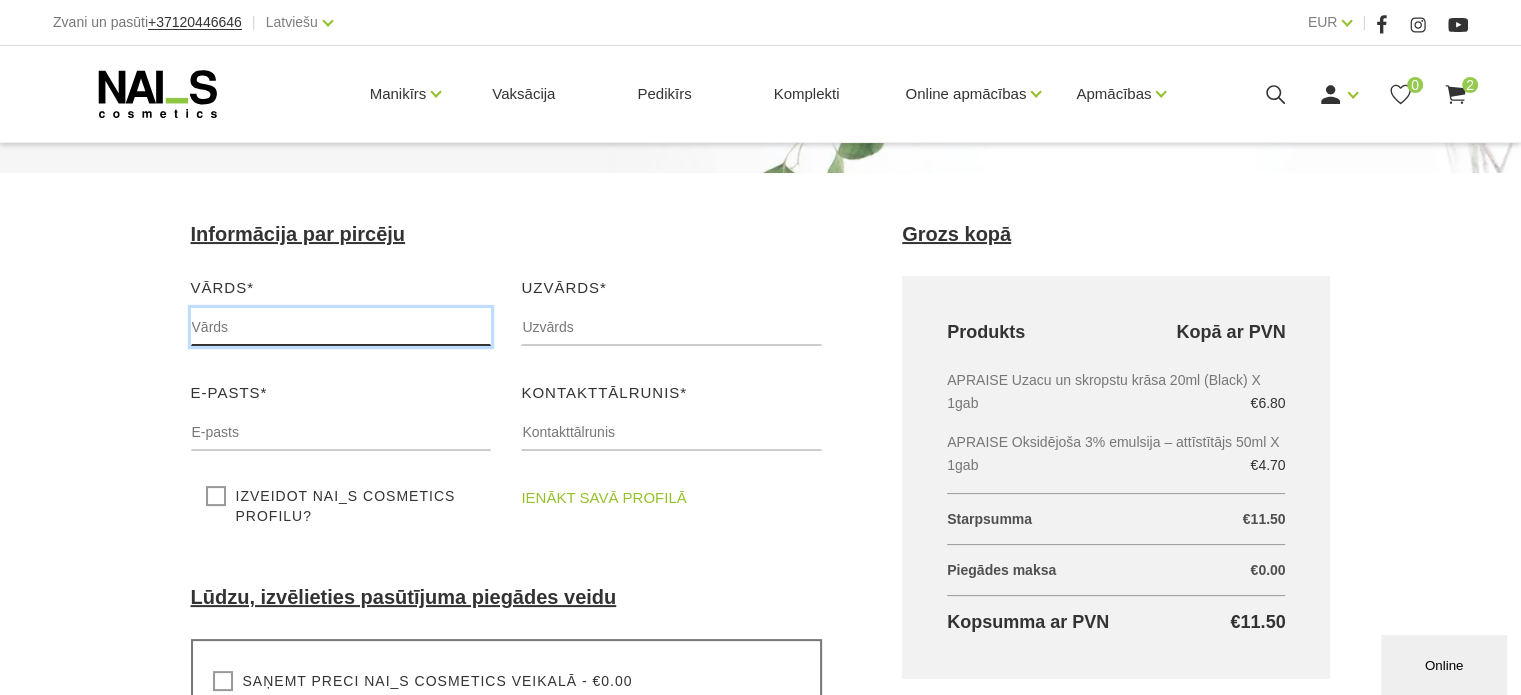 type on "[FIRST]" 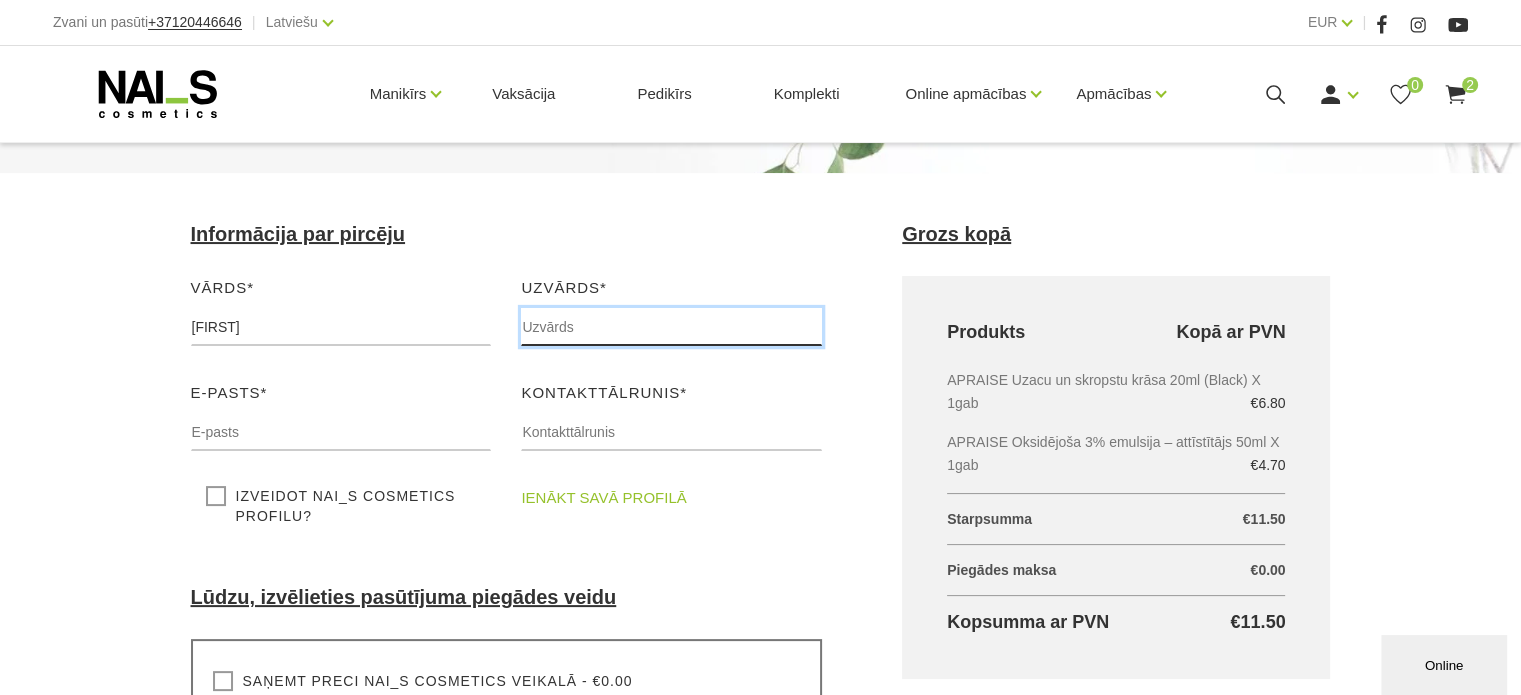 type on "[LAST]" 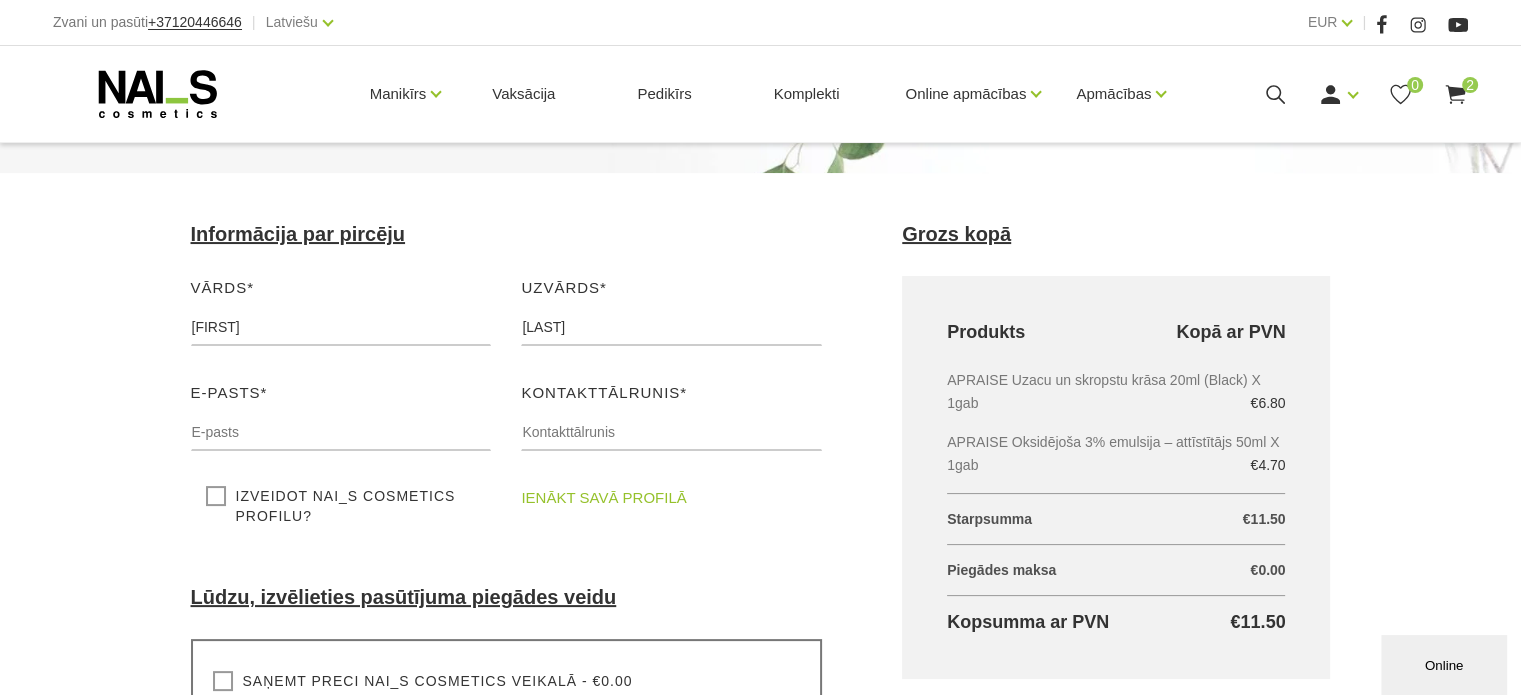 type on "[USERNAME]@[DOMAIN]" 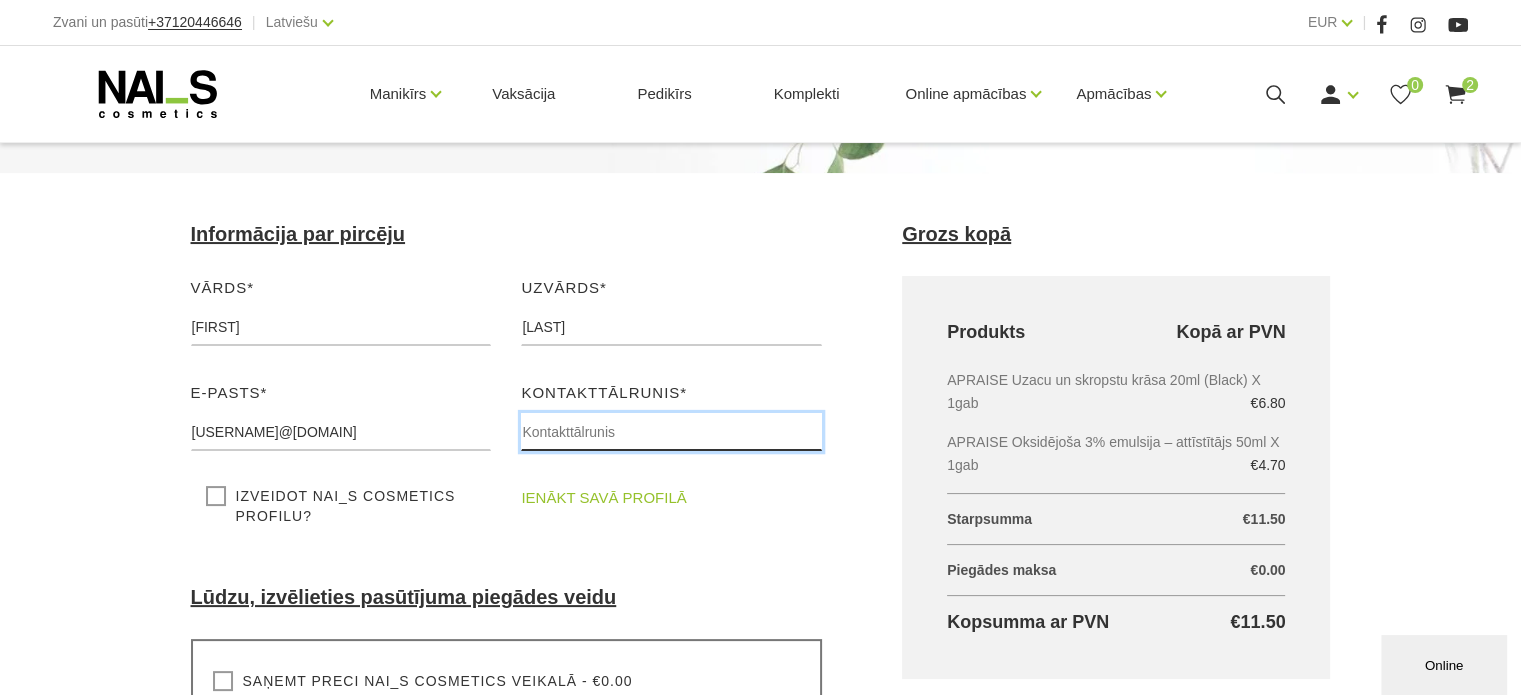 type on "[NUMBER]" 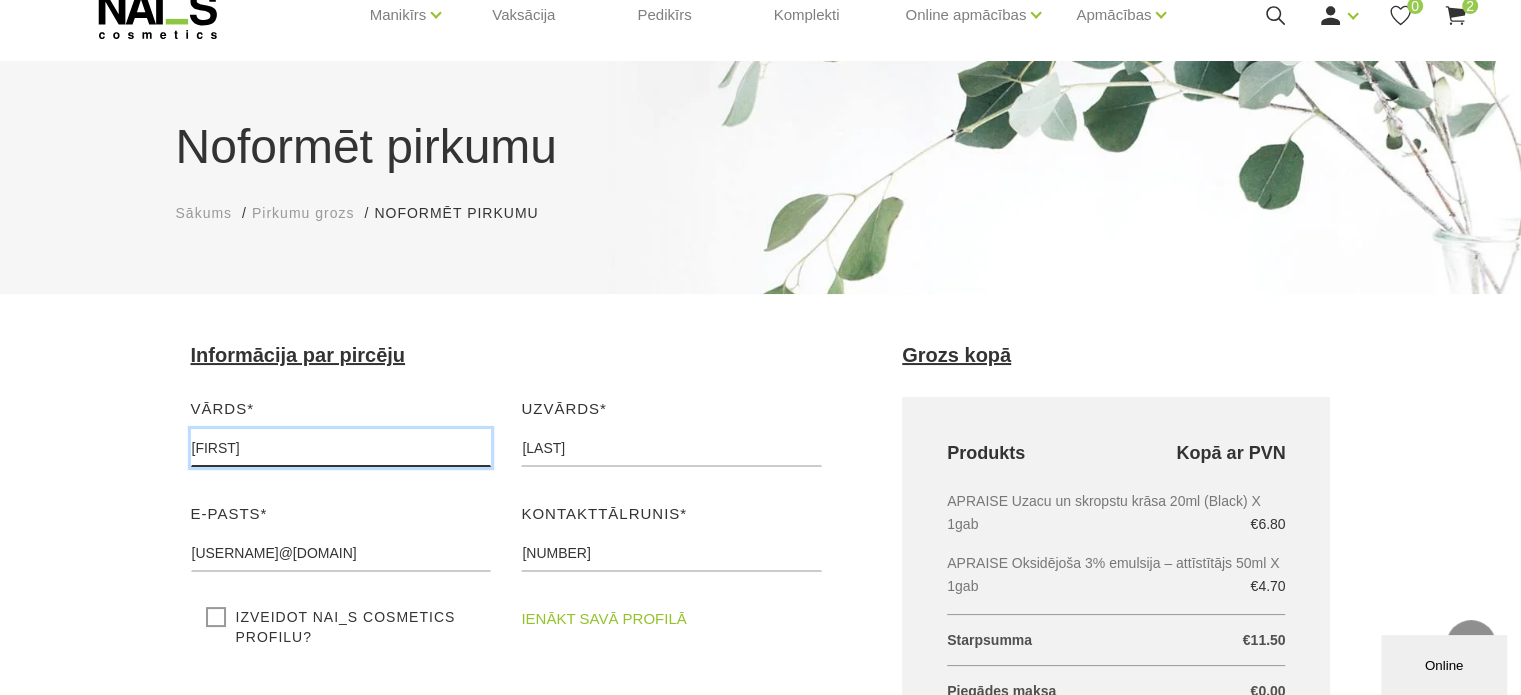 scroll, scrollTop: 0, scrollLeft: 0, axis: both 